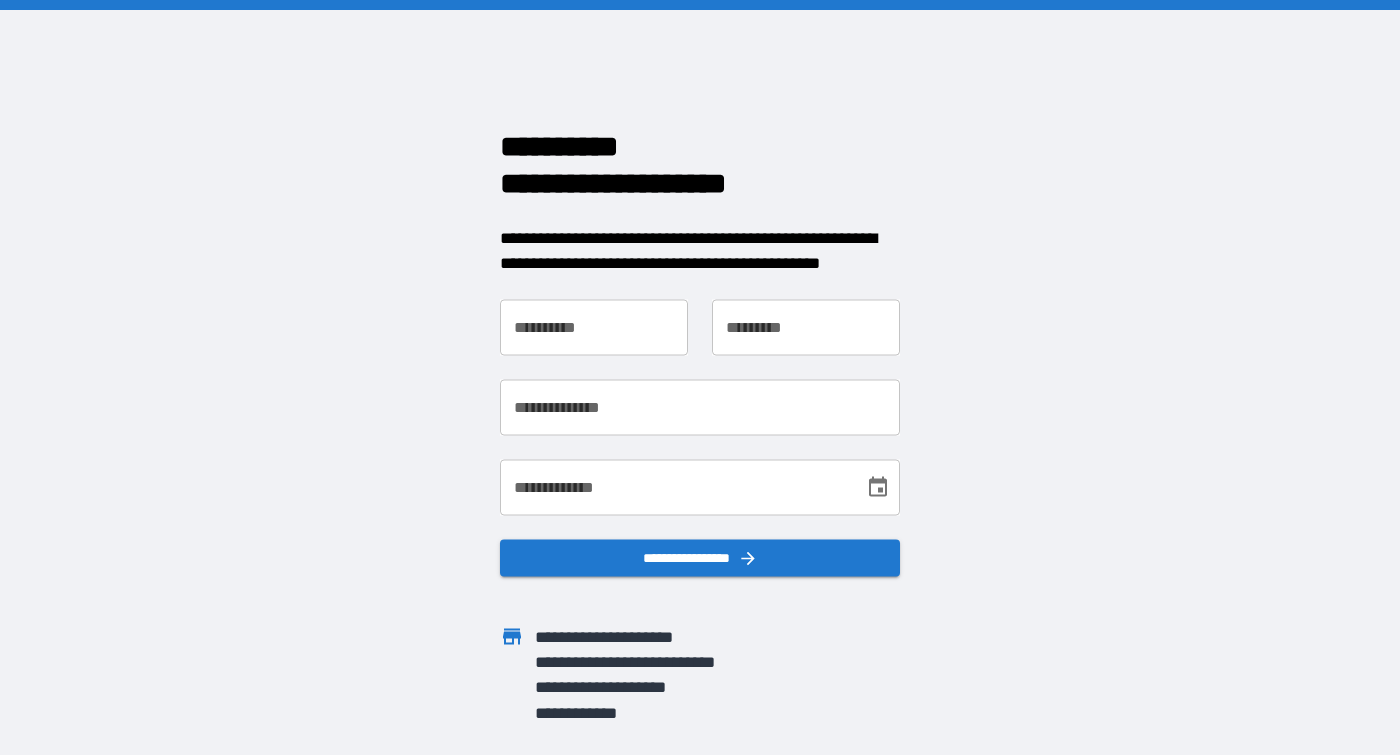 scroll, scrollTop: 0, scrollLeft: 0, axis: both 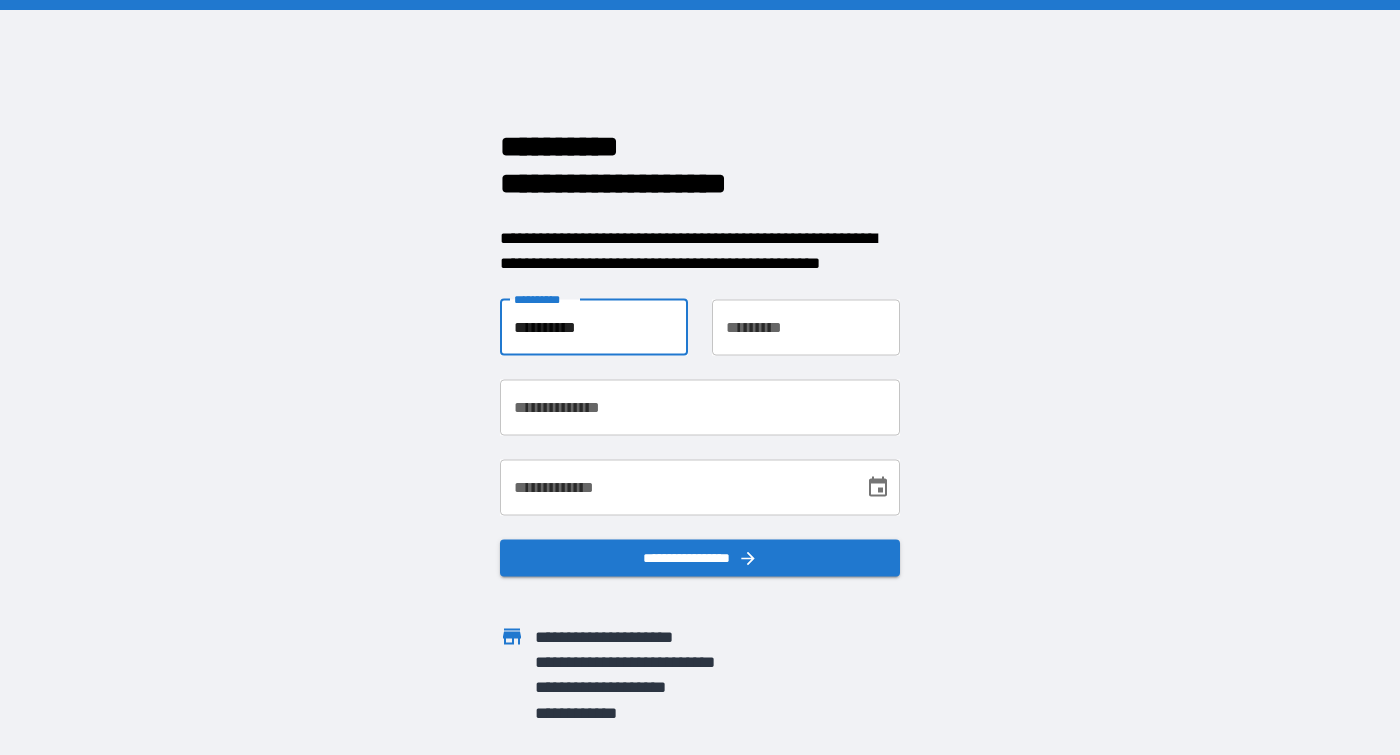 type on "*********" 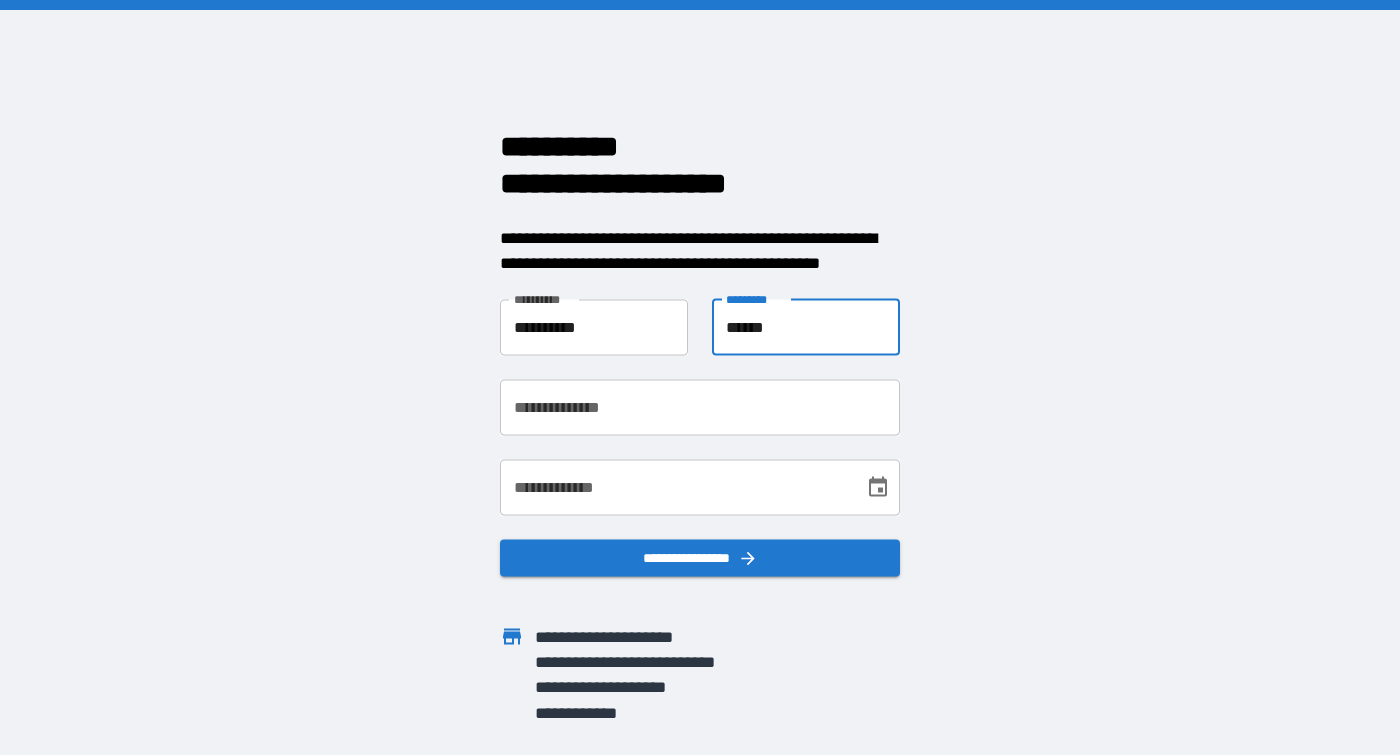 type on "******" 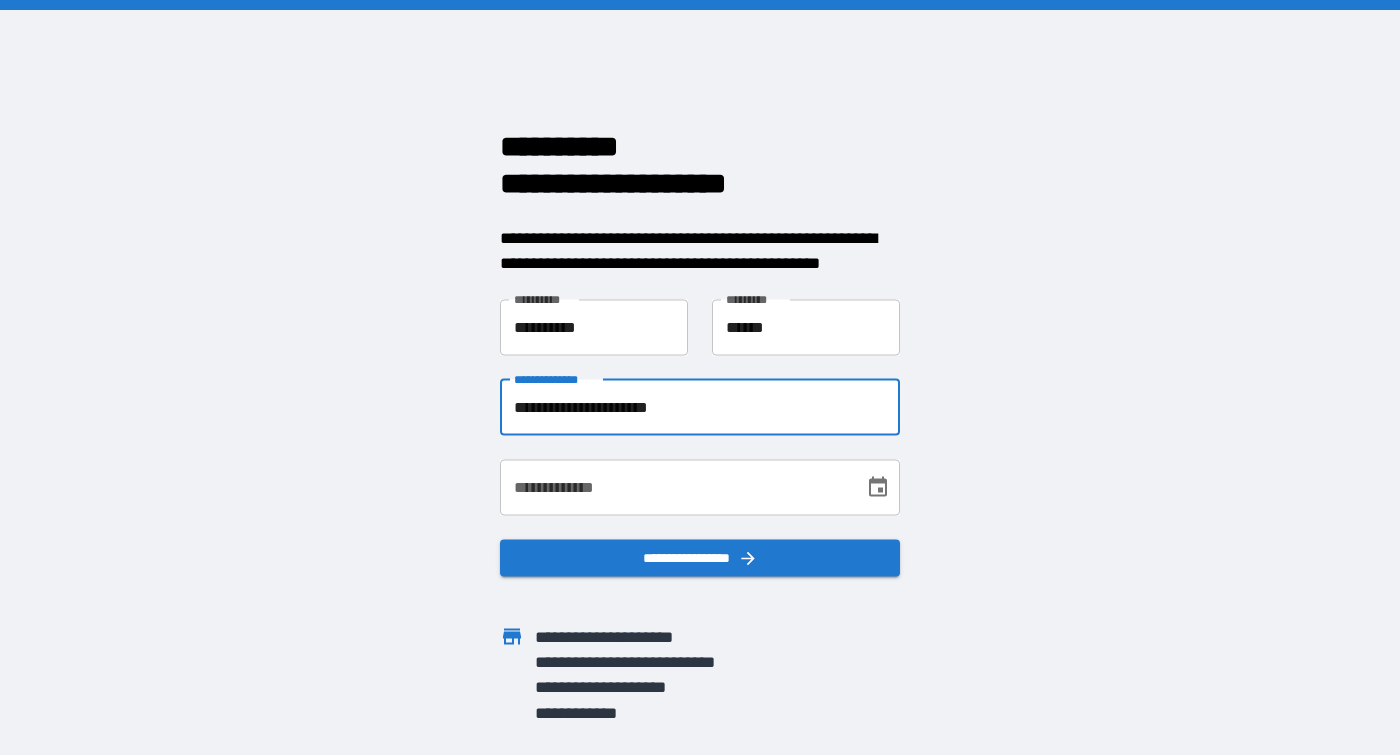 type on "**********" 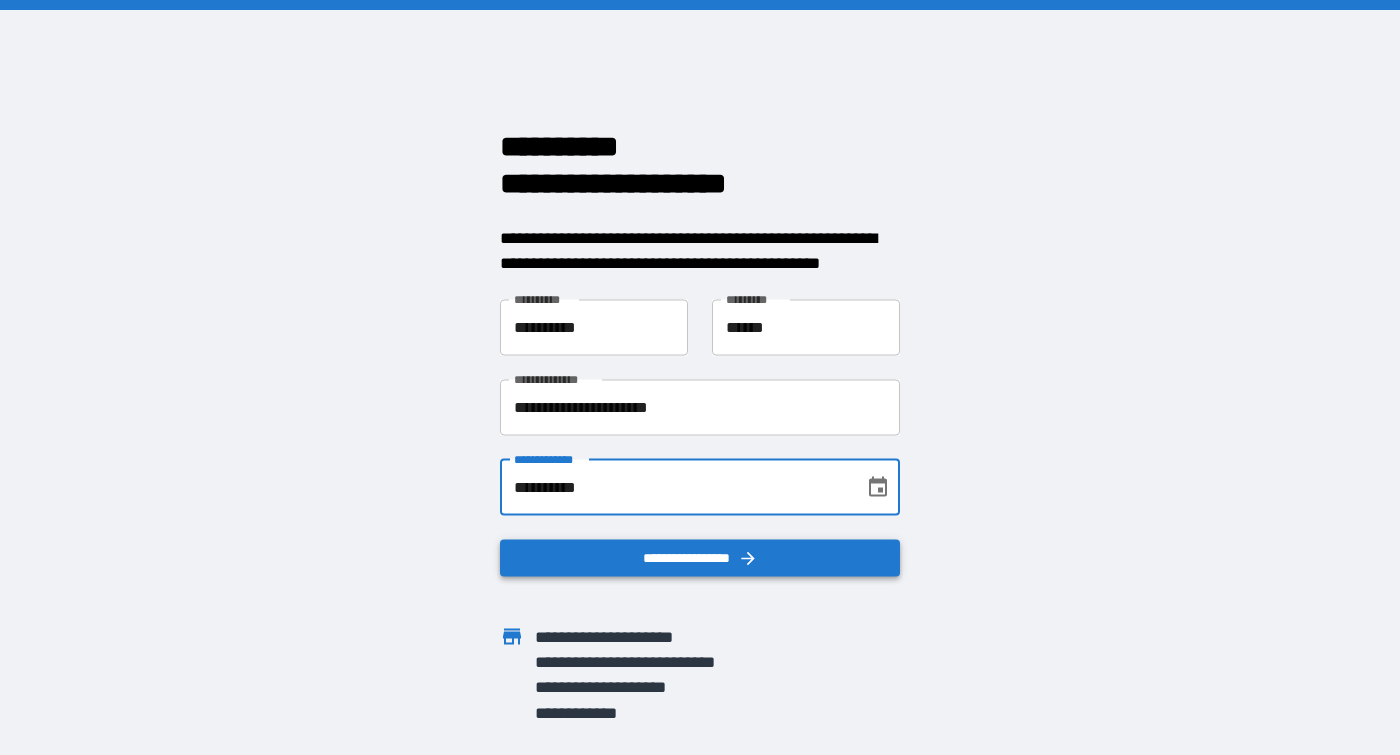 type on "**********" 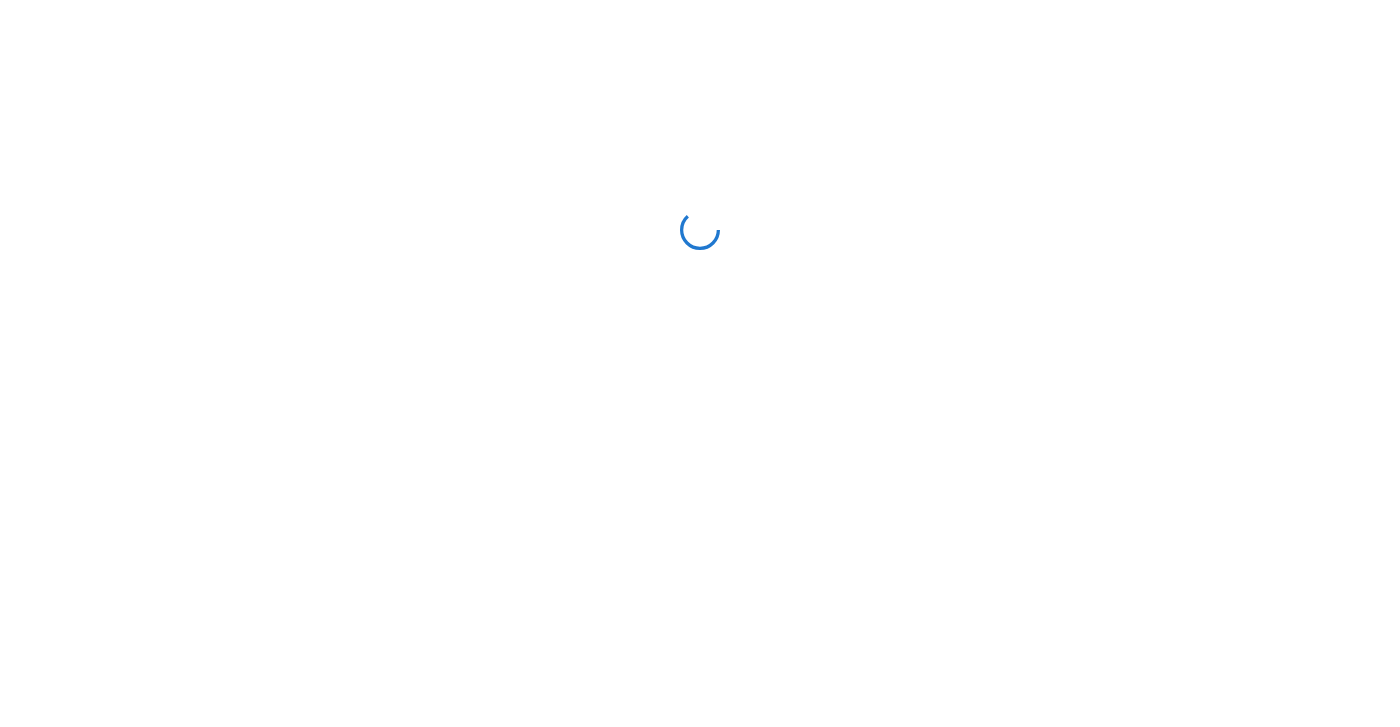 scroll, scrollTop: 0, scrollLeft: 0, axis: both 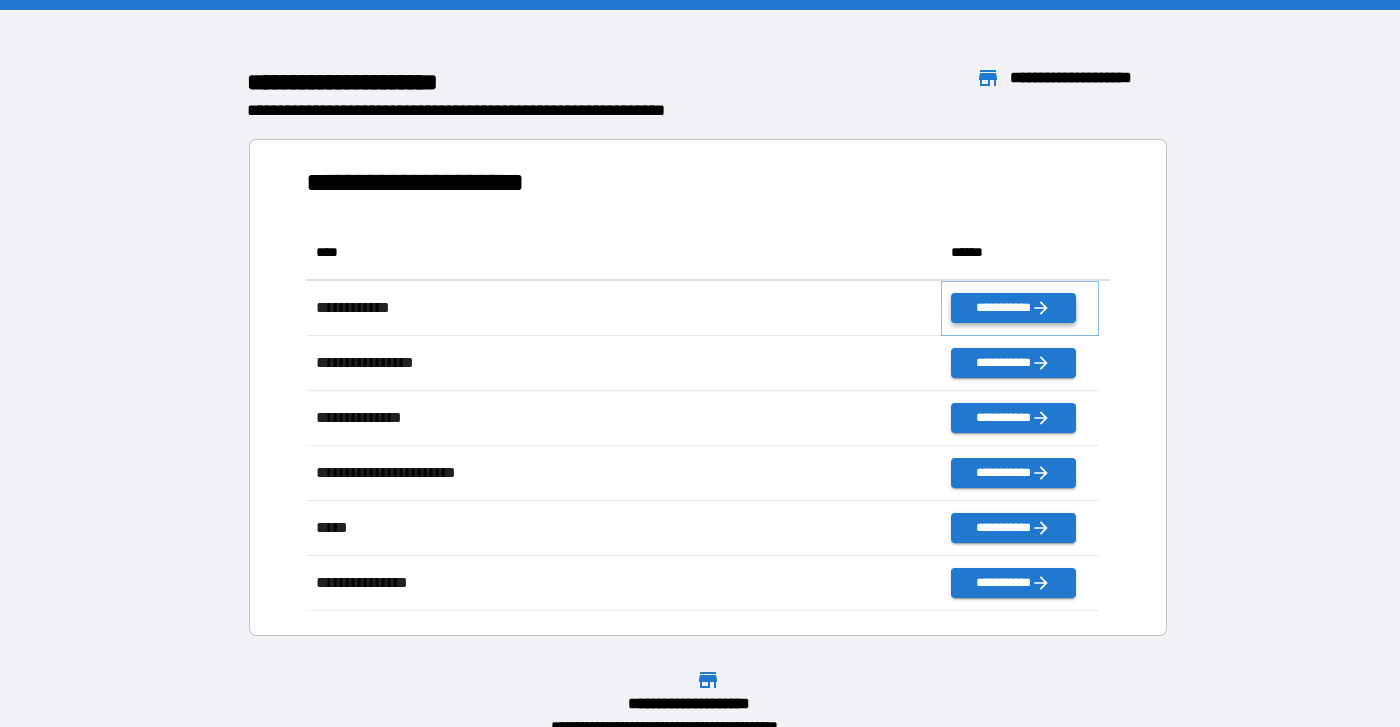 click on "**********" at bounding box center [1013, 308] 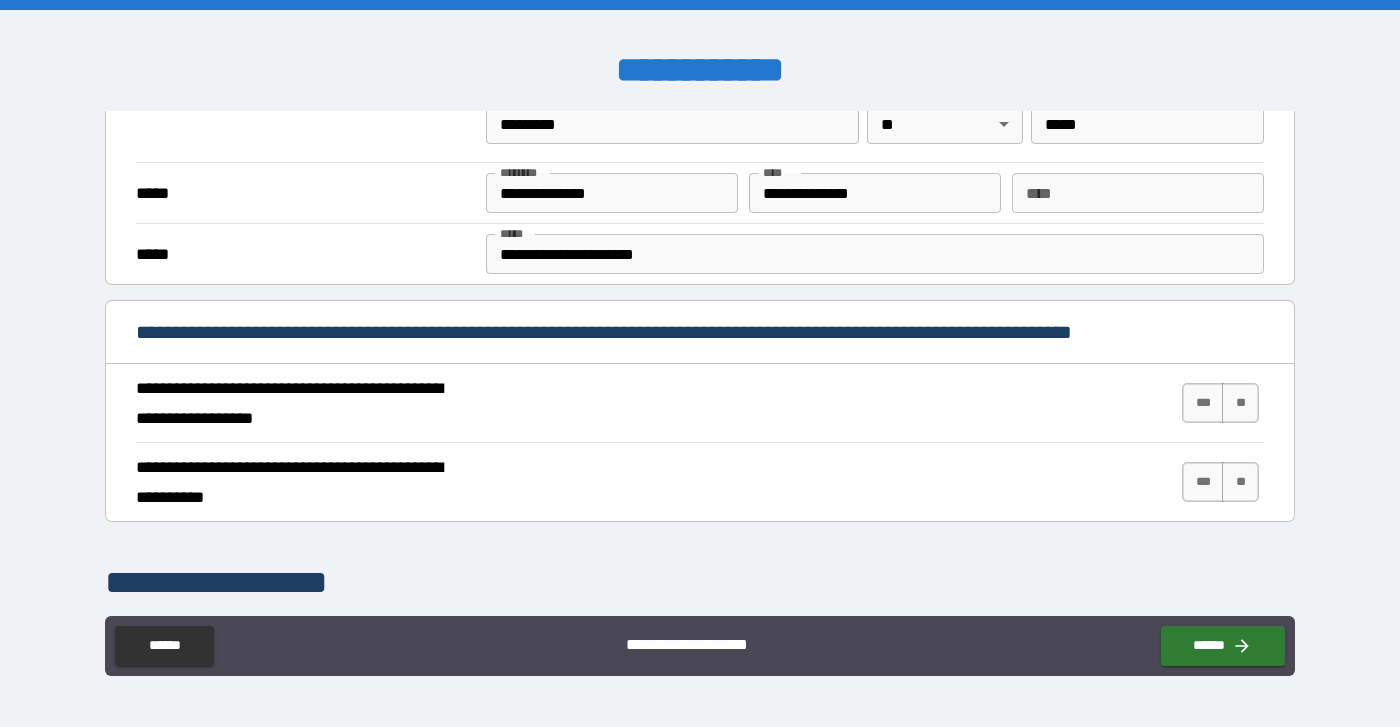 scroll, scrollTop: 577, scrollLeft: 0, axis: vertical 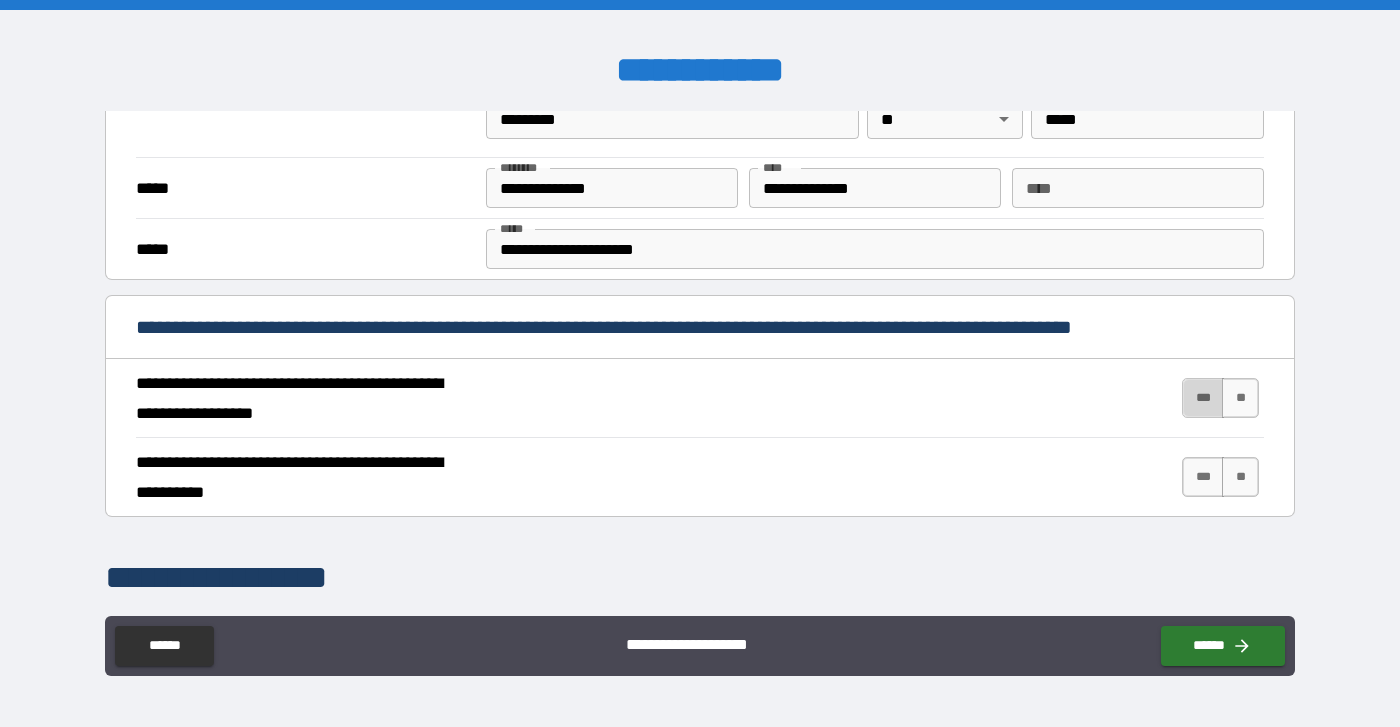 click on "***" at bounding box center [1203, 398] 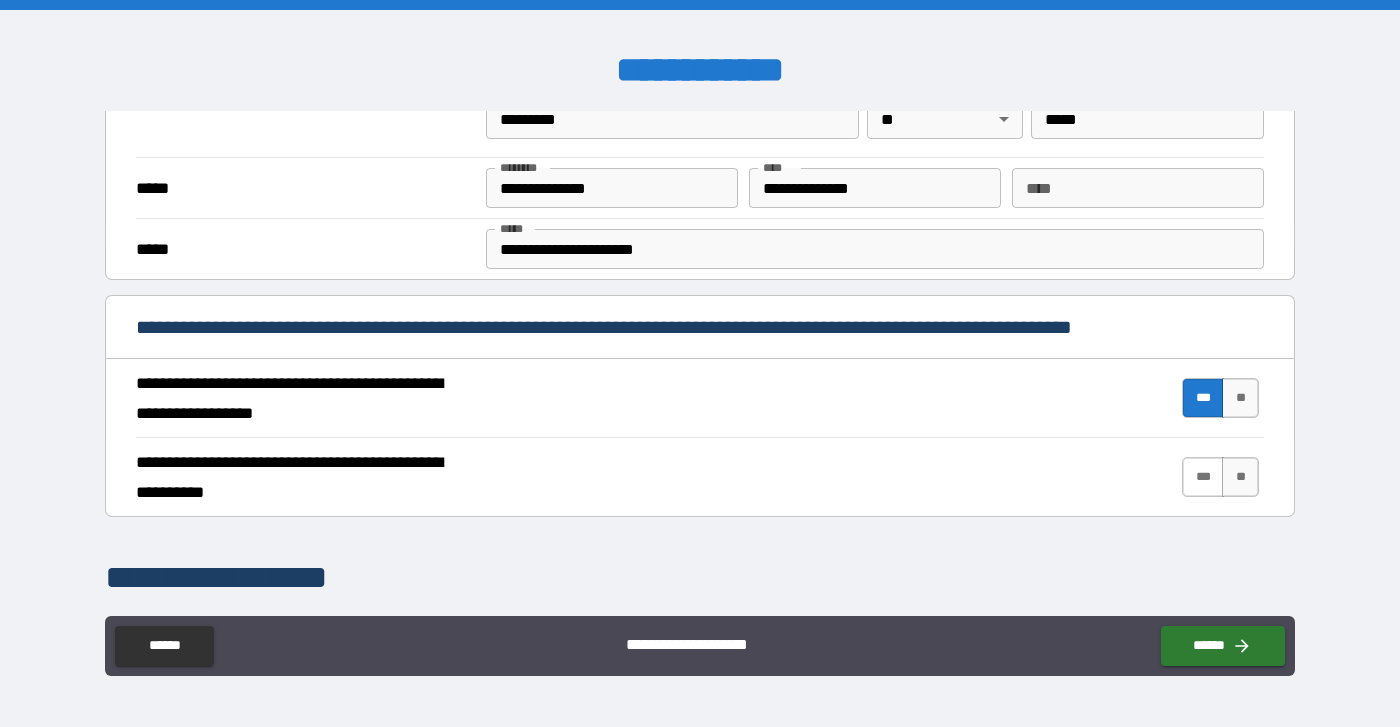 click on "***" at bounding box center (1203, 477) 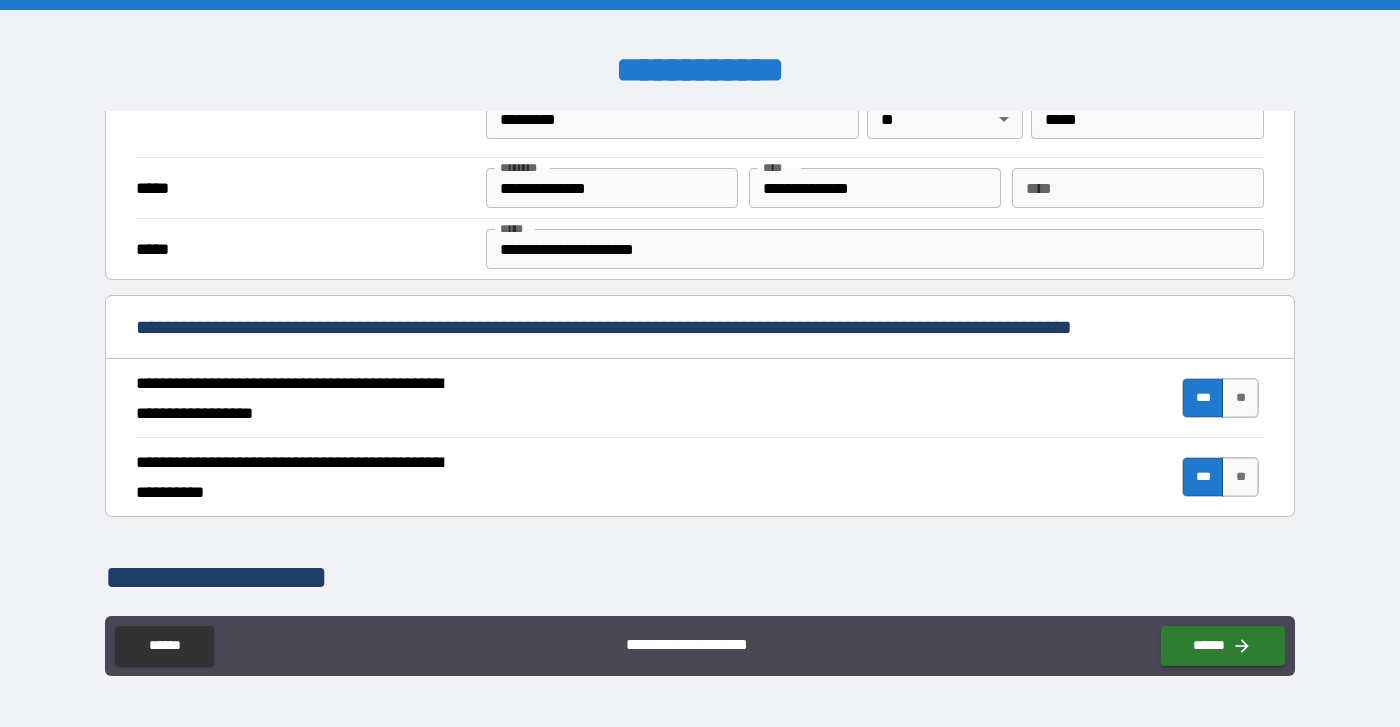 type on "****" 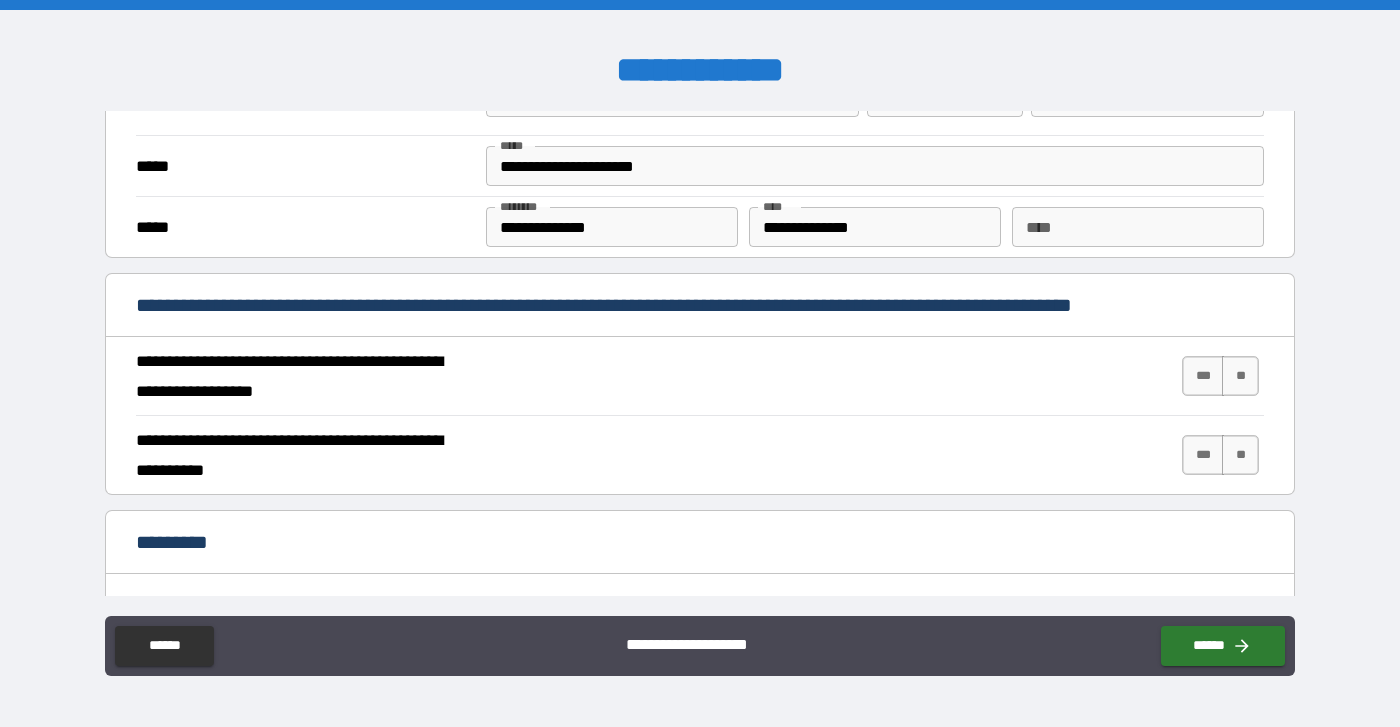 scroll, scrollTop: 1640, scrollLeft: 0, axis: vertical 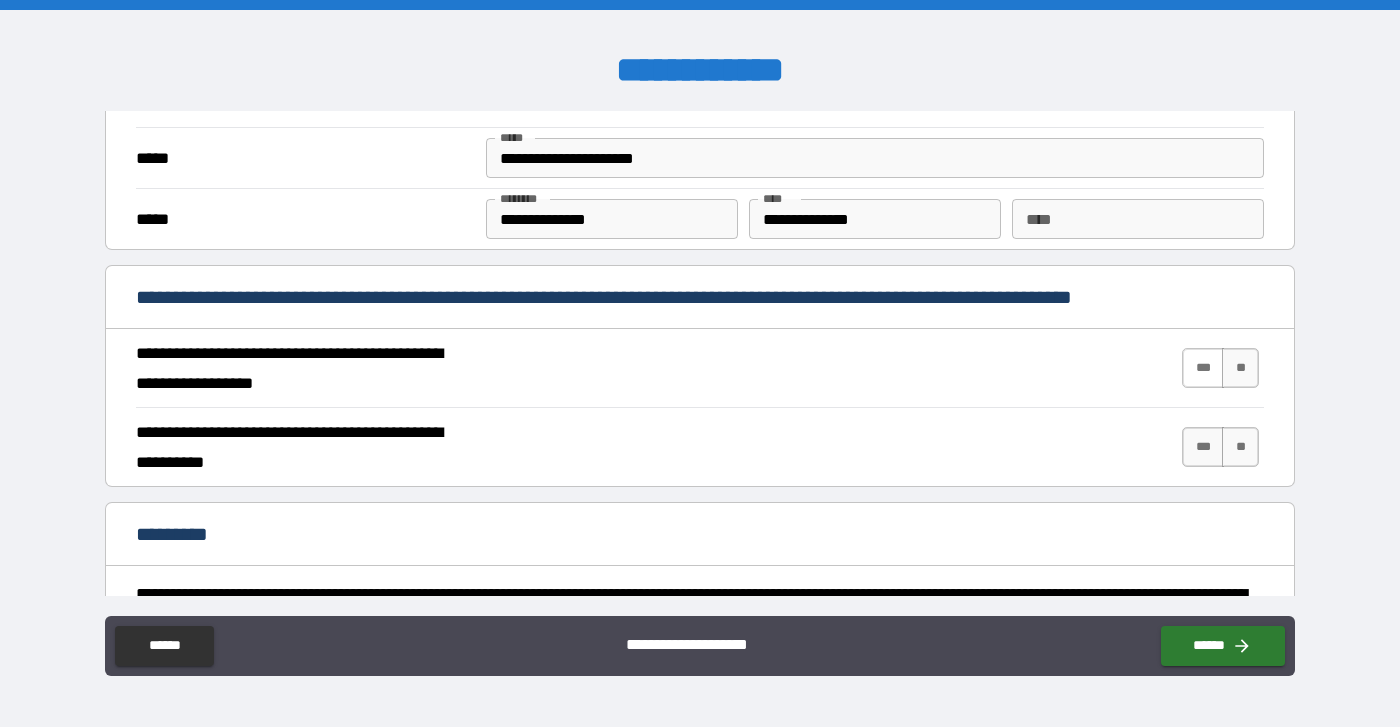 click on "***" at bounding box center (1203, 368) 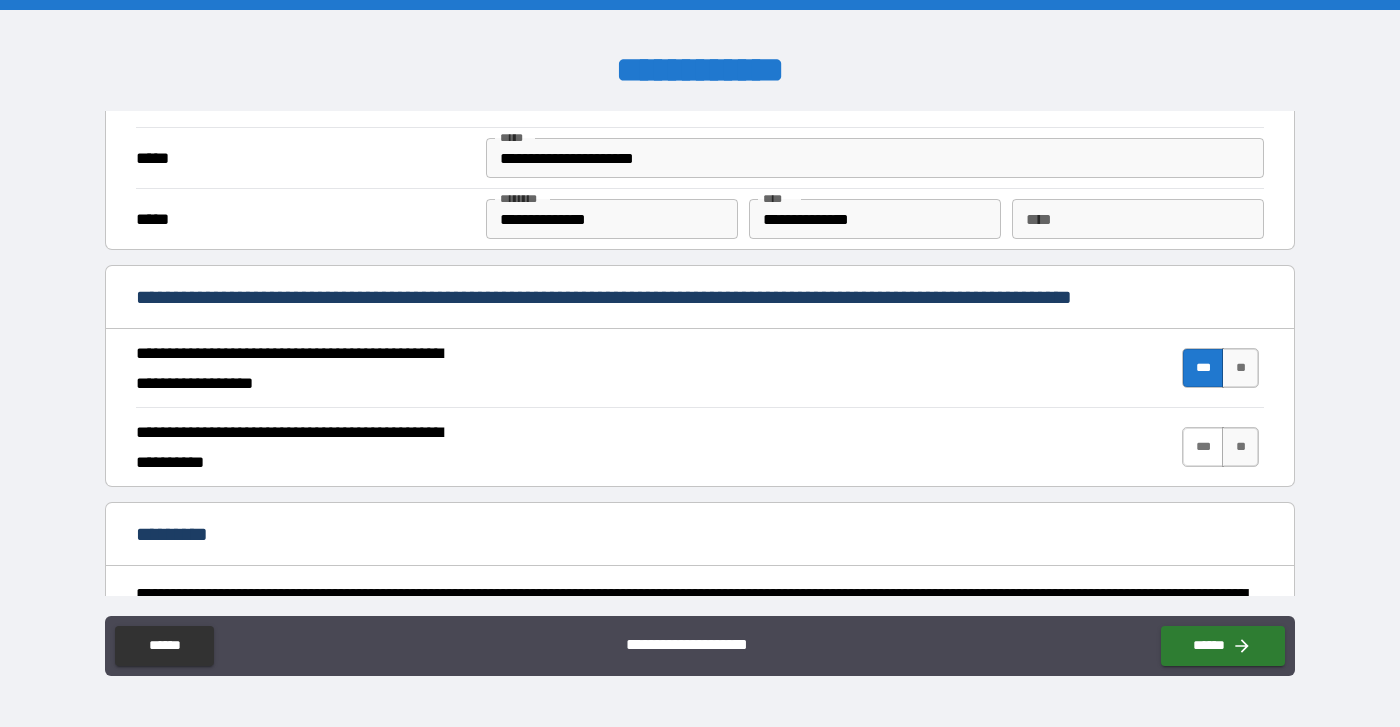 click on "***" at bounding box center (1203, 447) 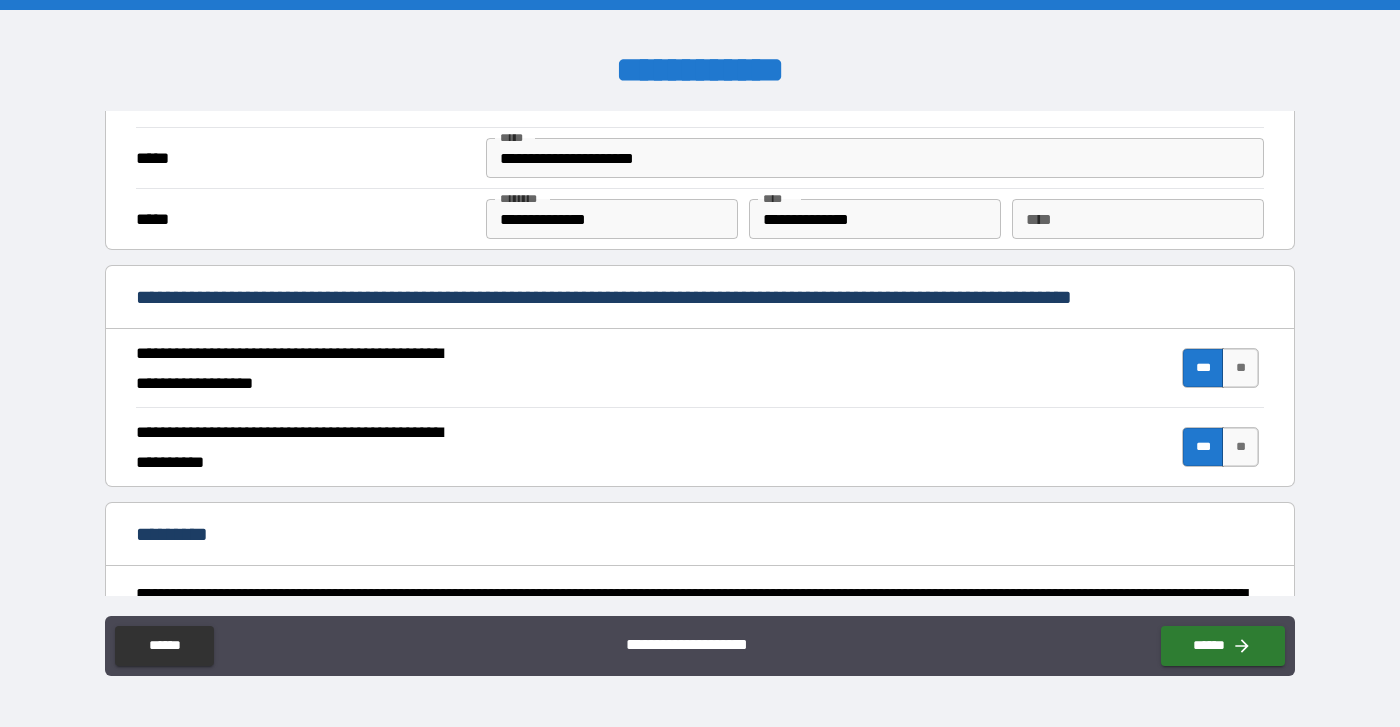 type on "****" 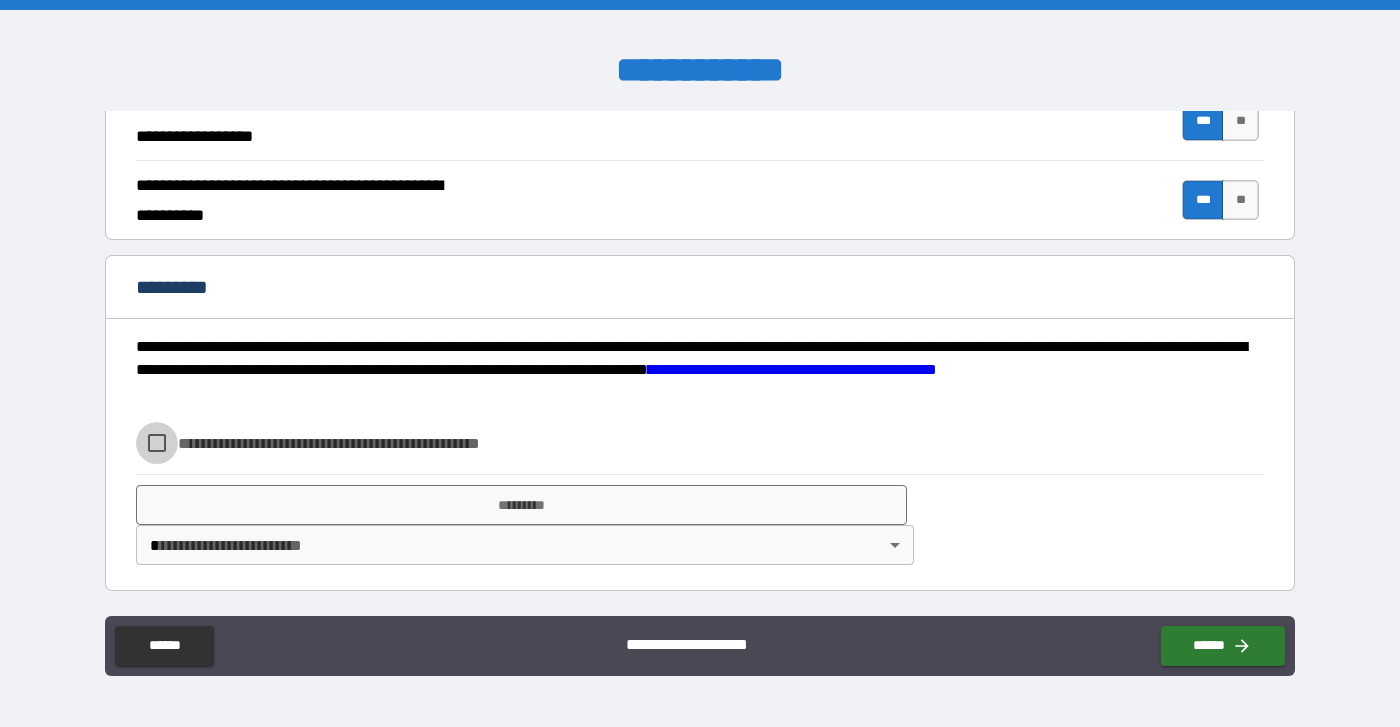 scroll, scrollTop: 1887, scrollLeft: 0, axis: vertical 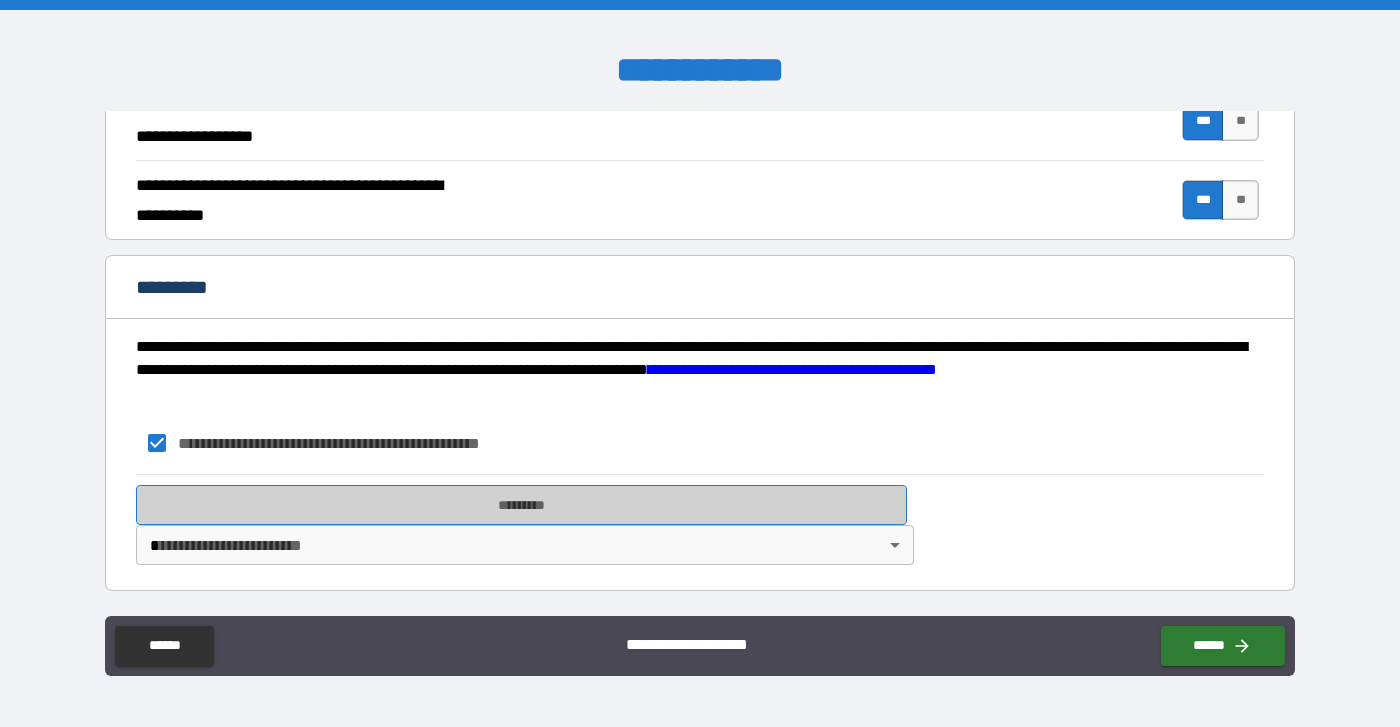 click on "*********" at bounding box center (521, 505) 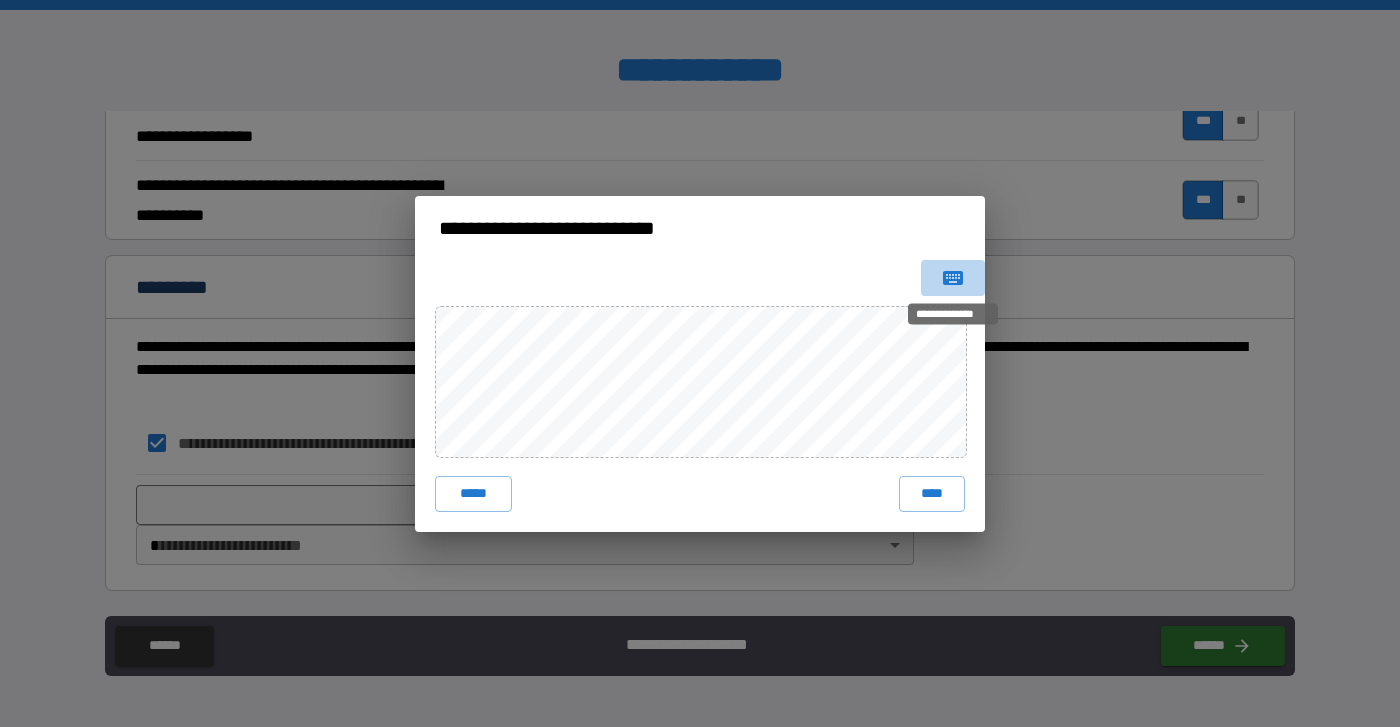 click 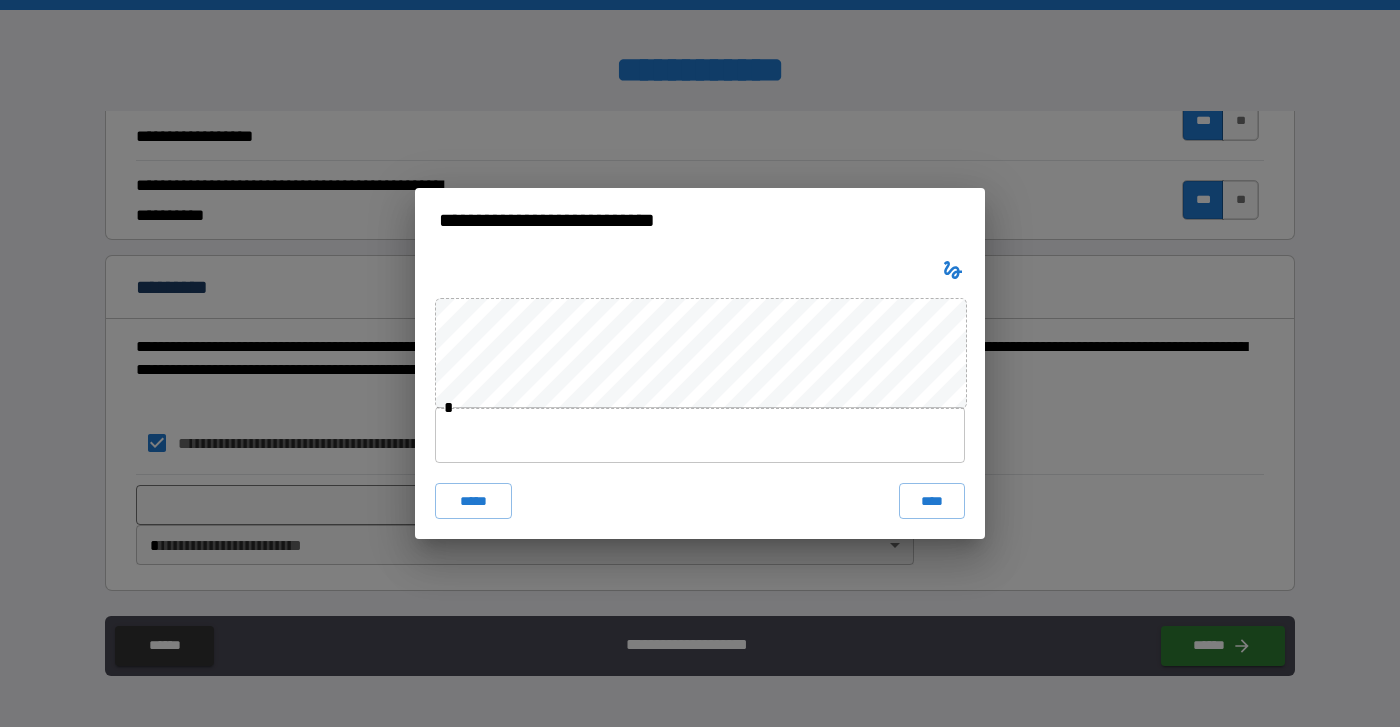 type 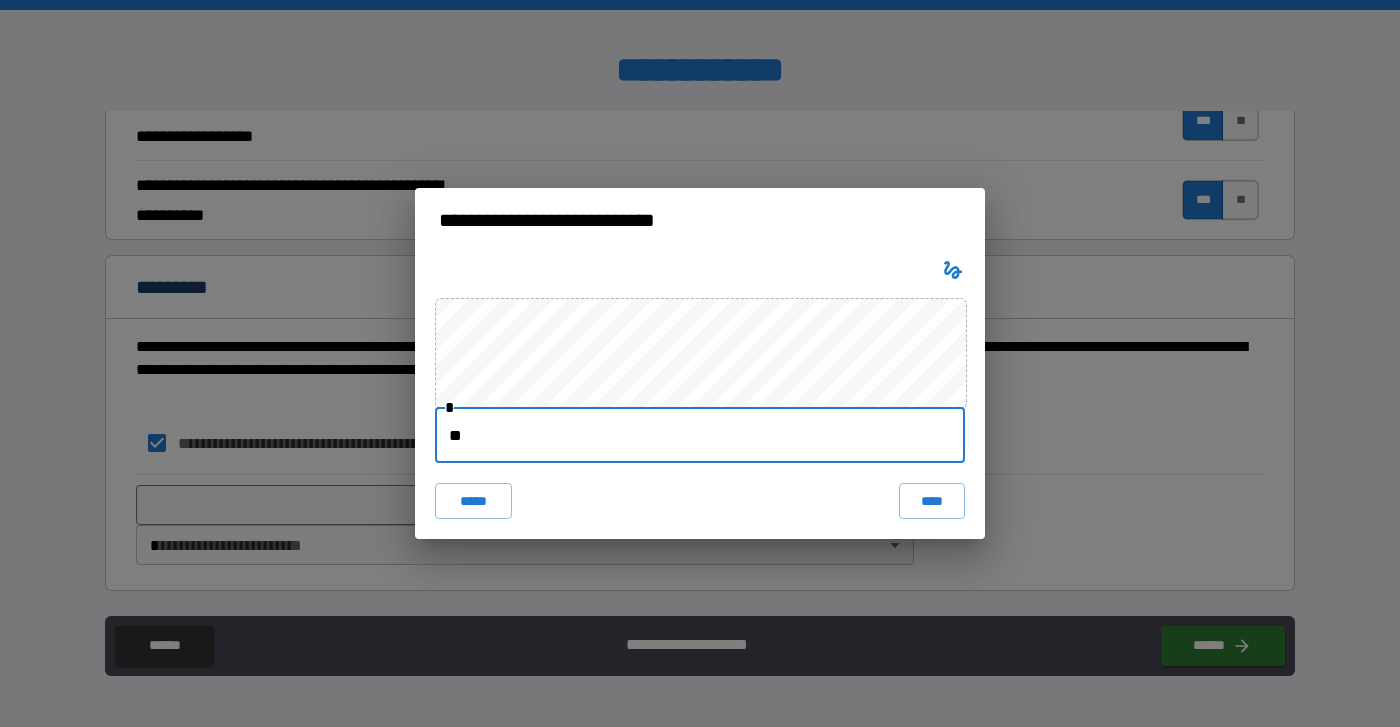 type on "*" 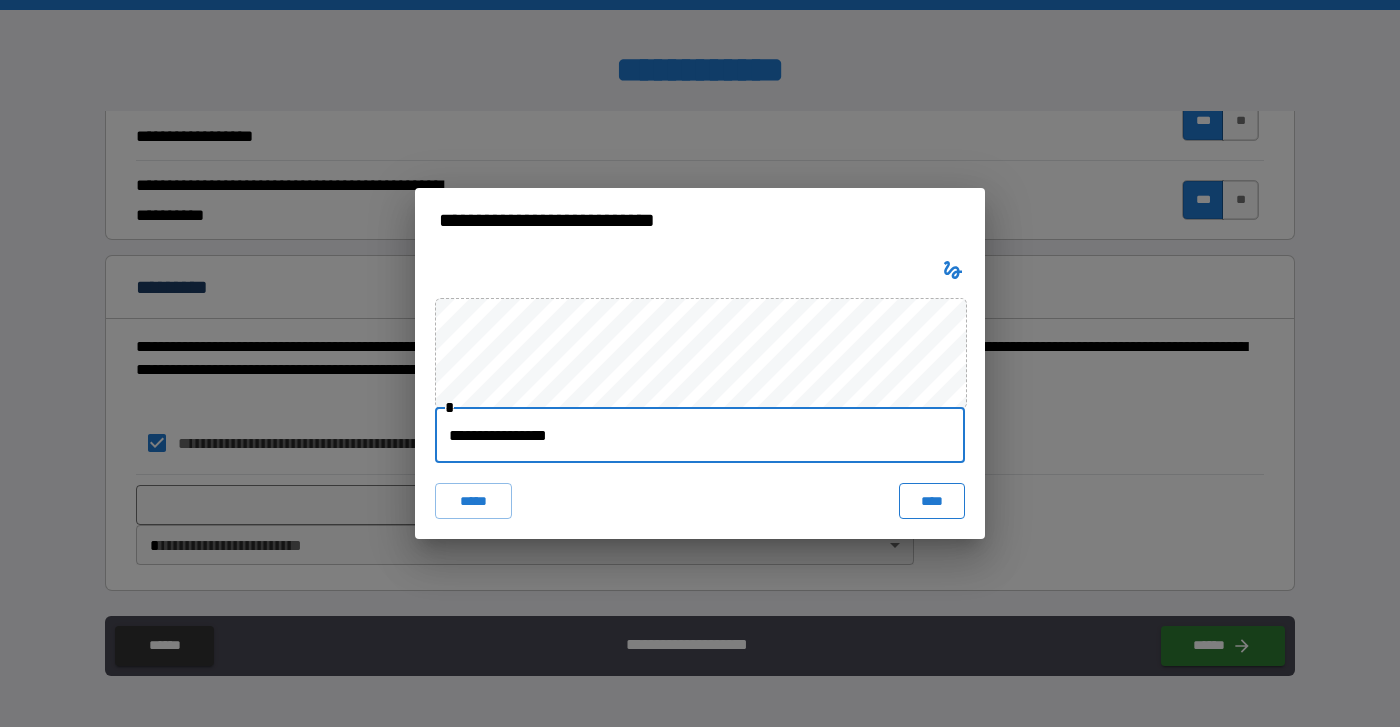 type on "**********" 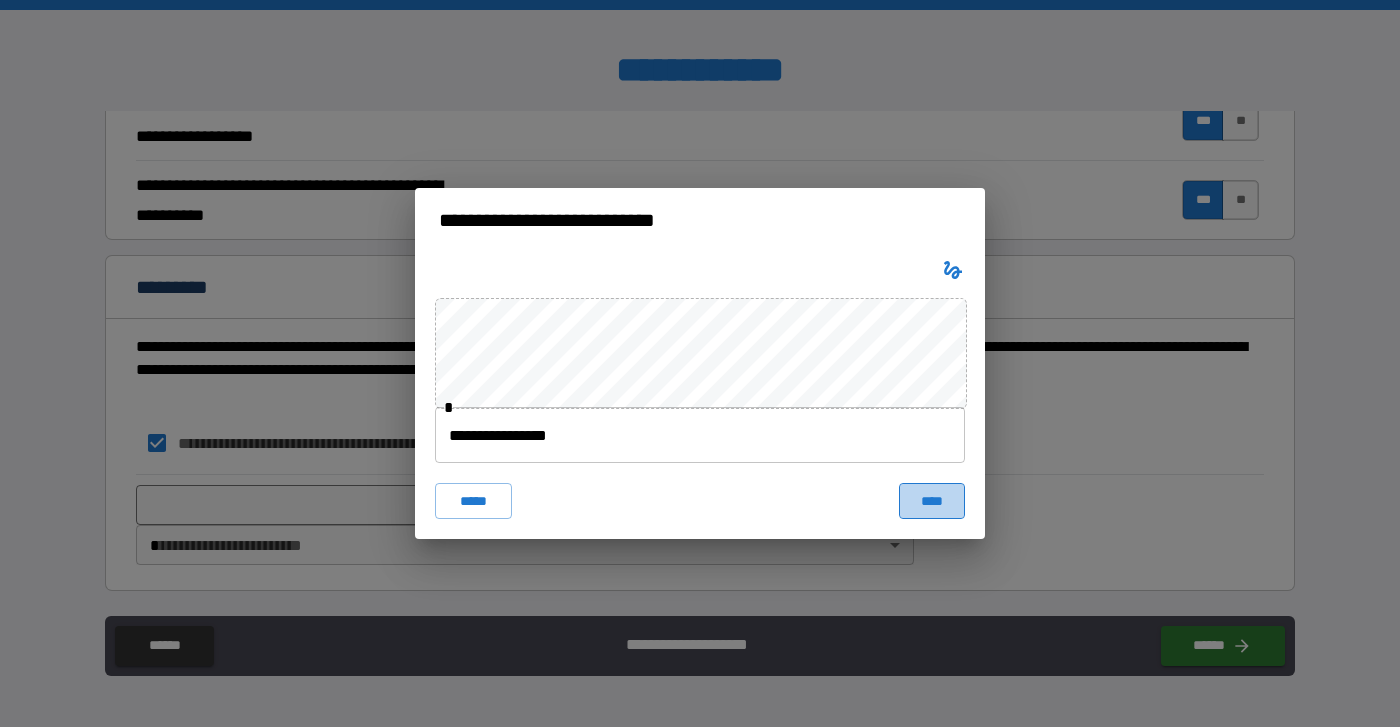 click on "****" at bounding box center (932, 501) 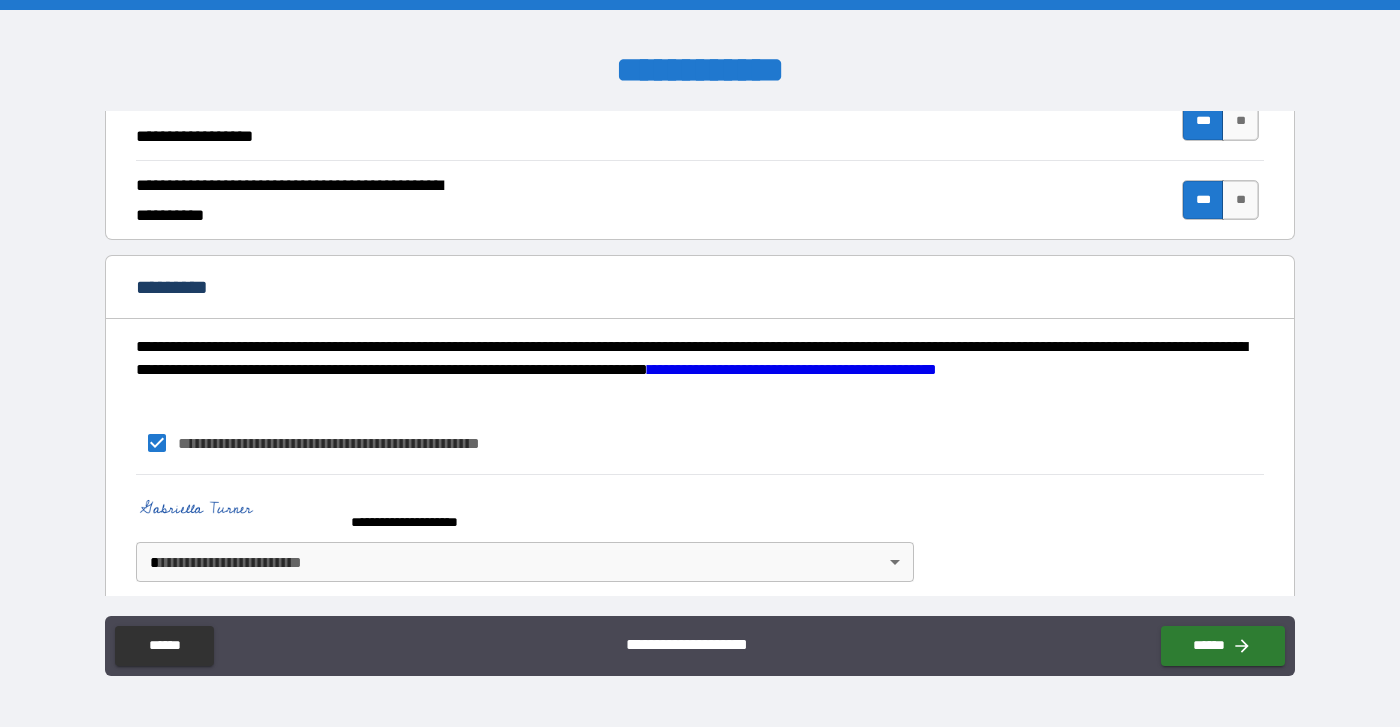 scroll, scrollTop: 1877, scrollLeft: 0, axis: vertical 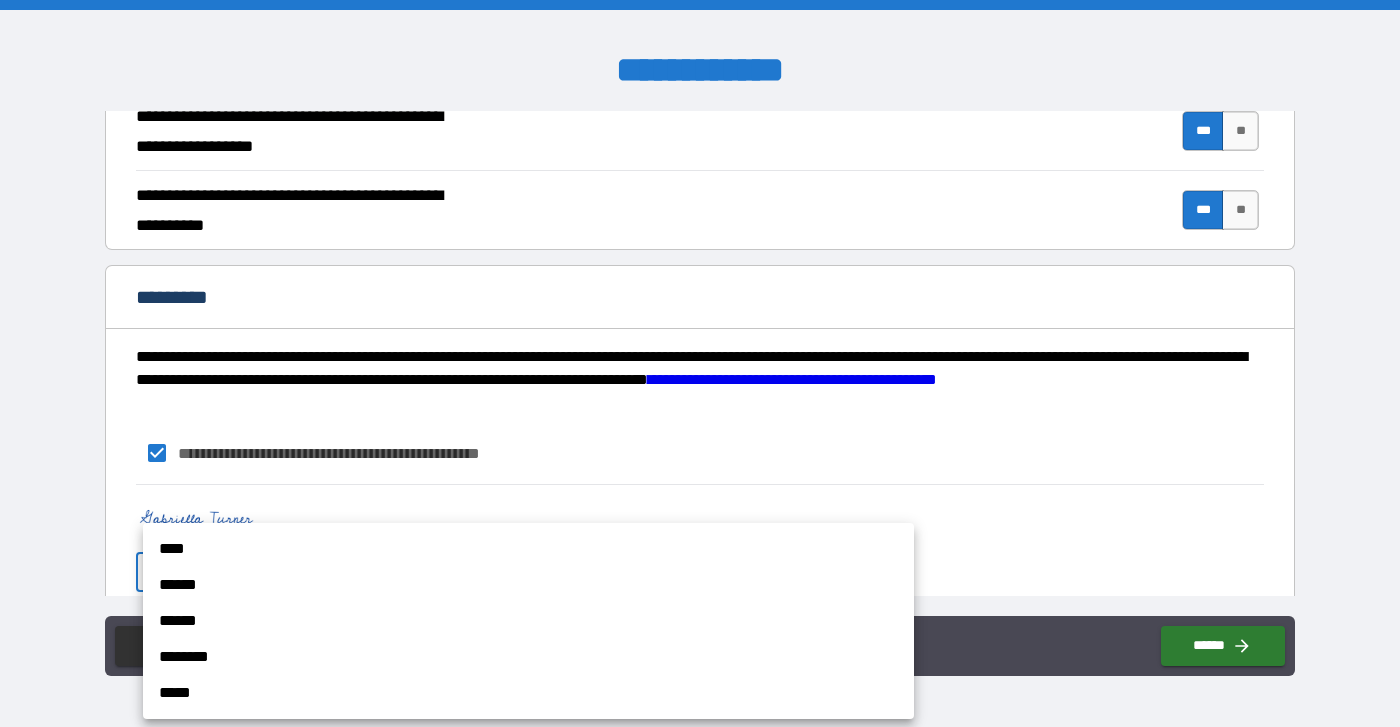 click on "**********" at bounding box center [700, 363] 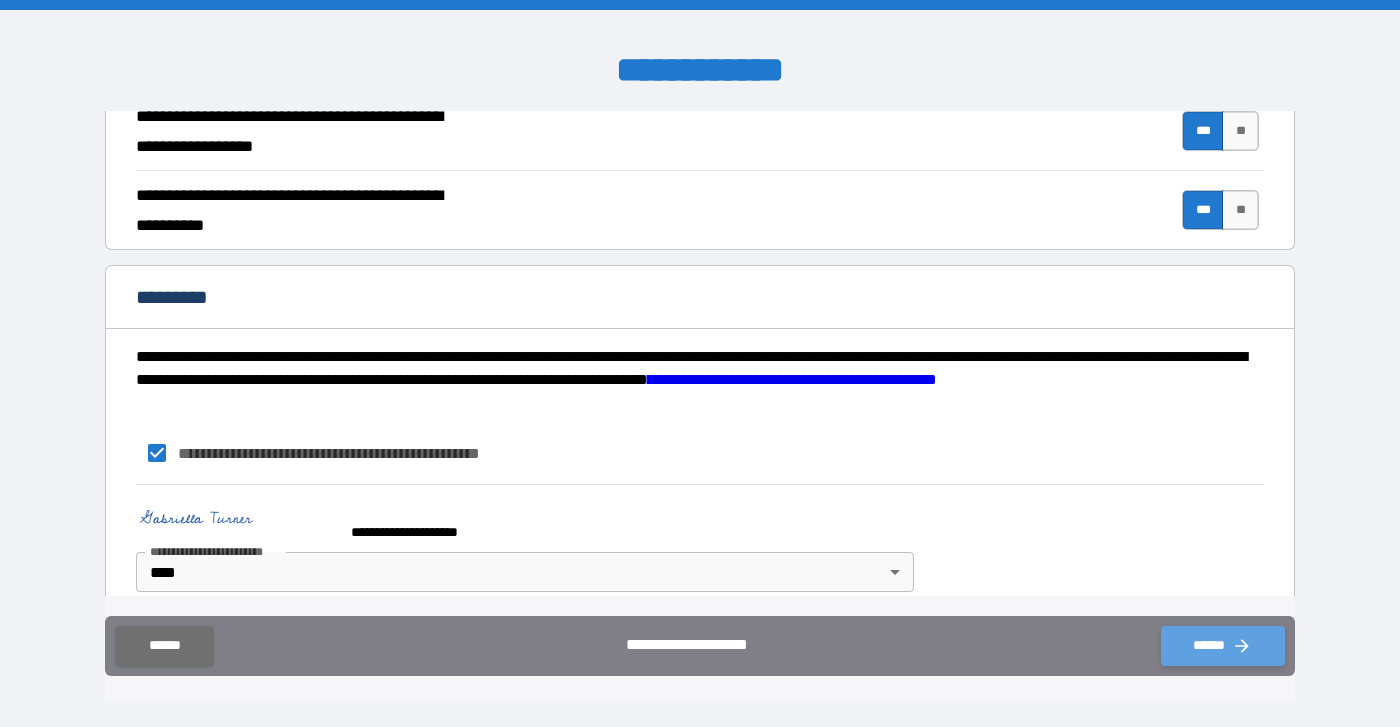 click 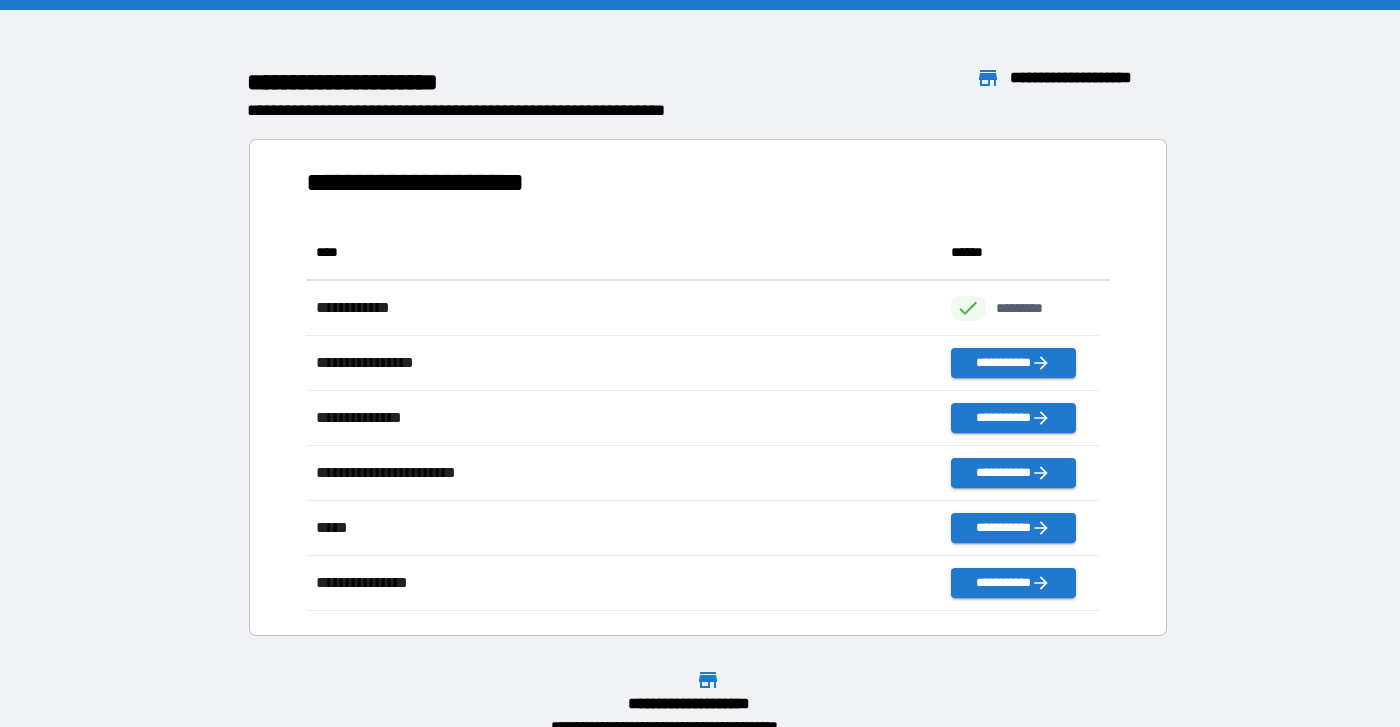 scroll, scrollTop: 16, scrollLeft: 16, axis: both 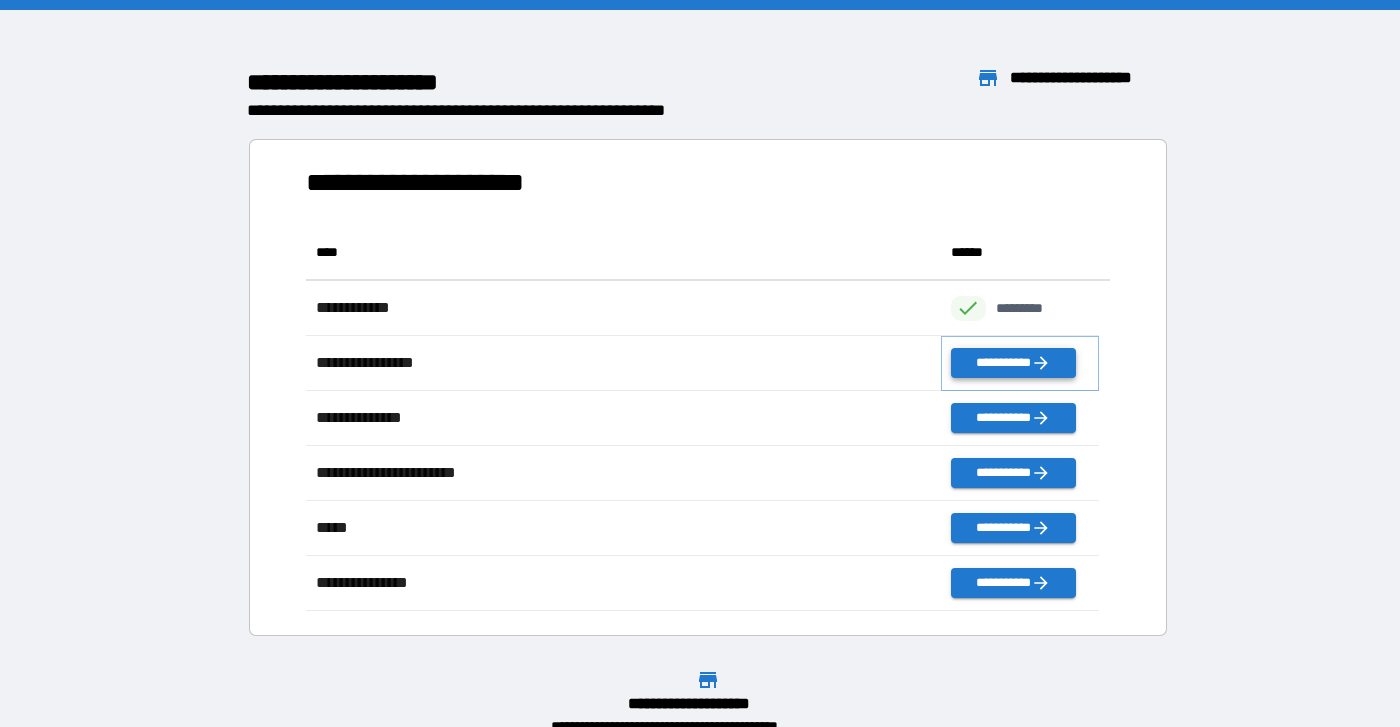 click on "**********" at bounding box center [1013, 363] 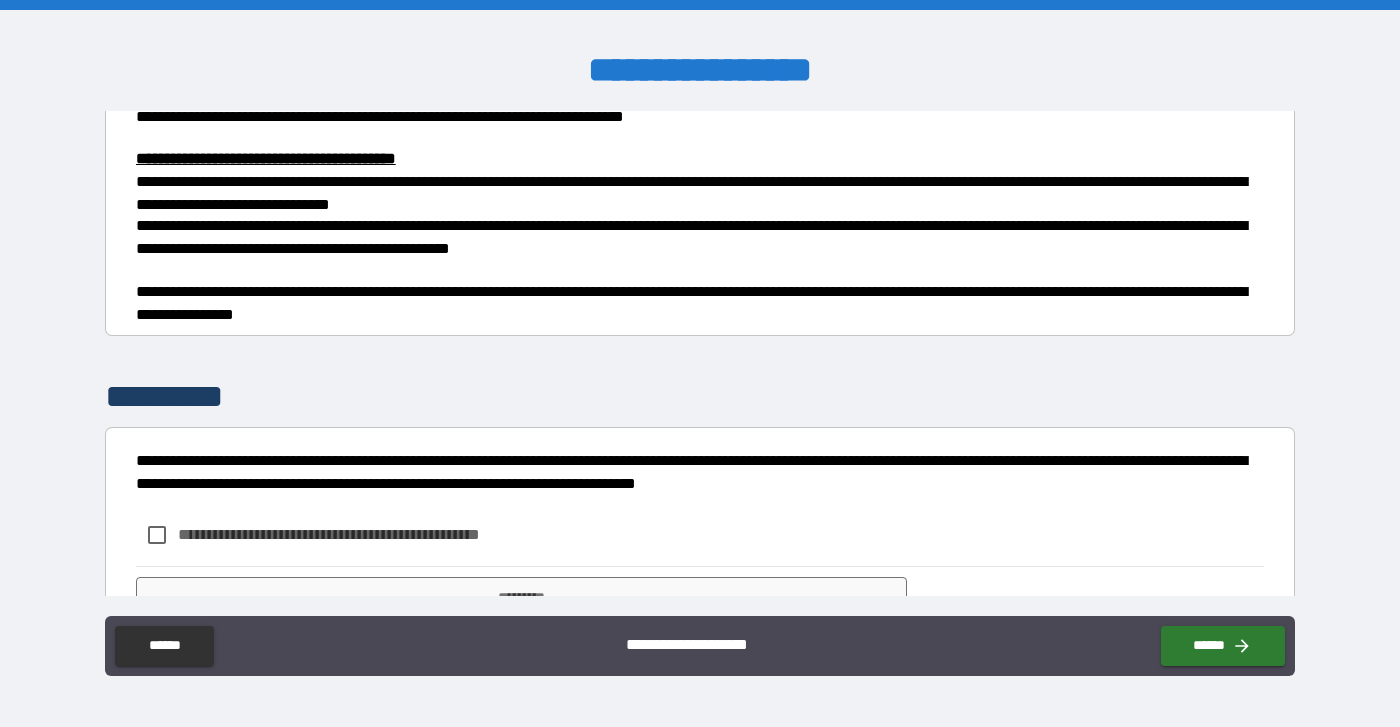 scroll, scrollTop: 1053, scrollLeft: 0, axis: vertical 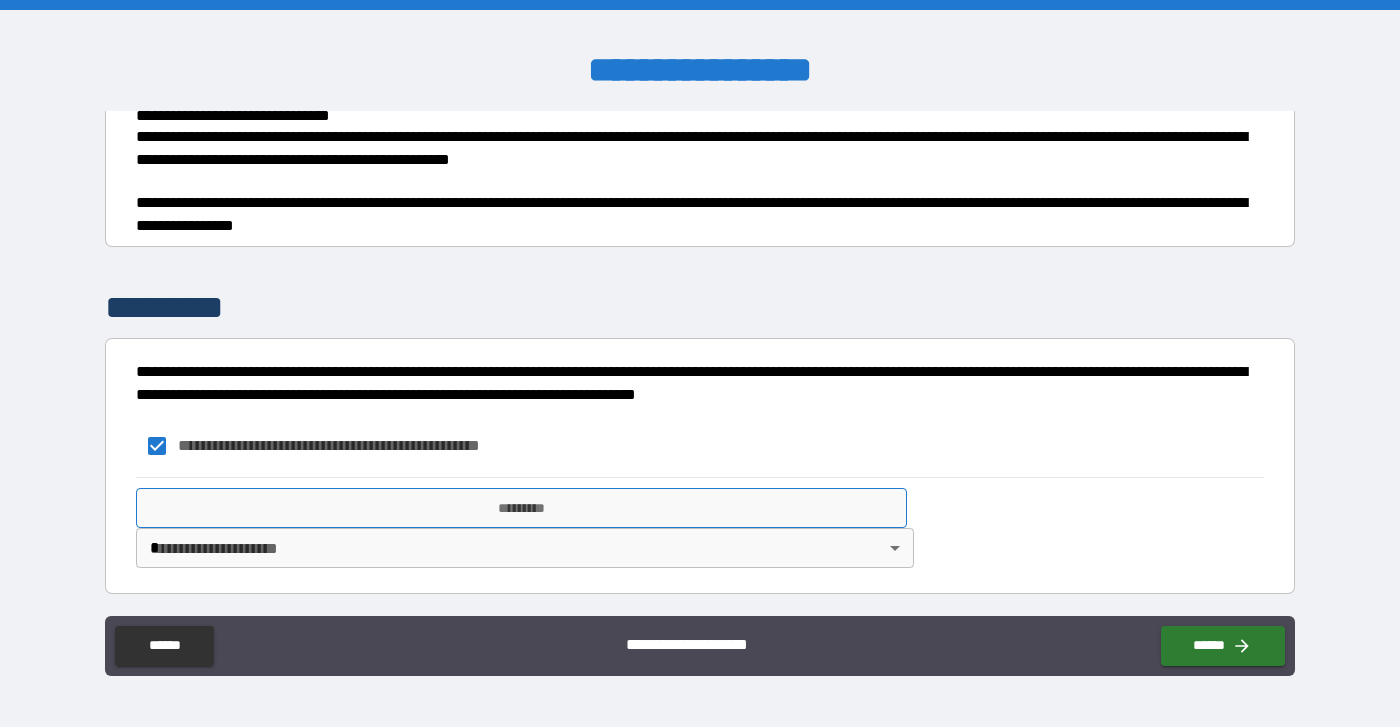 click on "*********" at bounding box center (521, 508) 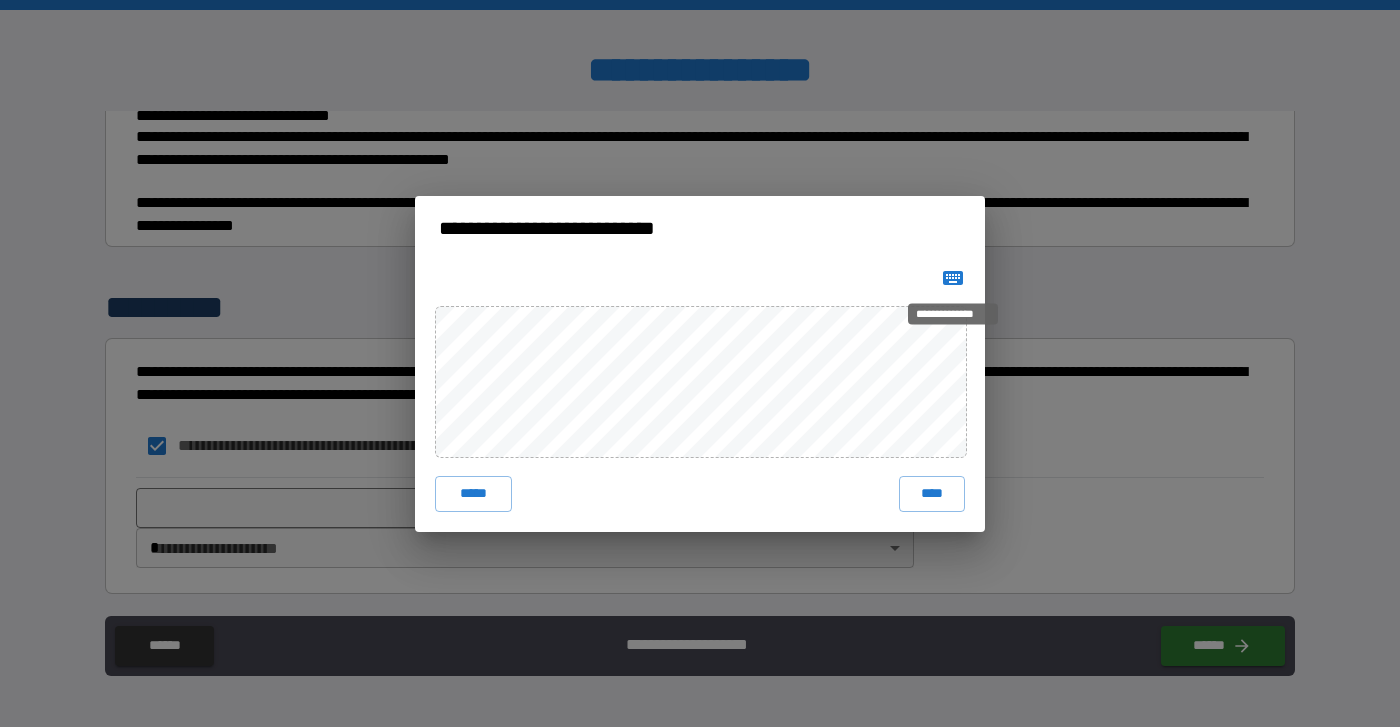 click 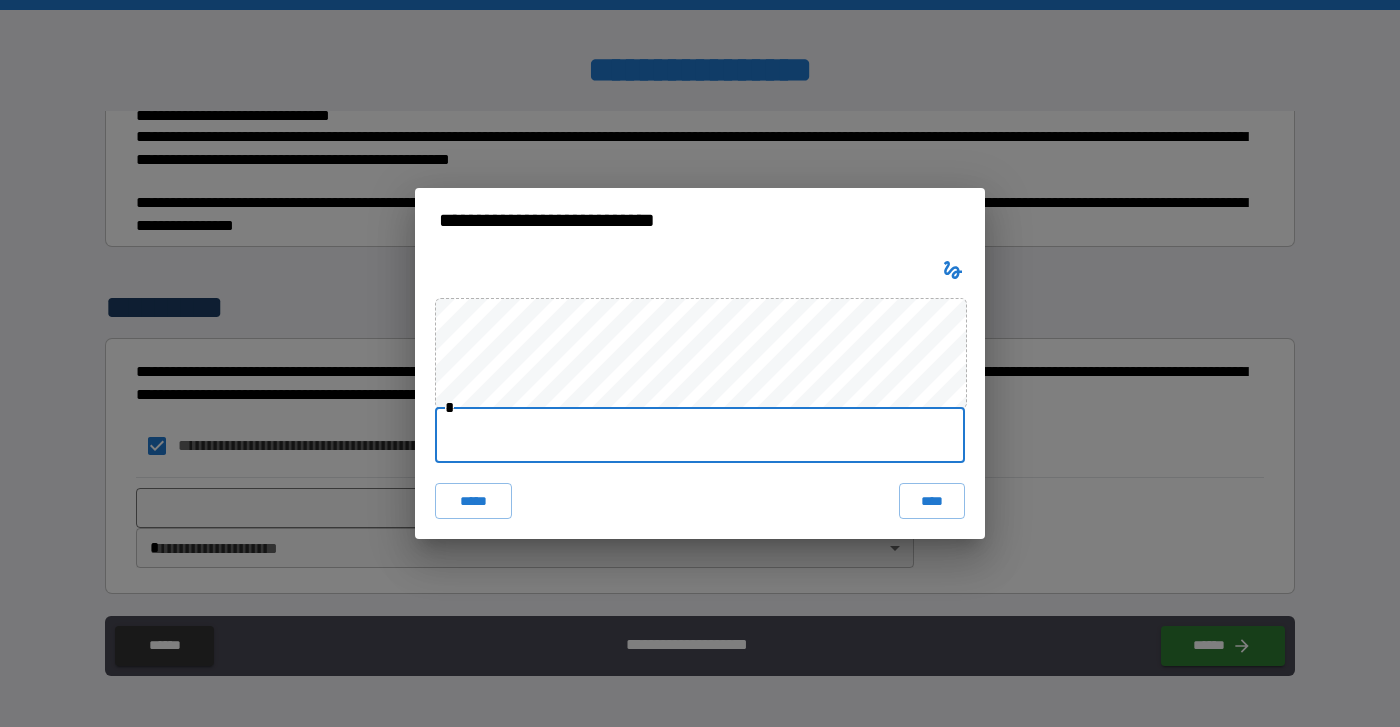 click at bounding box center (700, 435) 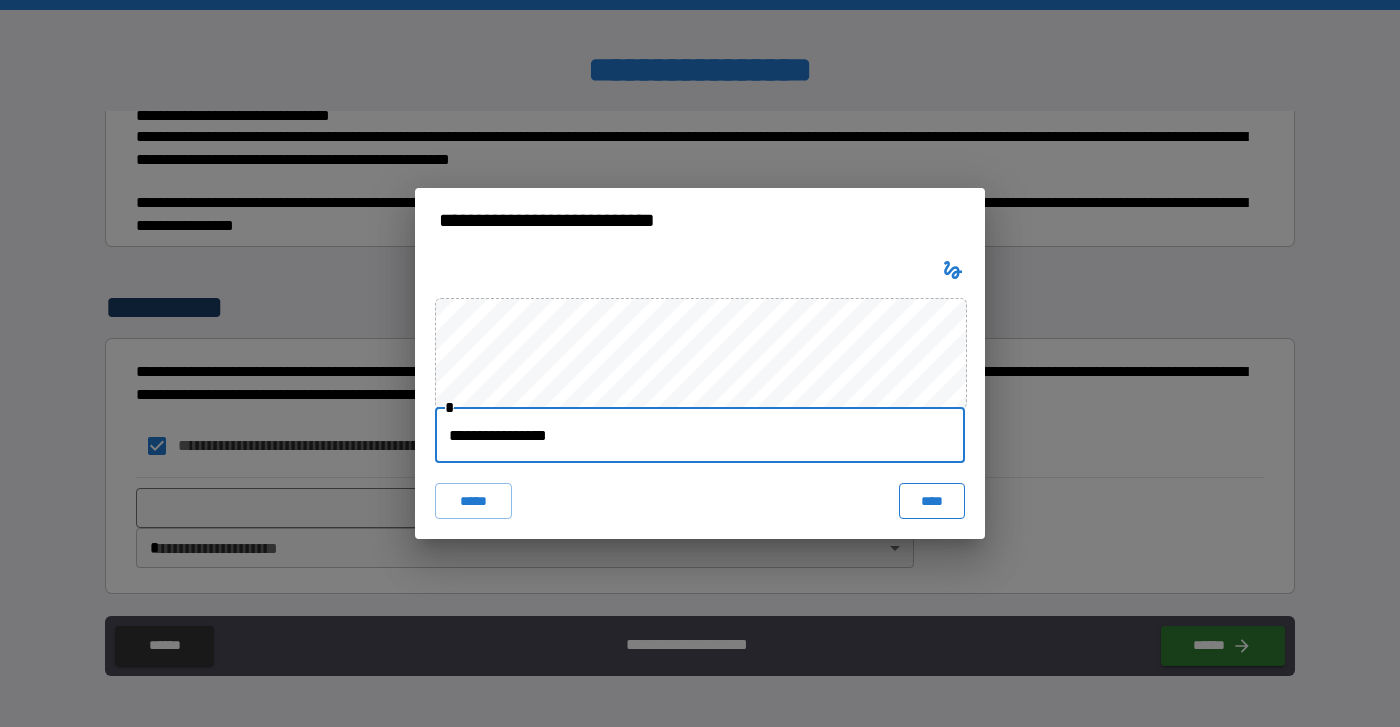 type on "**********" 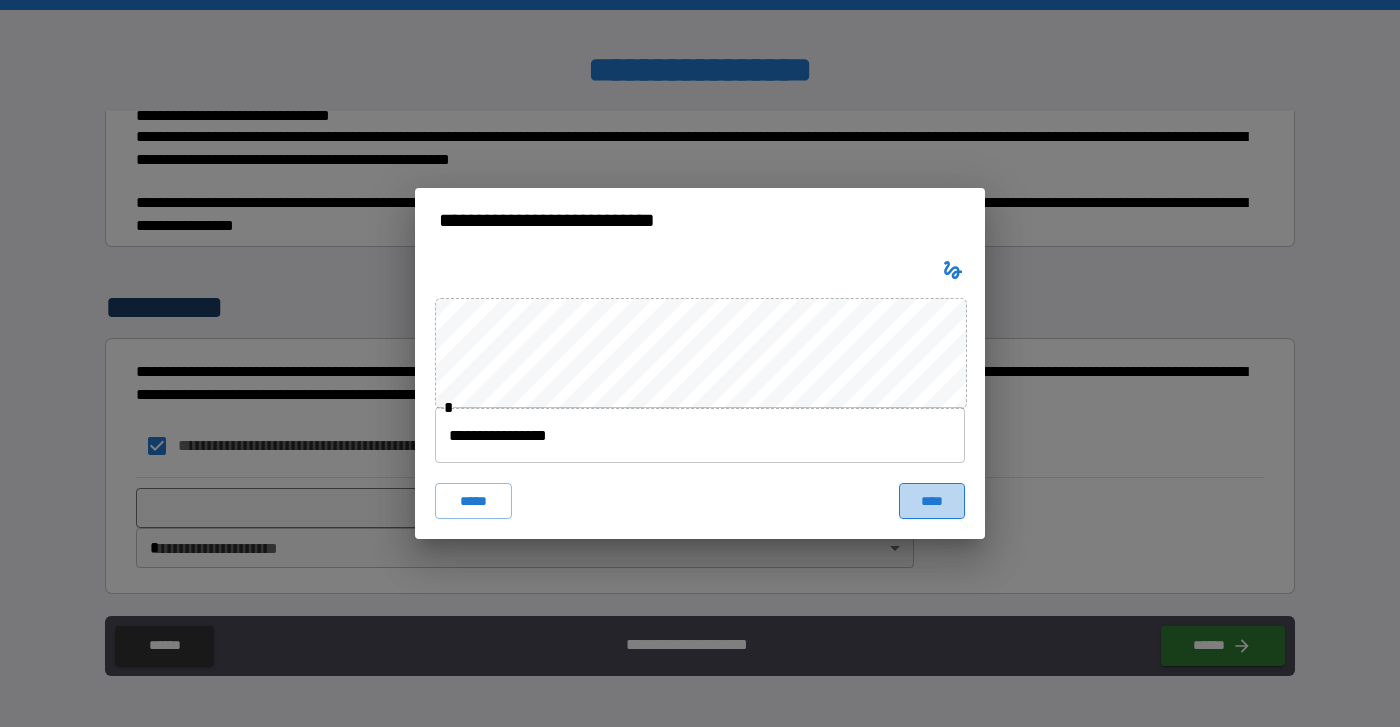 click on "****" at bounding box center (932, 501) 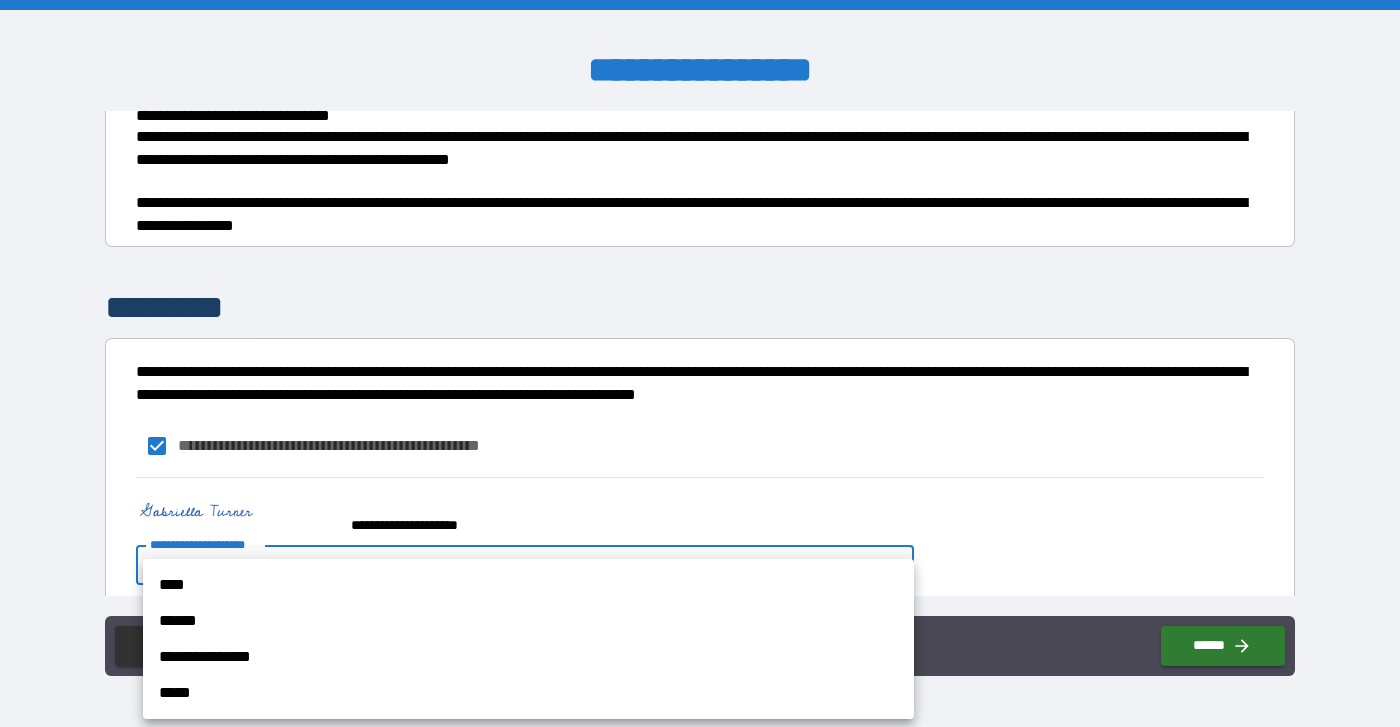 click on "**********" at bounding box center (700, 363) 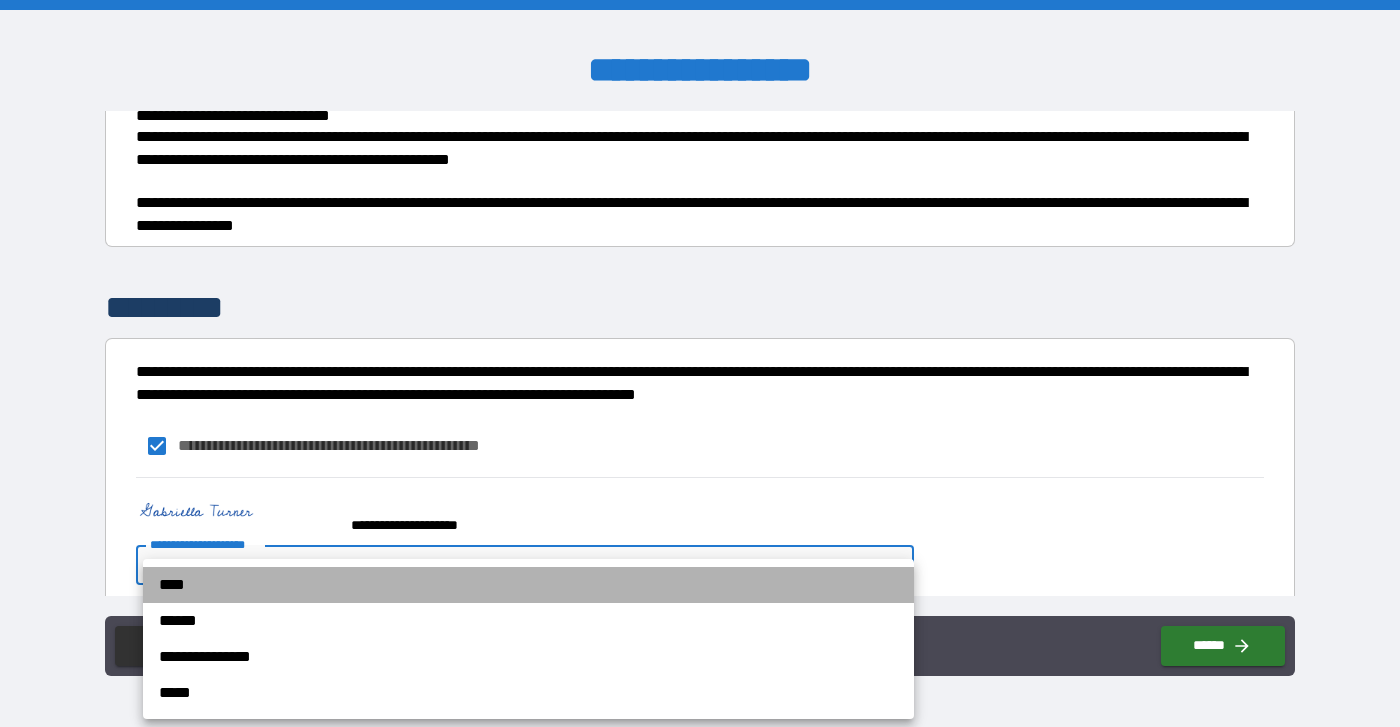 click on "****" at bounding box center [528, 585] 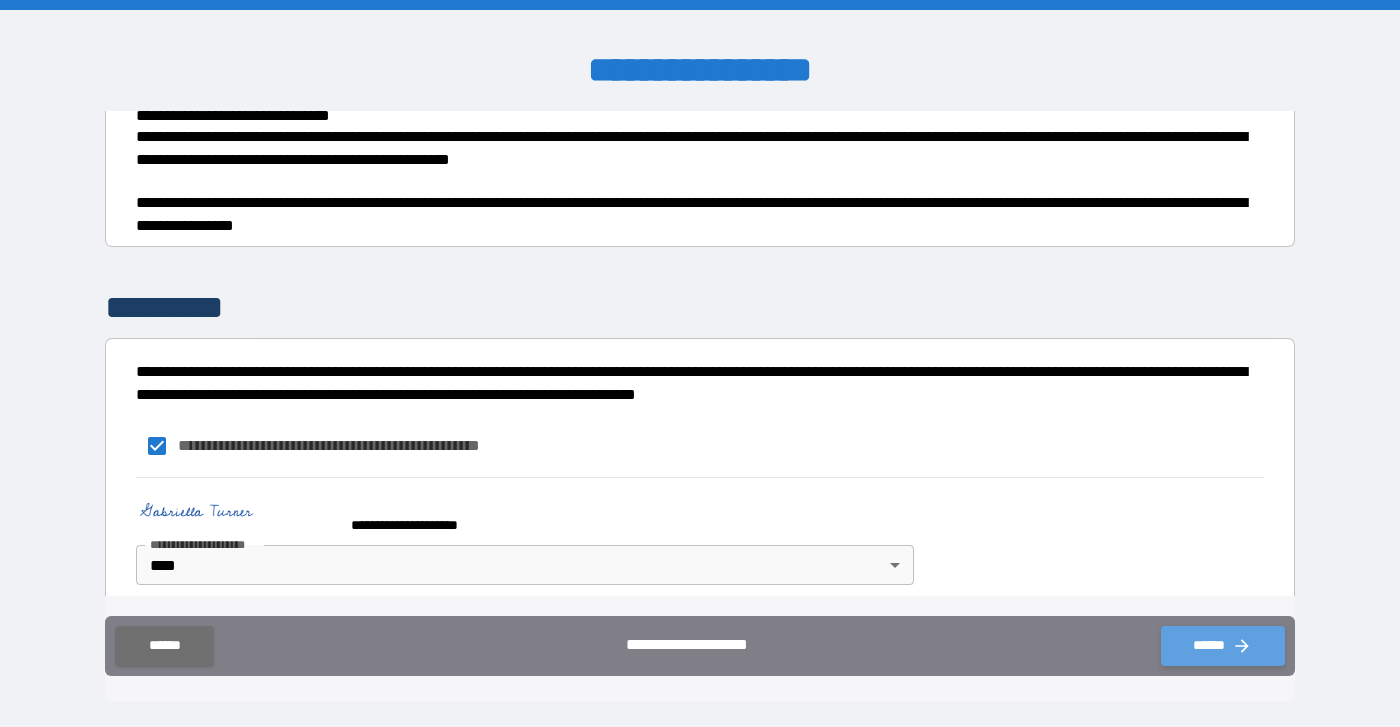click 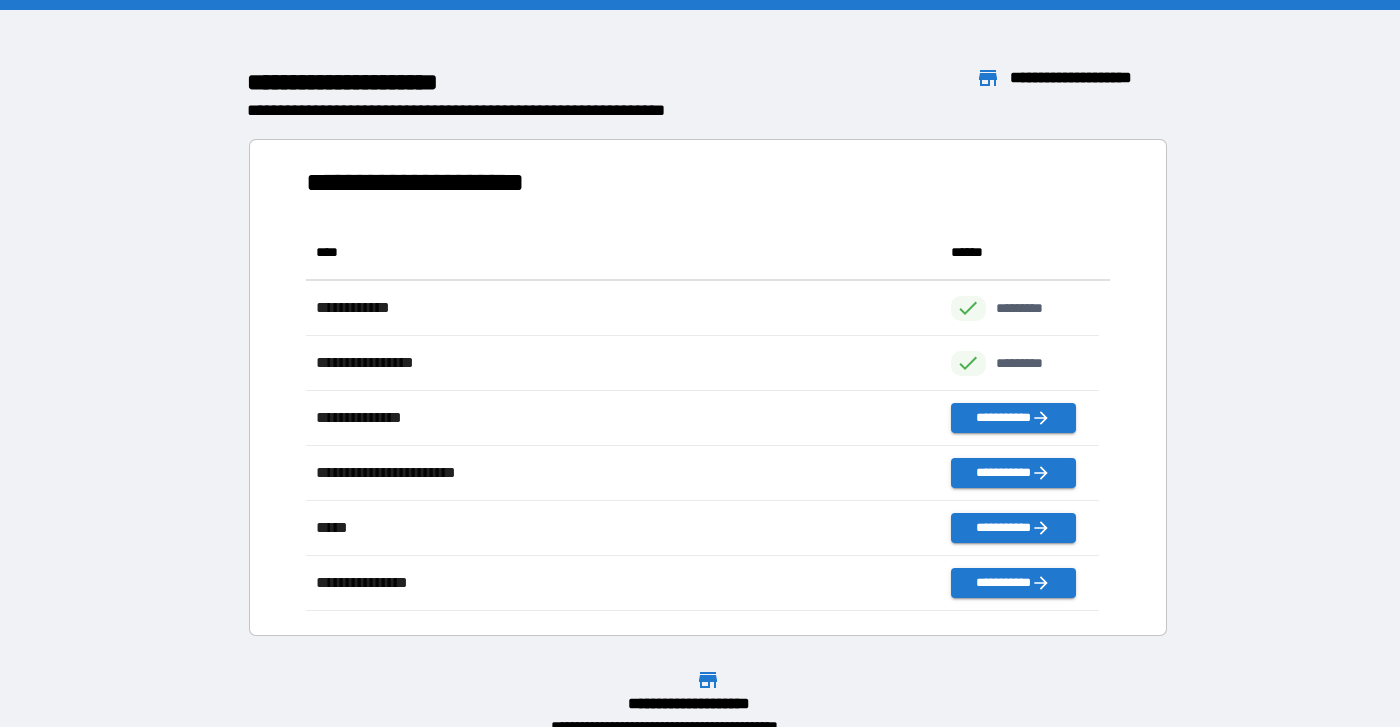 scroll, scrollTop: 16, scrollLeft: 16, axis: both 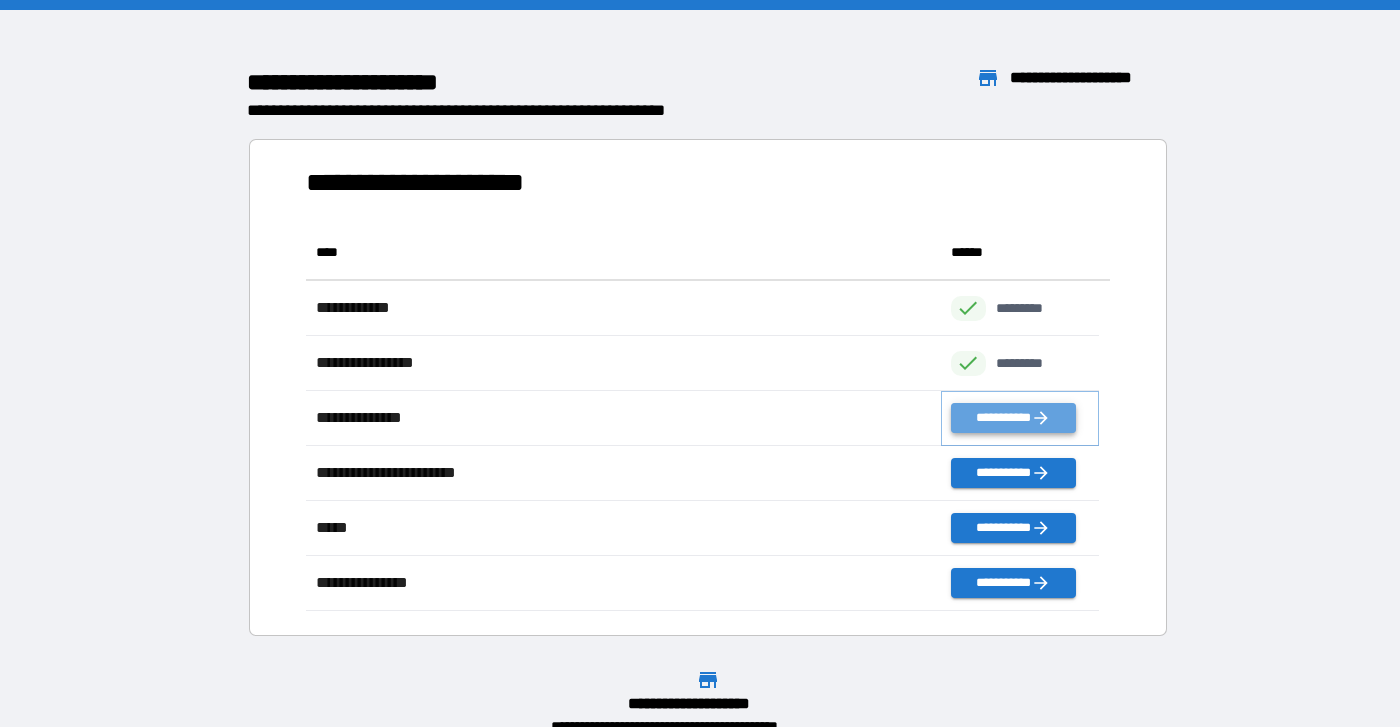 click on "**********" at bounding box center [1013, 418] 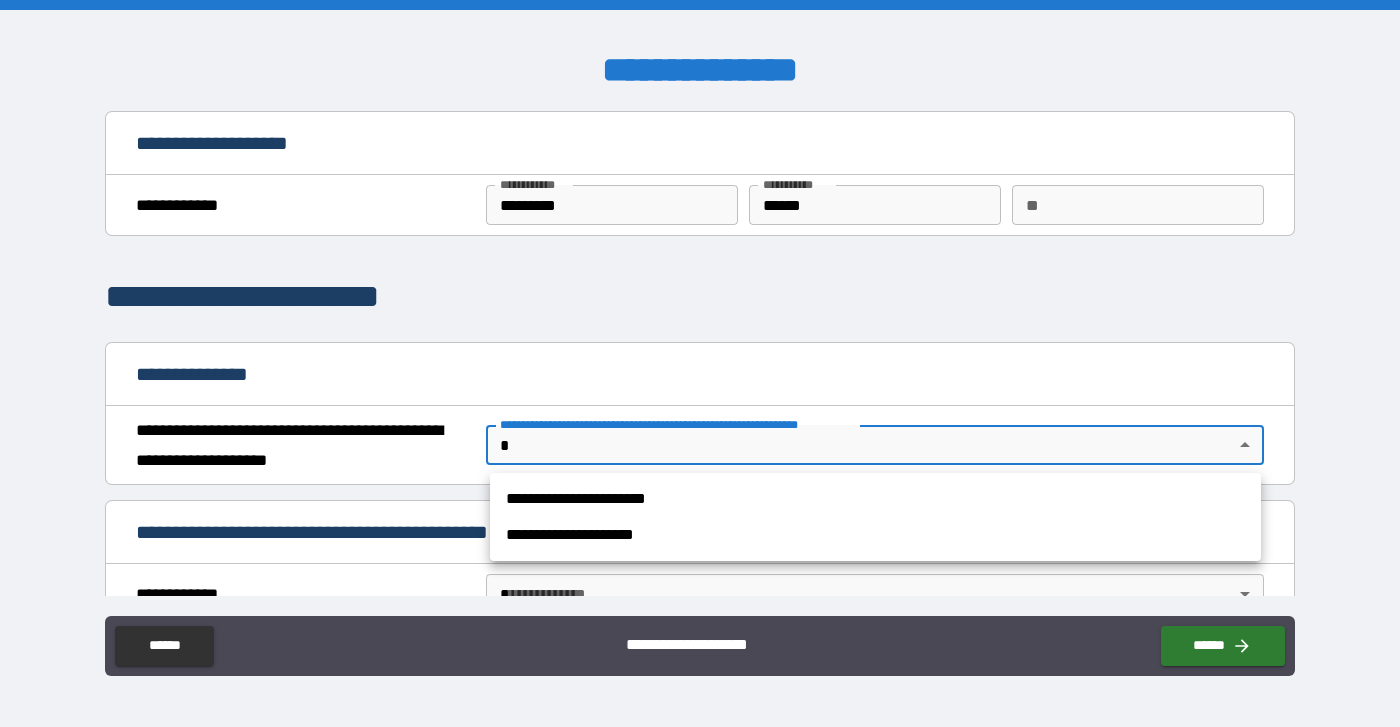 click on "**********" at bounding box center (700, 363) 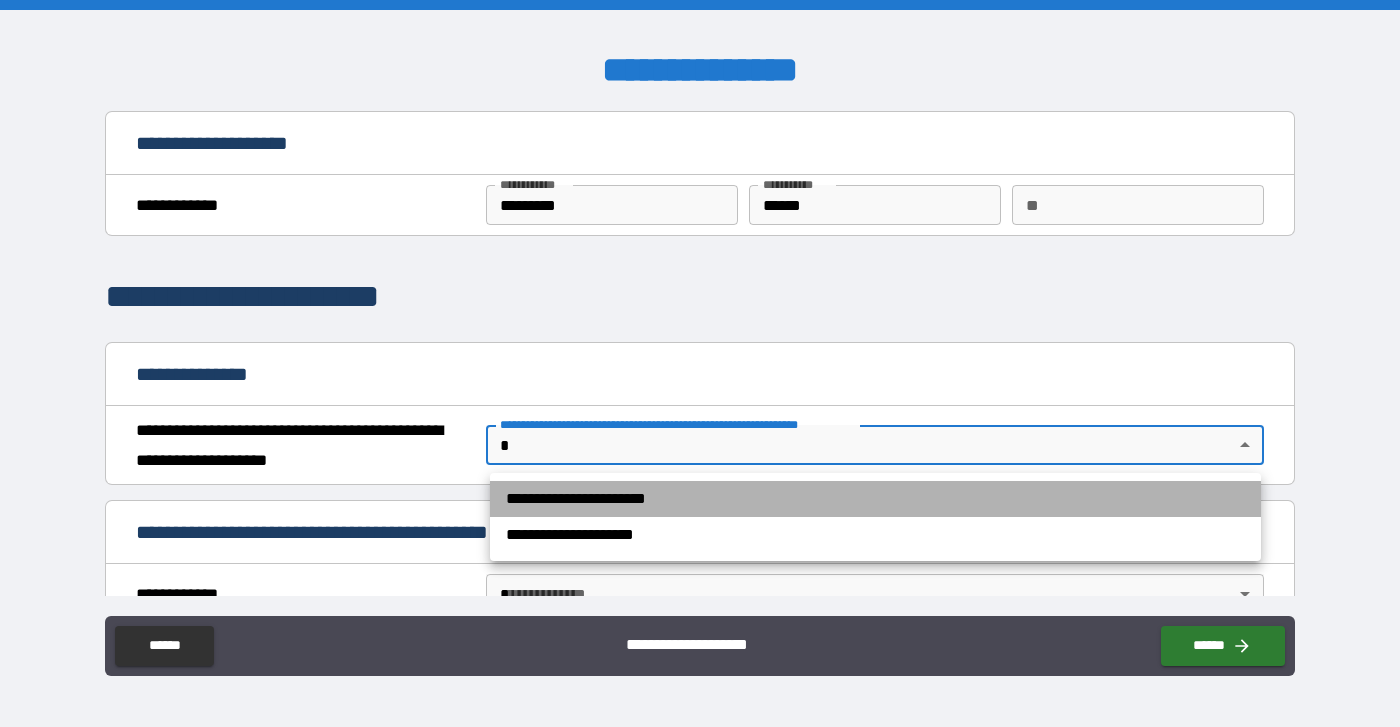 click on "**********" at bounding box center [875, 499] 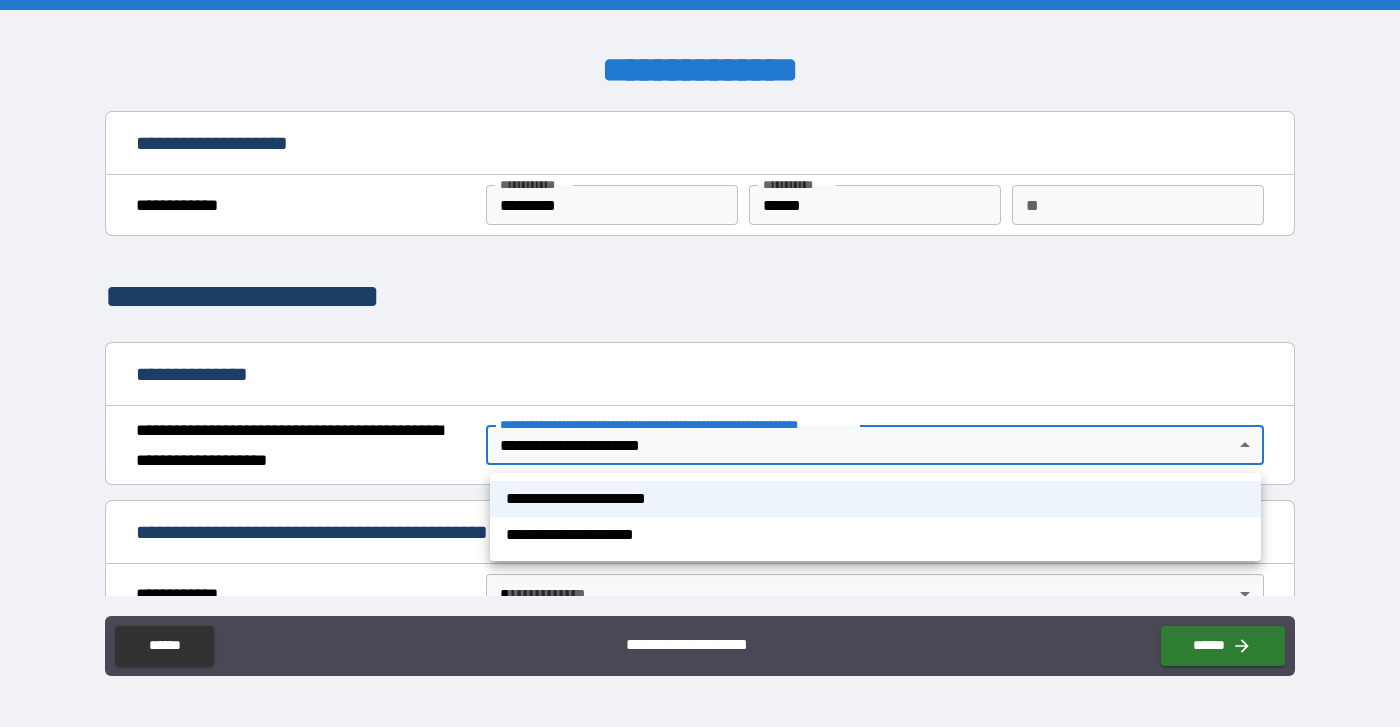 click at bounding box center [700, 363] 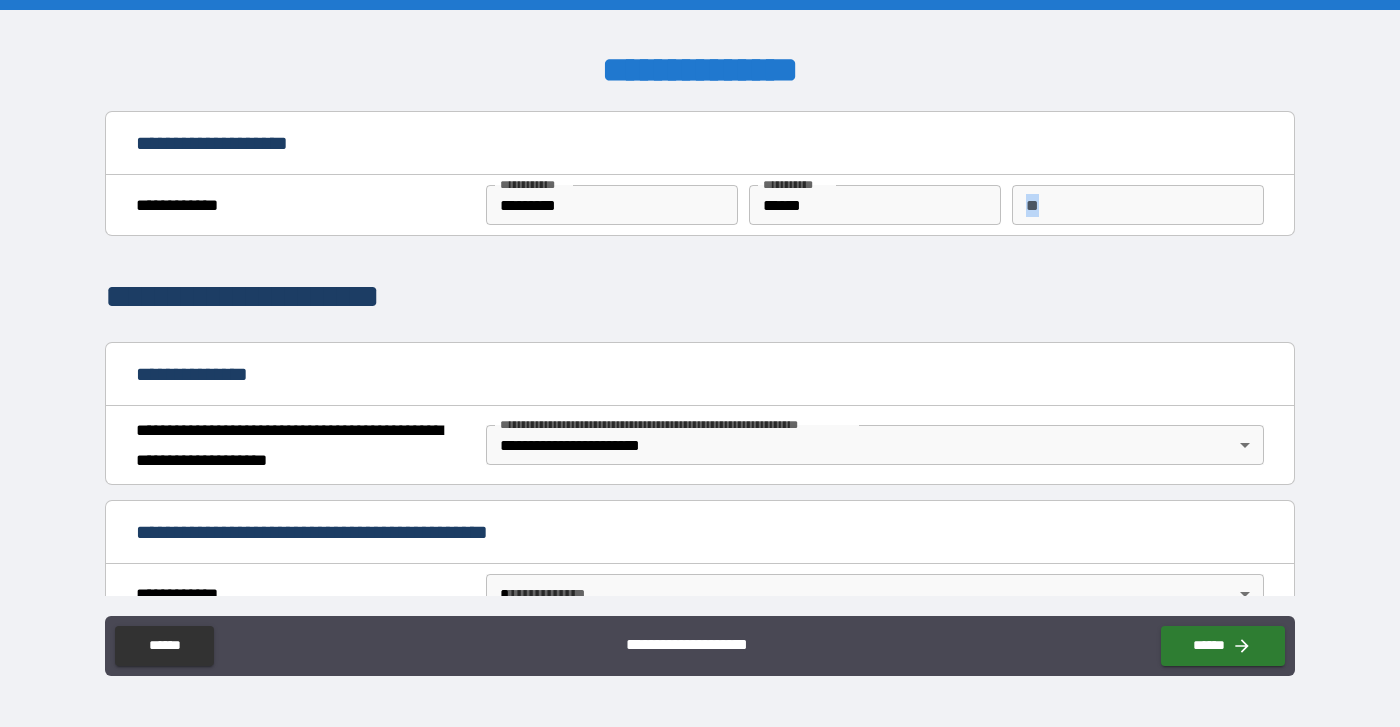 drag, startPoint x: 1282, startPoint y: 182, endPoint x: 1288, endPoint y: 206, distance: 24.738634 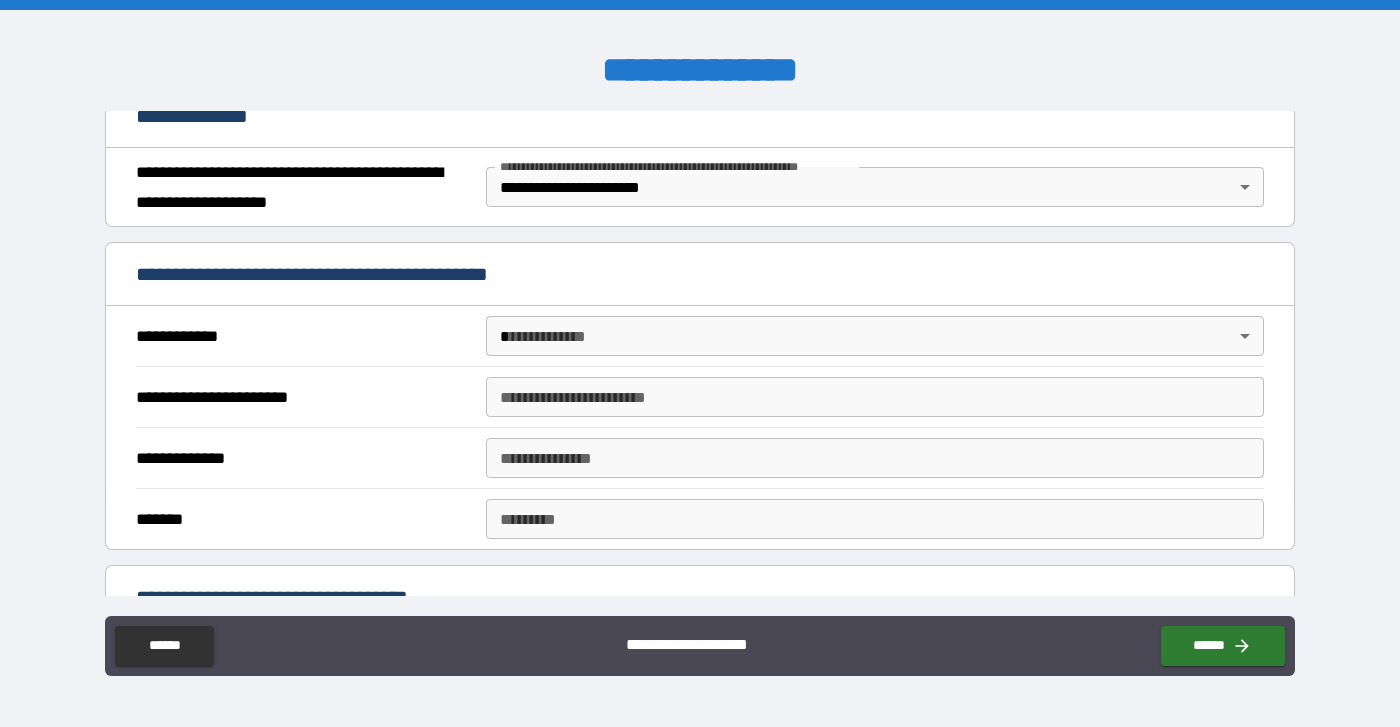 scroll, scrollTop: 252, scrollLeft: 0, axis: vertical 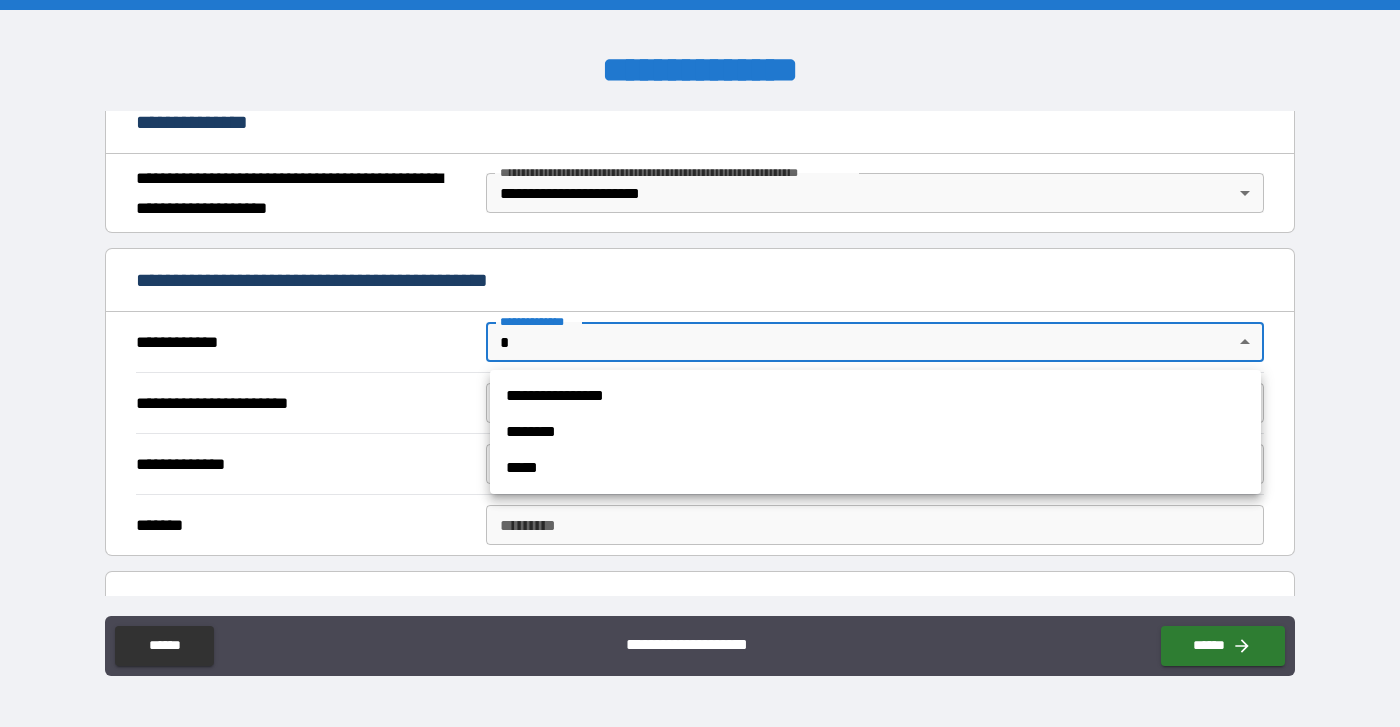 click on "**********" at bounding box center (700, 363) 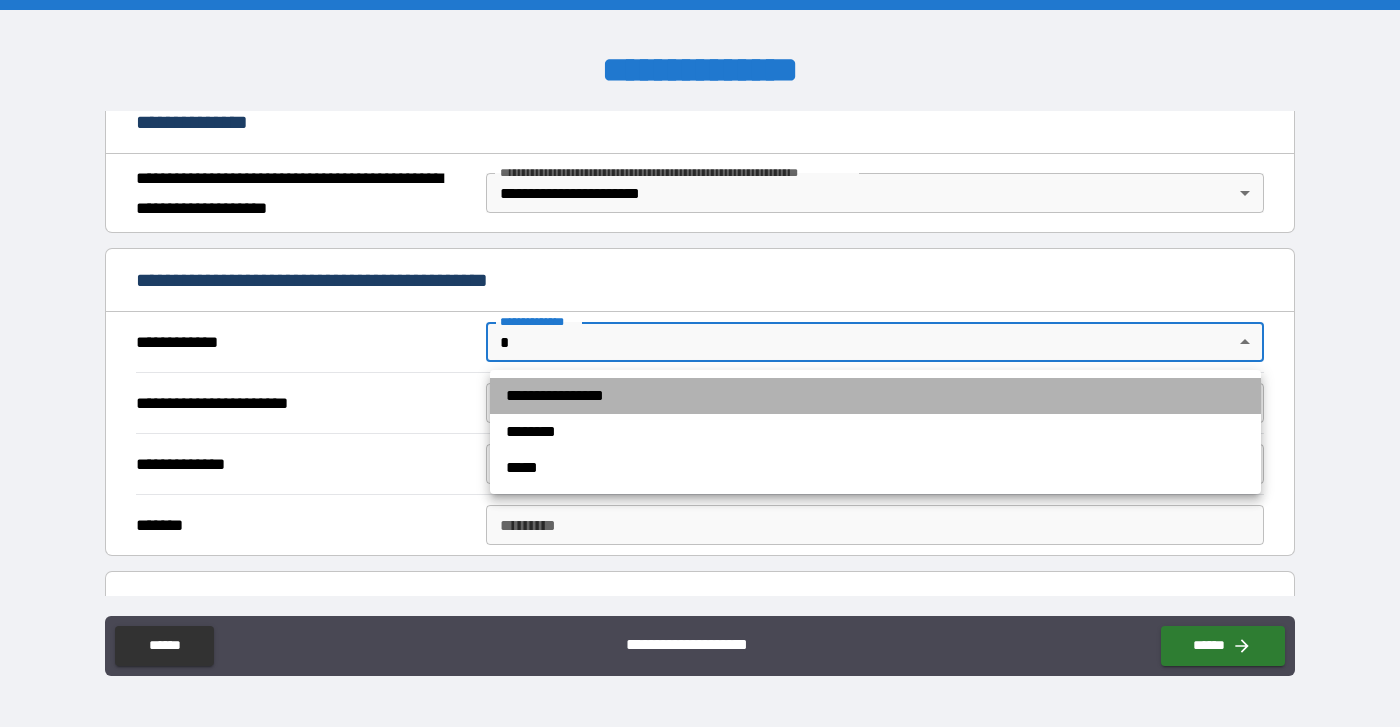 click on "**********" at bounding box center (875, 396) 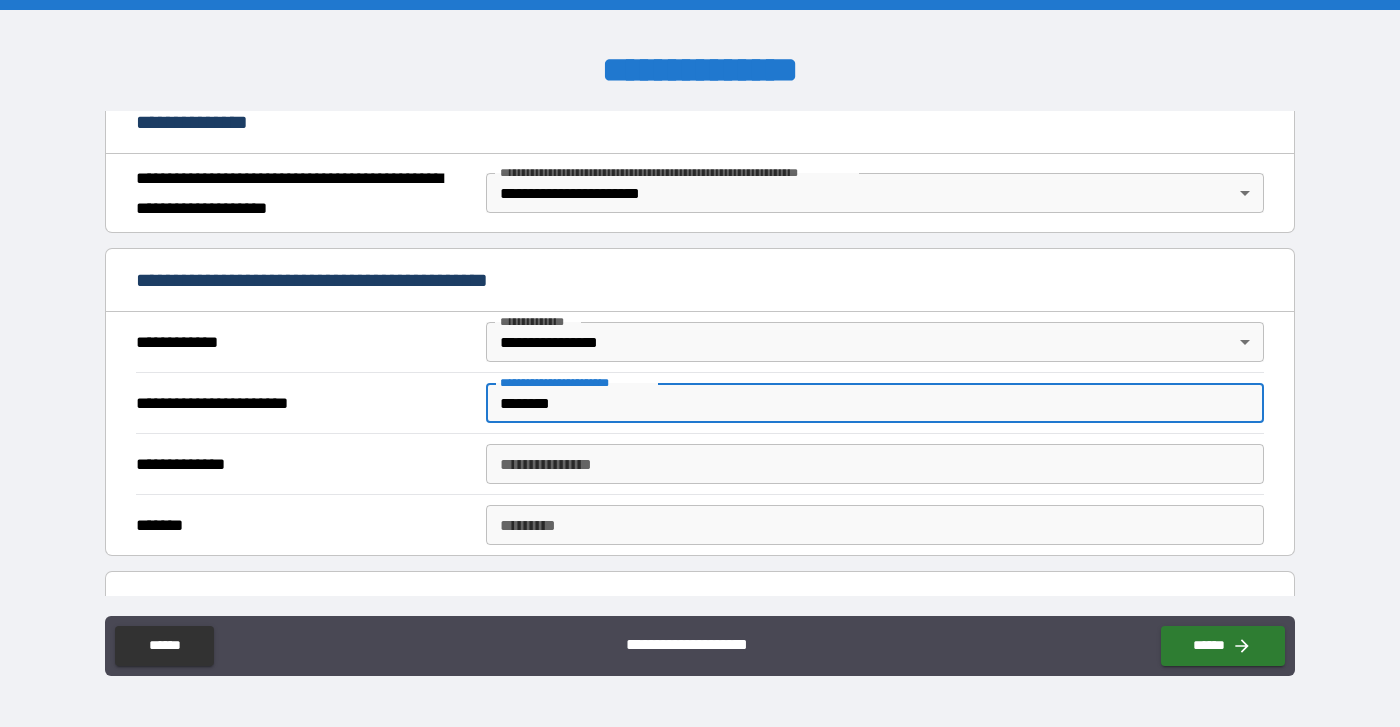 type on "********" 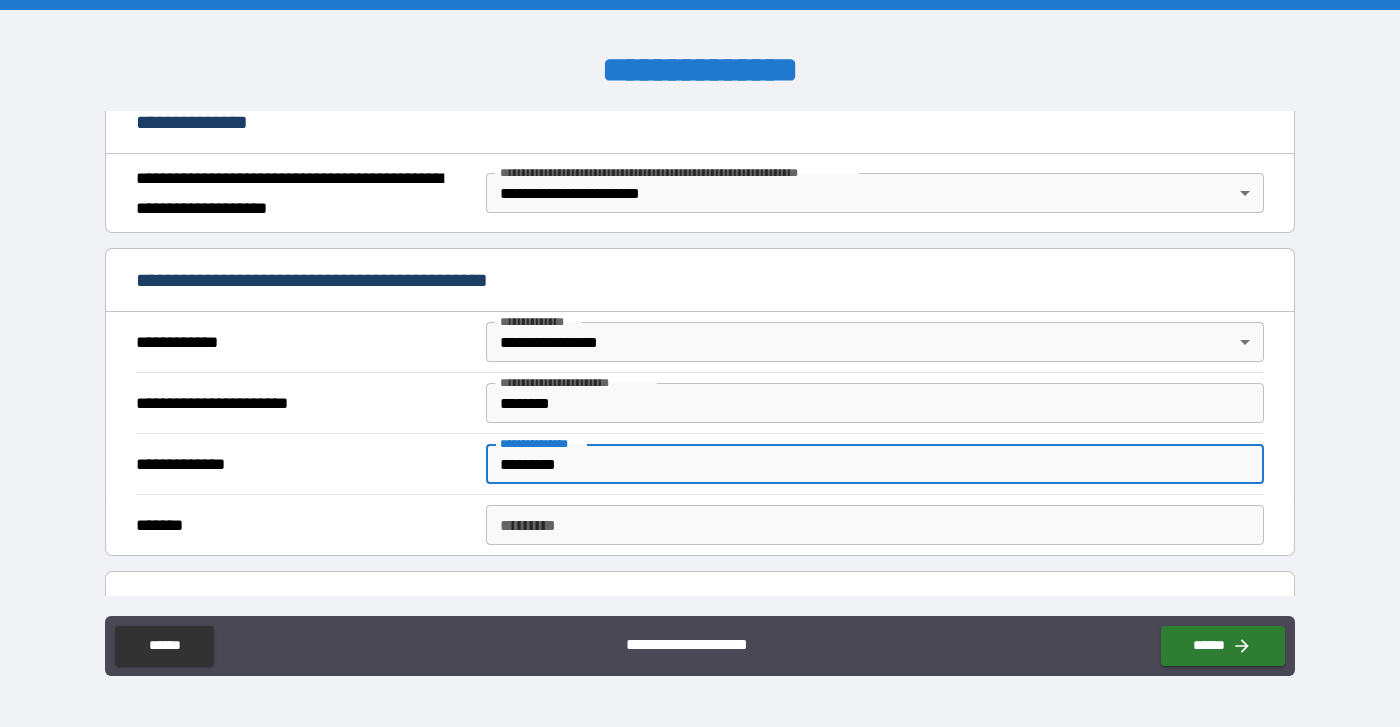 type on "*********" 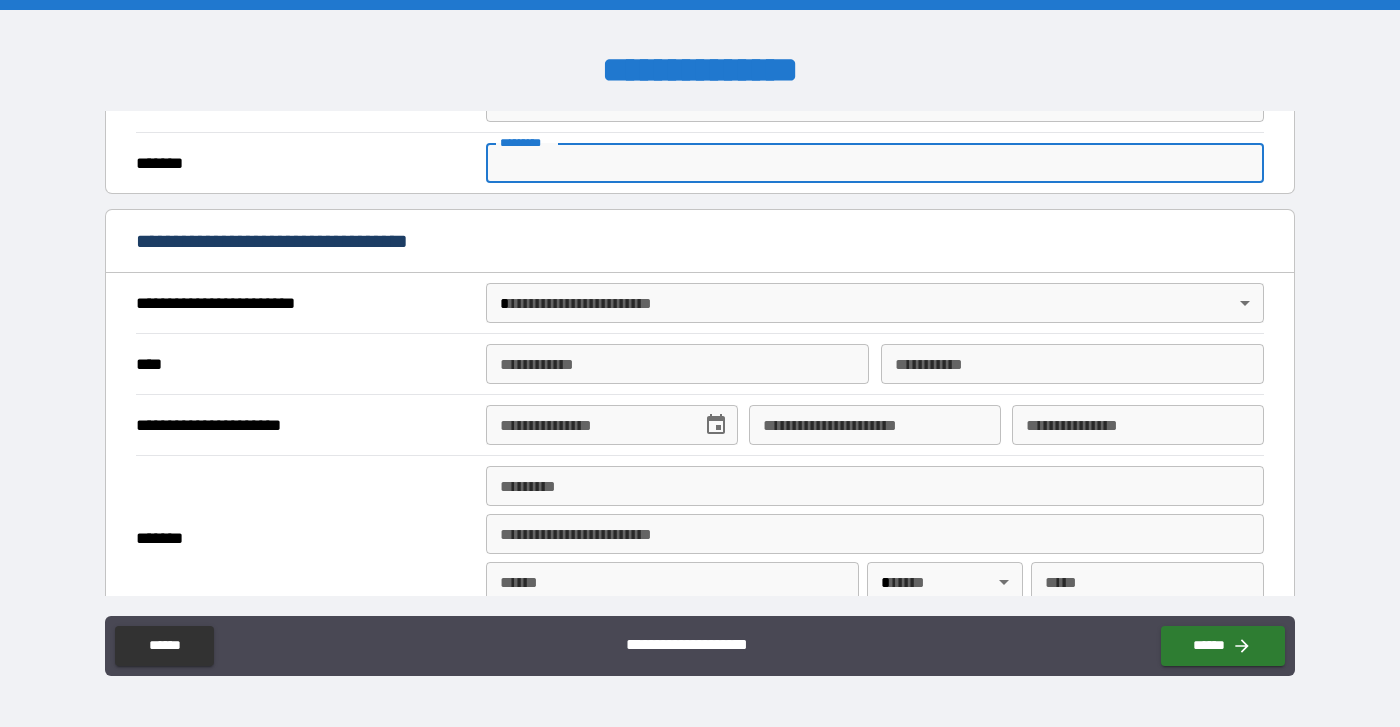 scroll, scrollTop: 702, scrollLeft: 0, axis: vertical 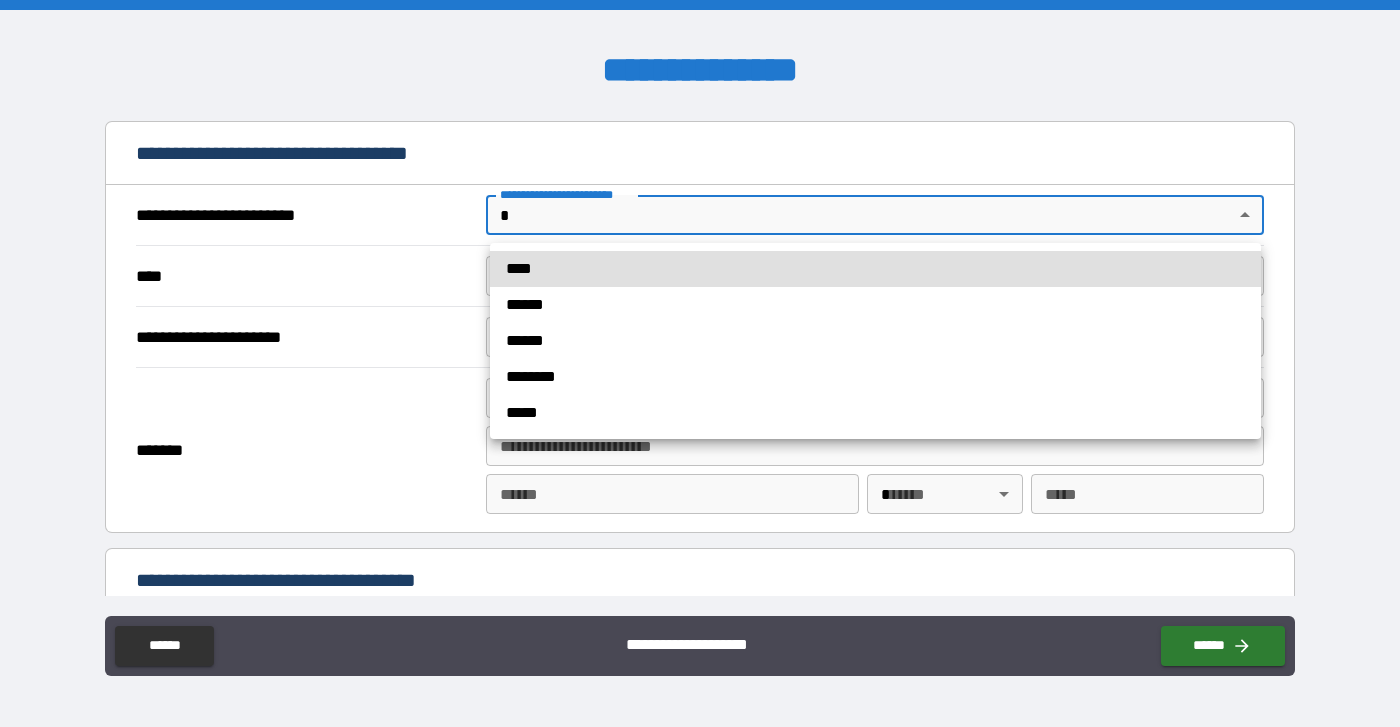 click on "**********" at bounding box center [700, 363] 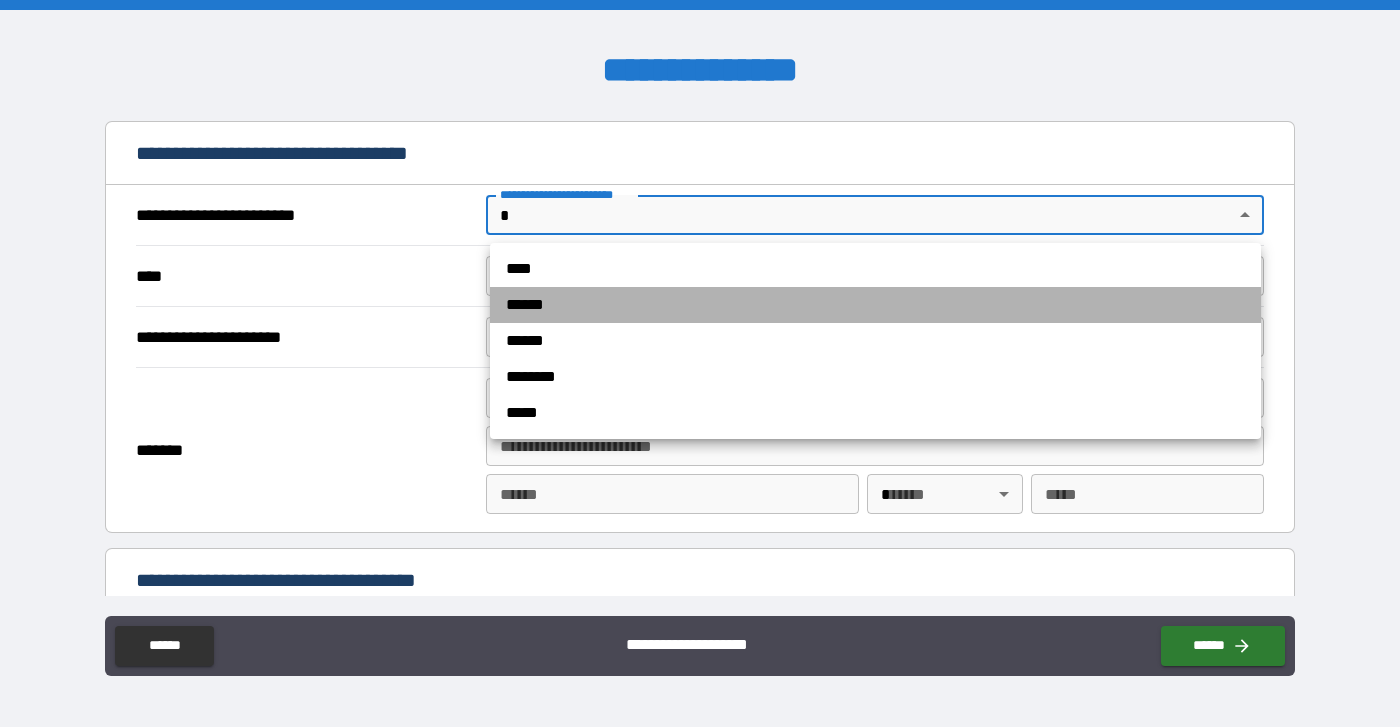 click on "******" at bounding box center (875, 305) 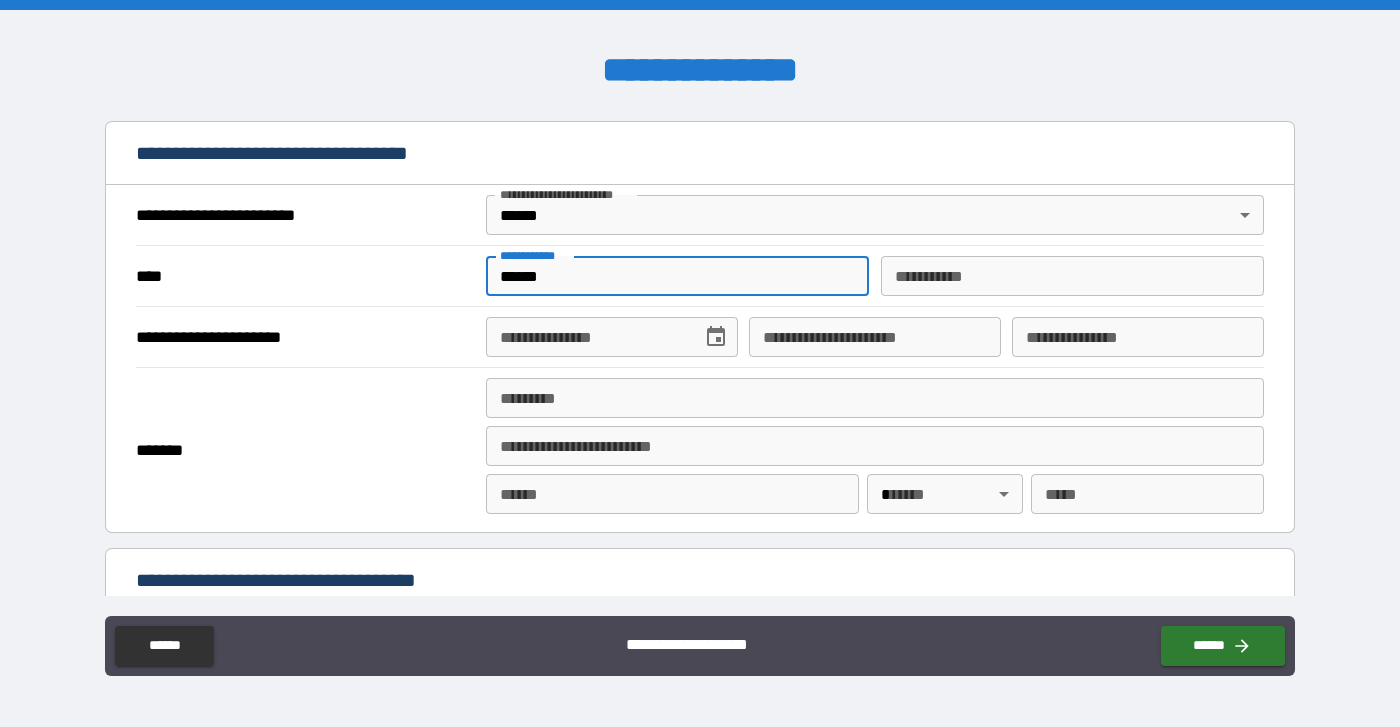 type on "******" 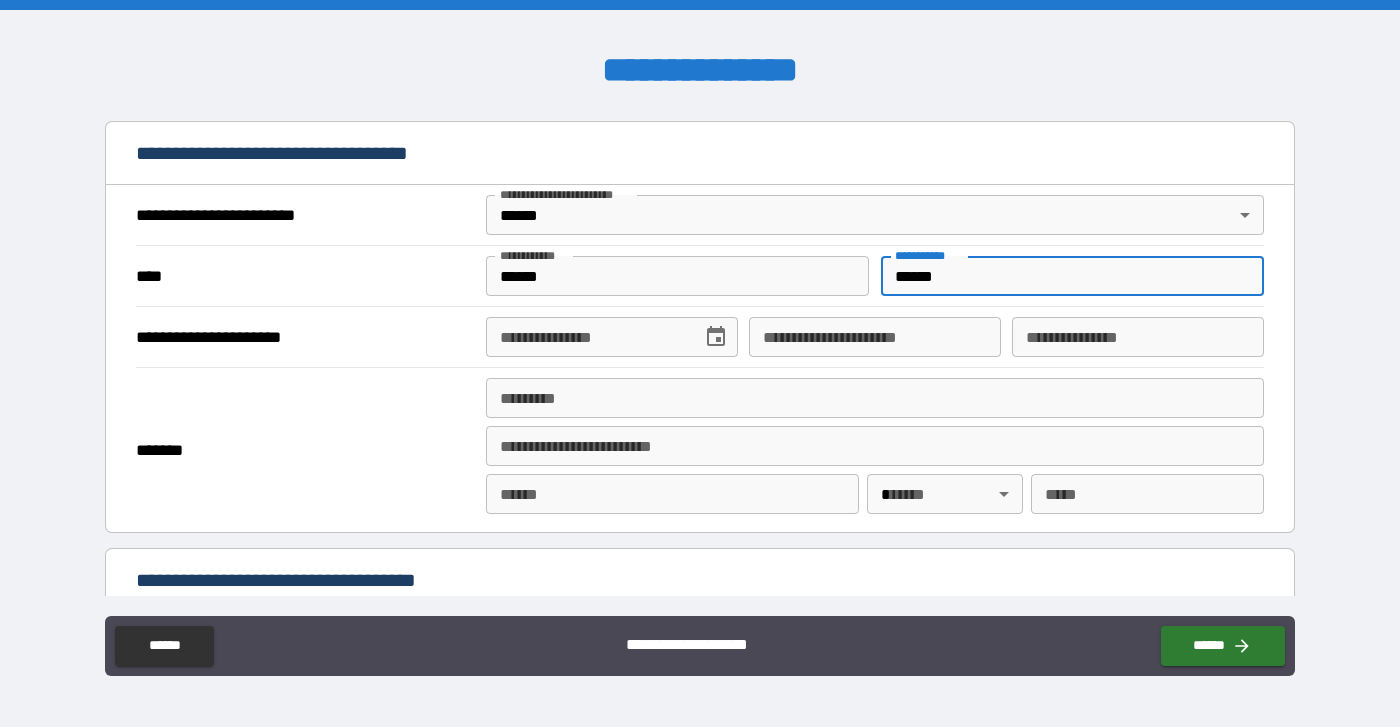 type on "******" 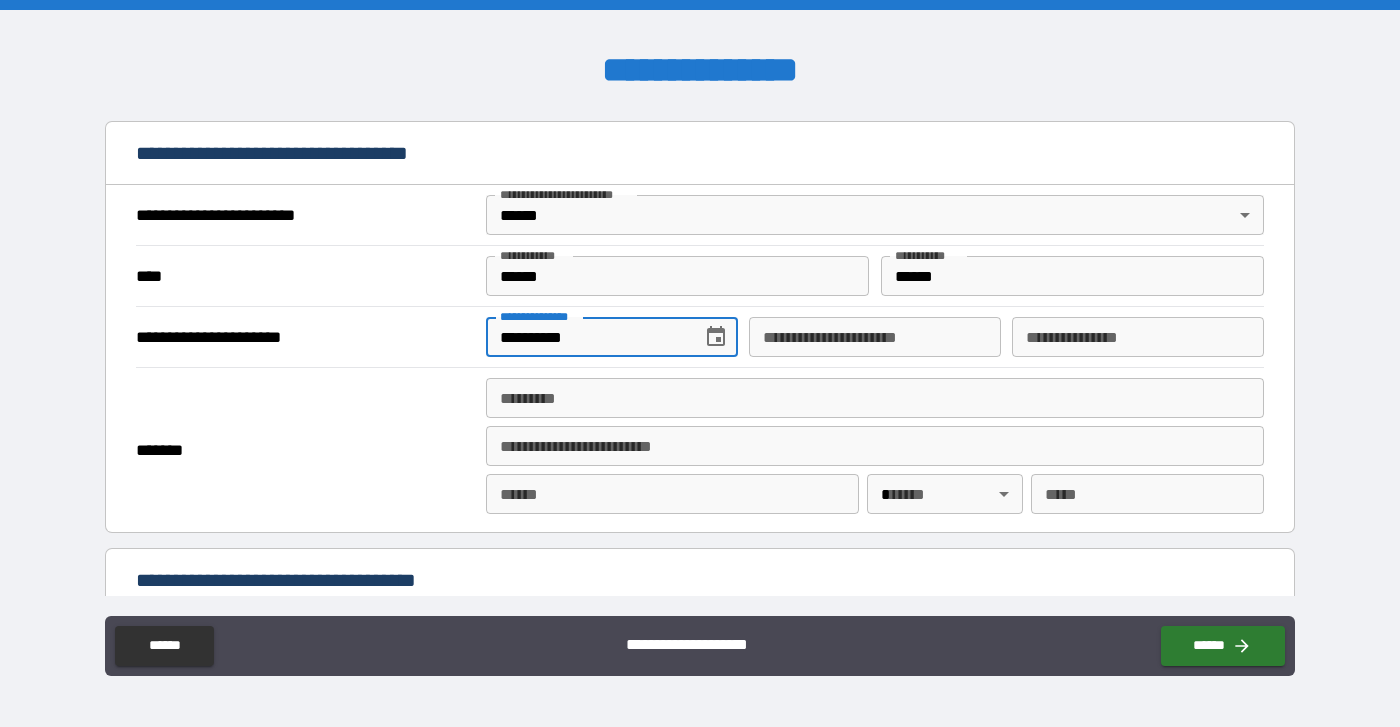type on "**********" 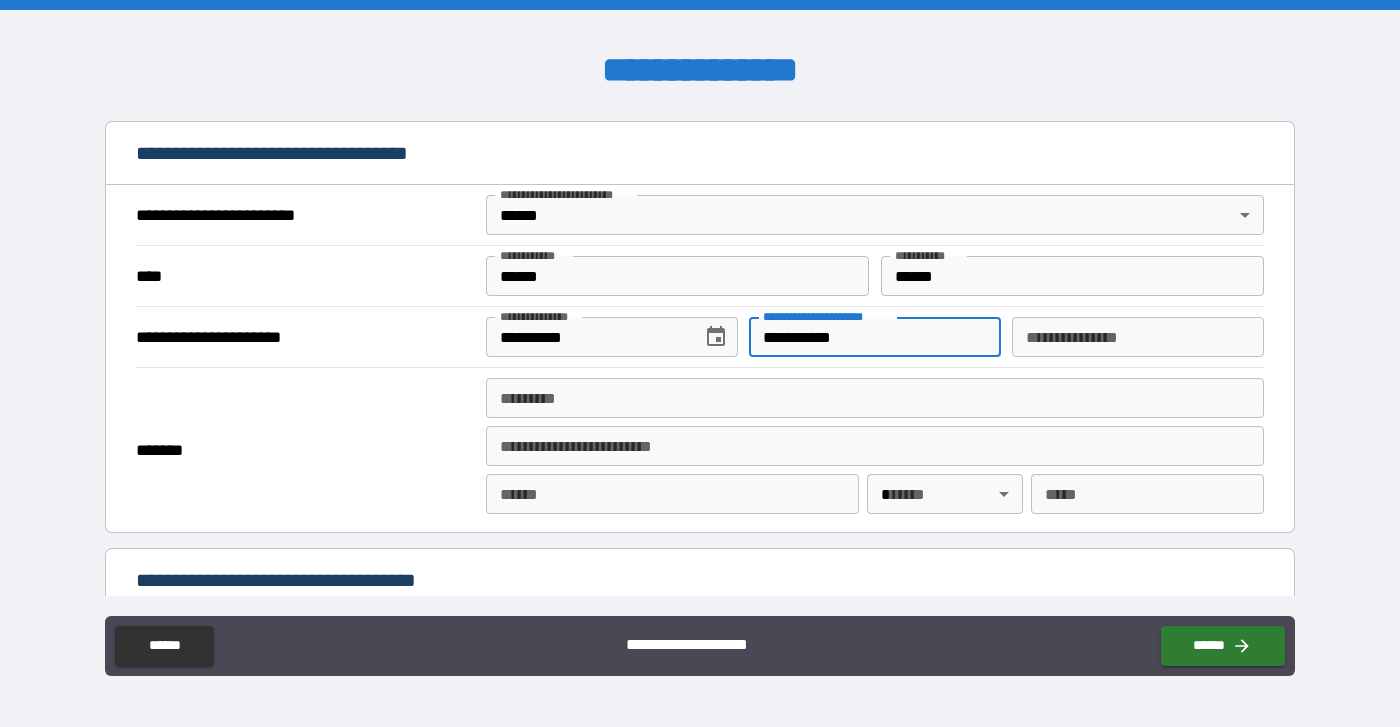 type on "**********" 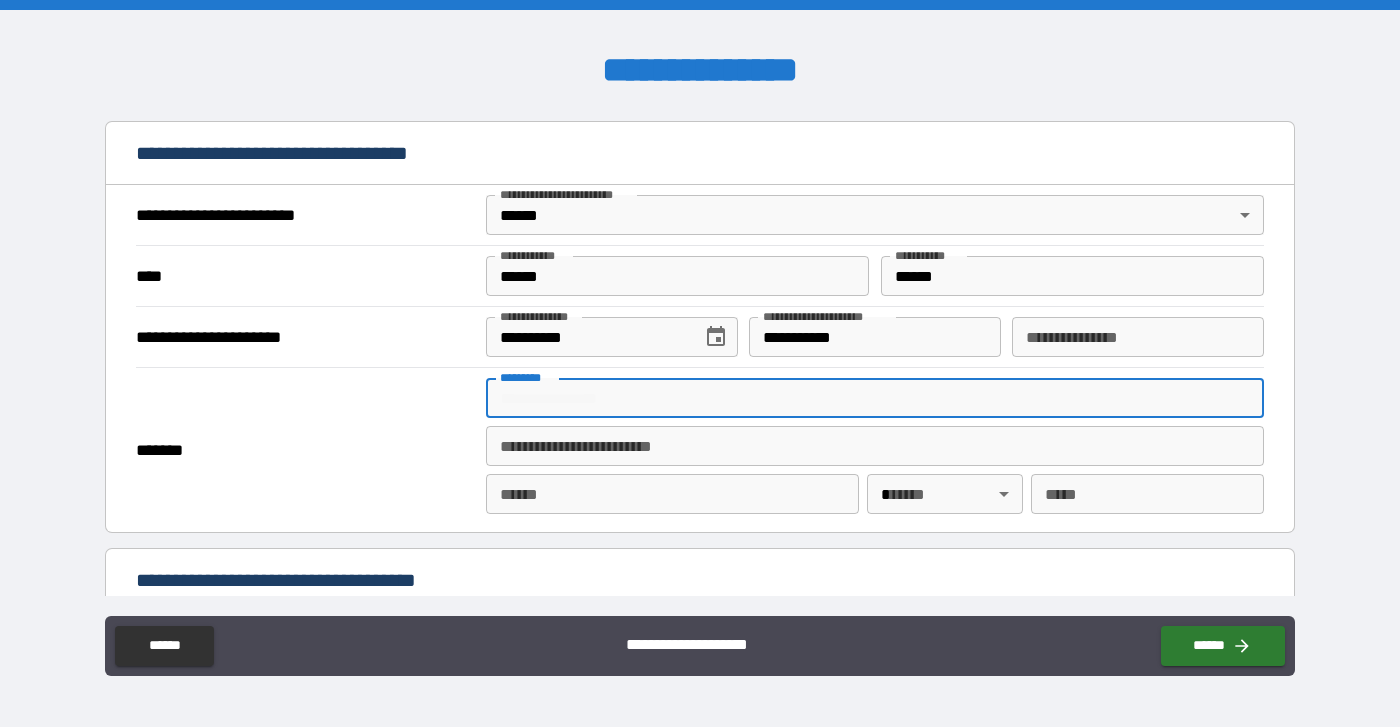 type on "*" 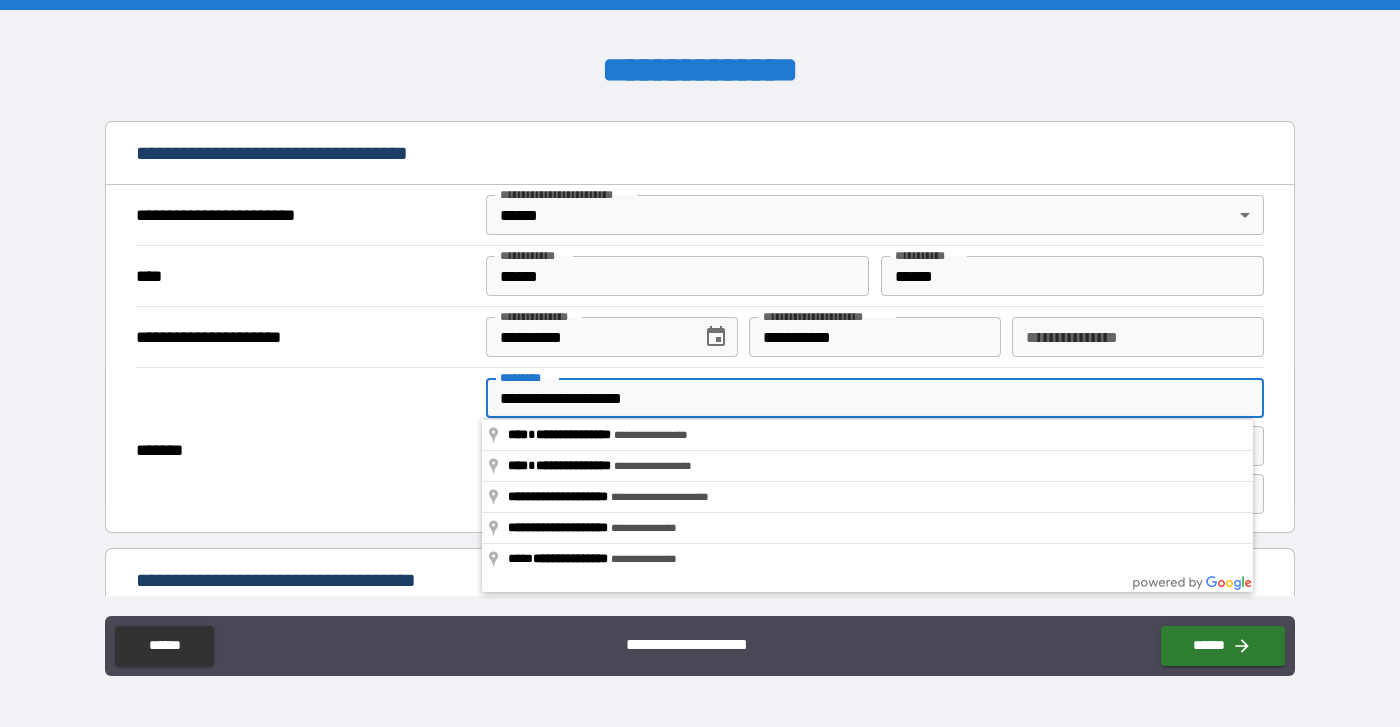 type on "**********" 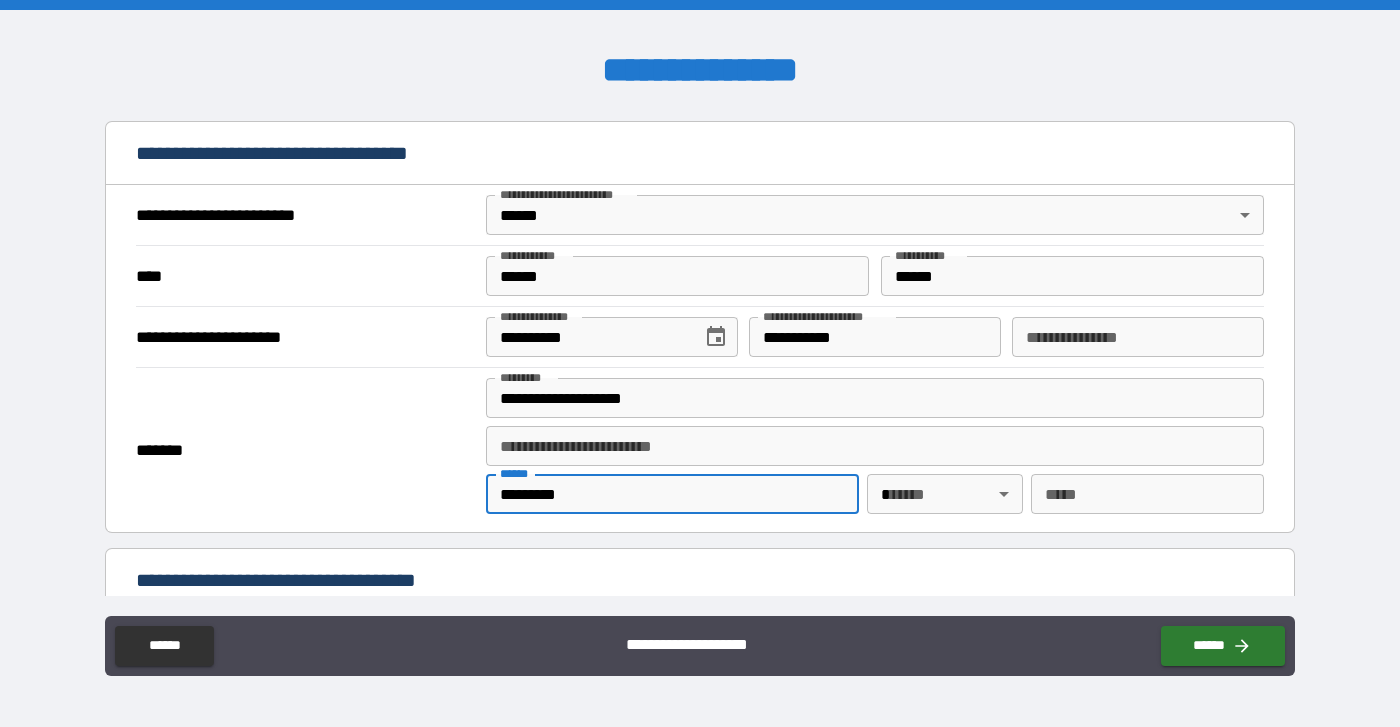 type on "*********" 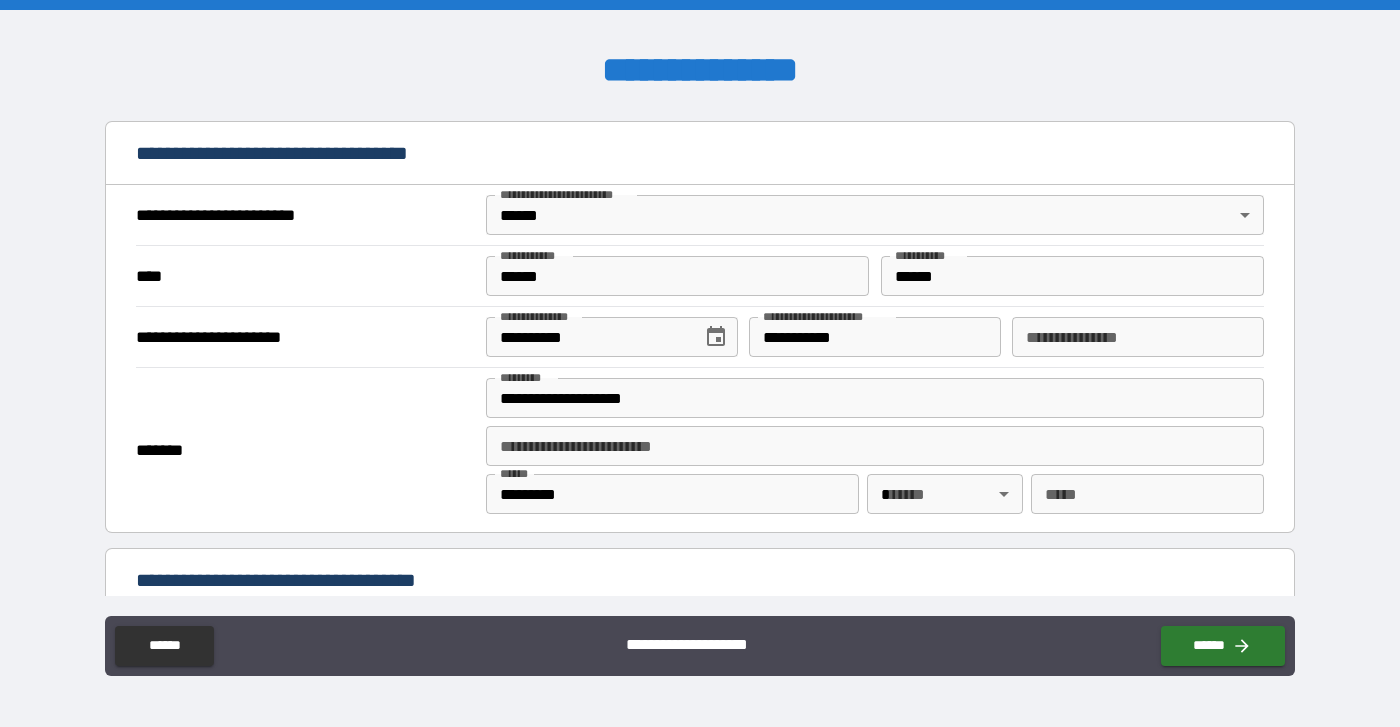 drag, startPoint x: 548, startPoint y: 382, endPoint x: 559, endPoint y: 437, distance: 56.089214 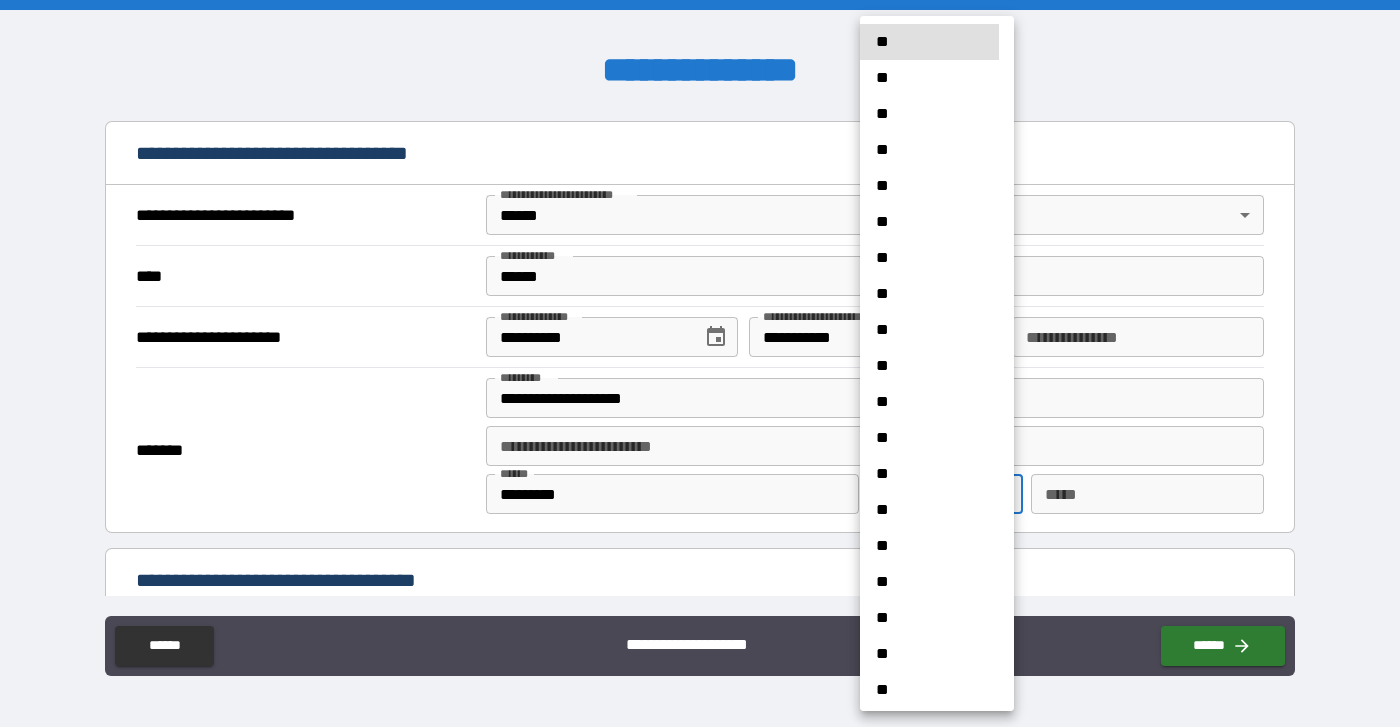 click on "**********" at bounding box center (700, 363) 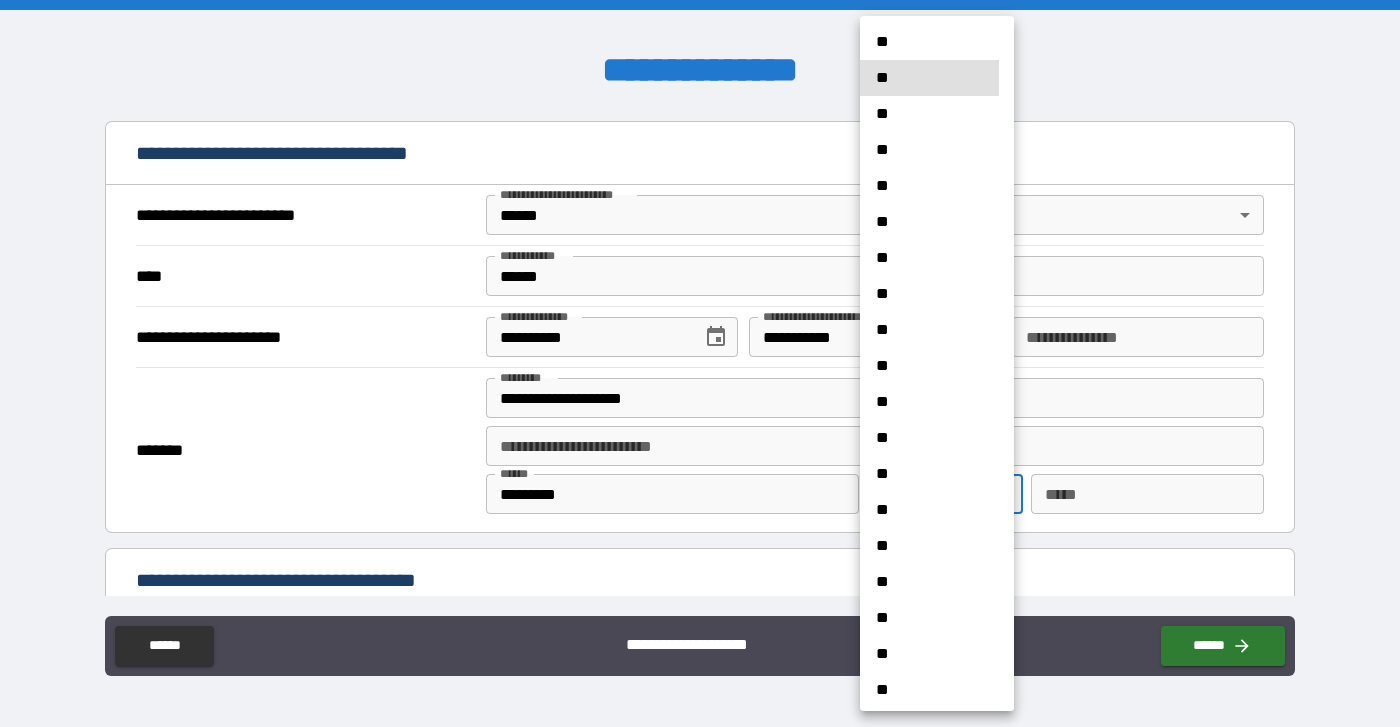 type 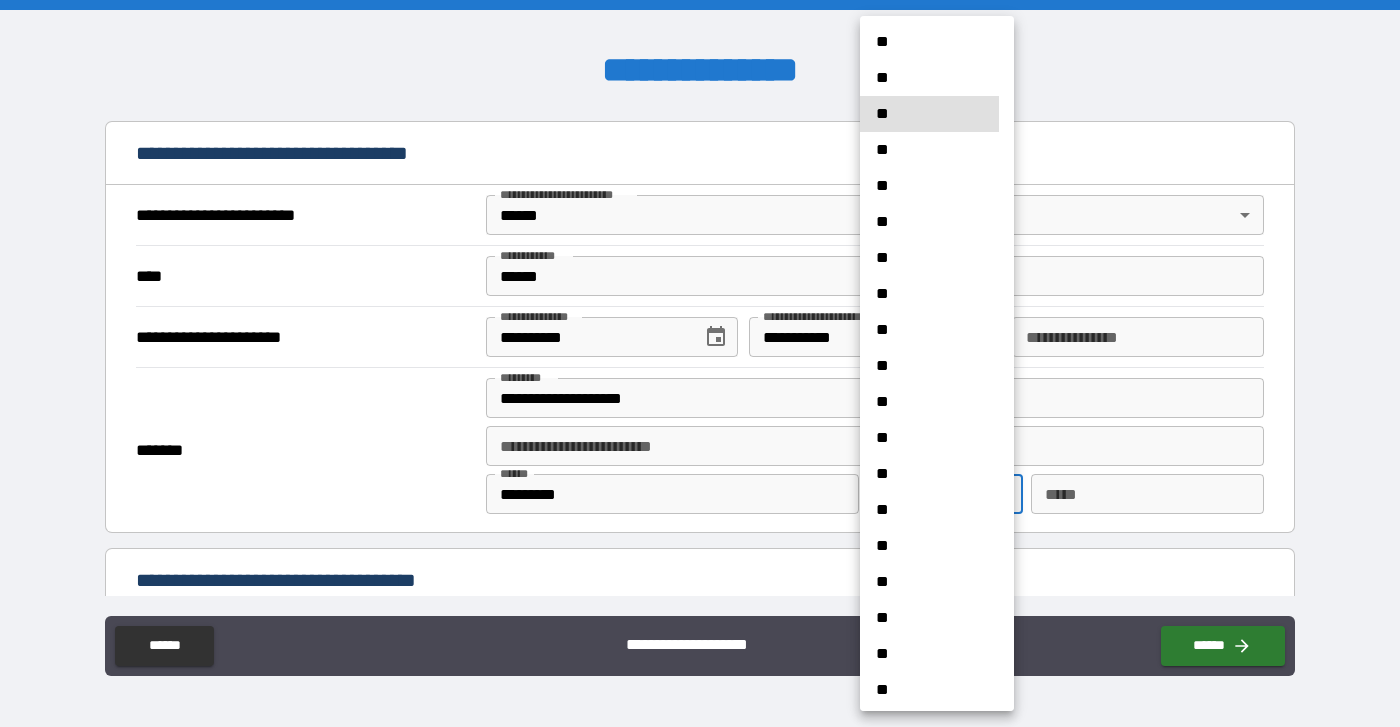 type 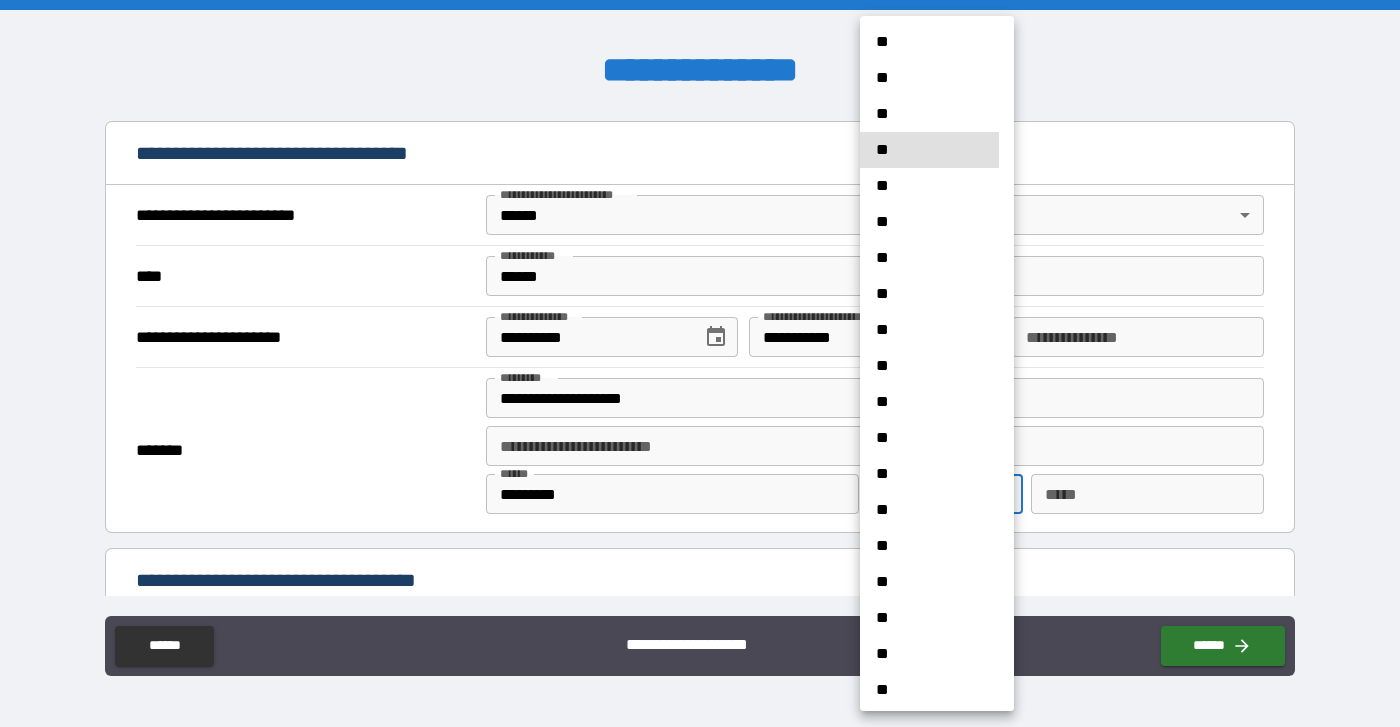 type 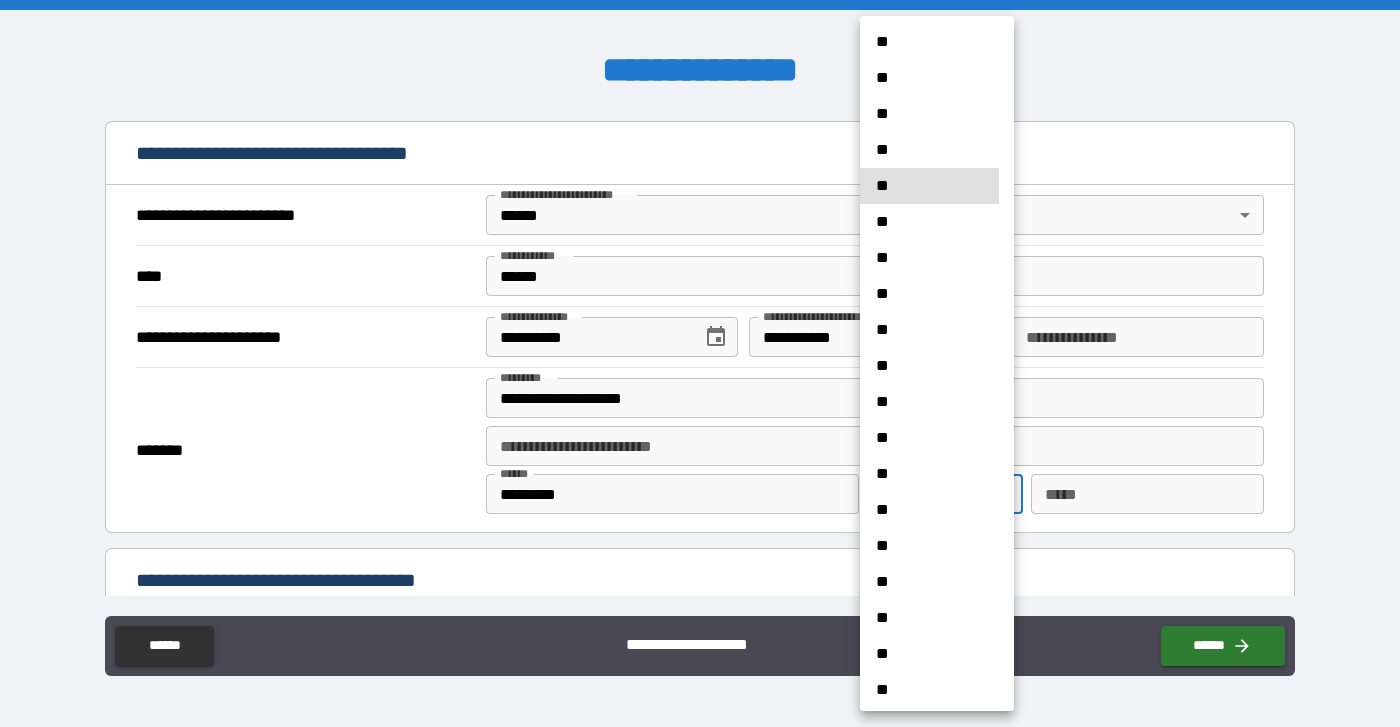 type 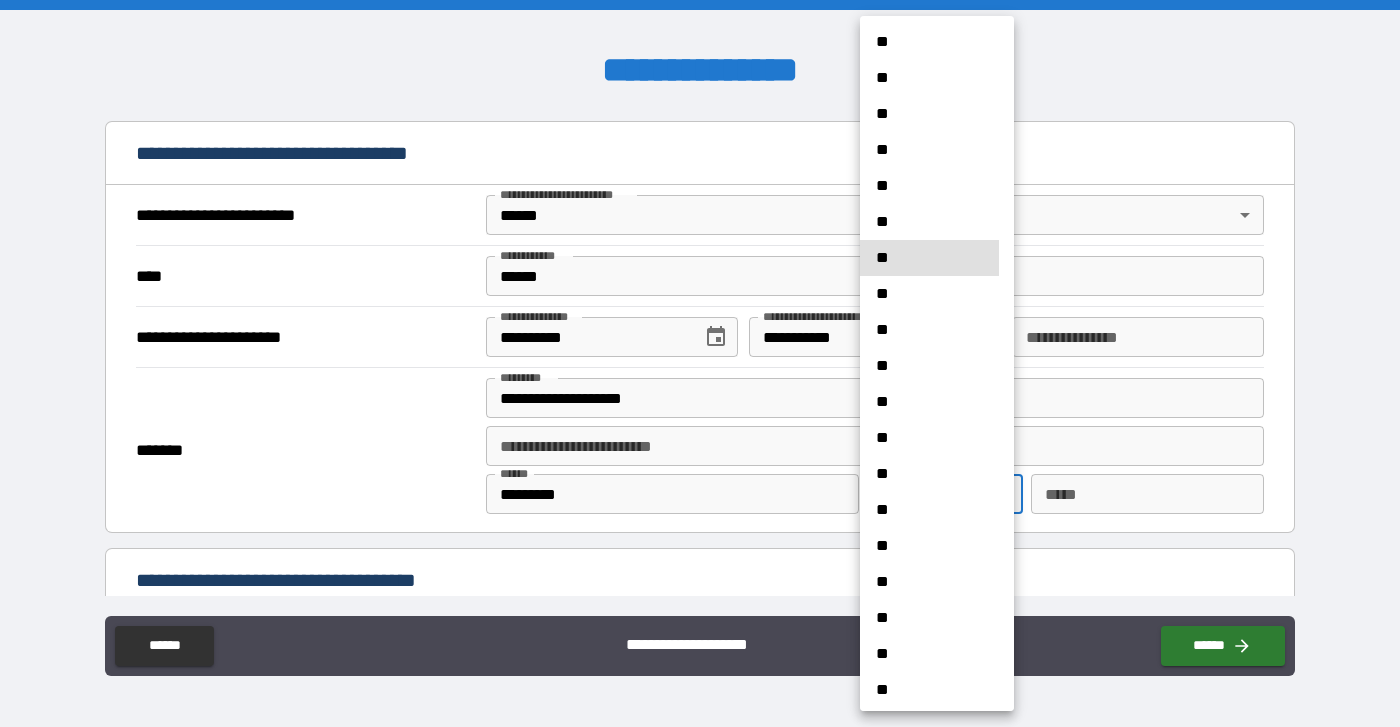 type 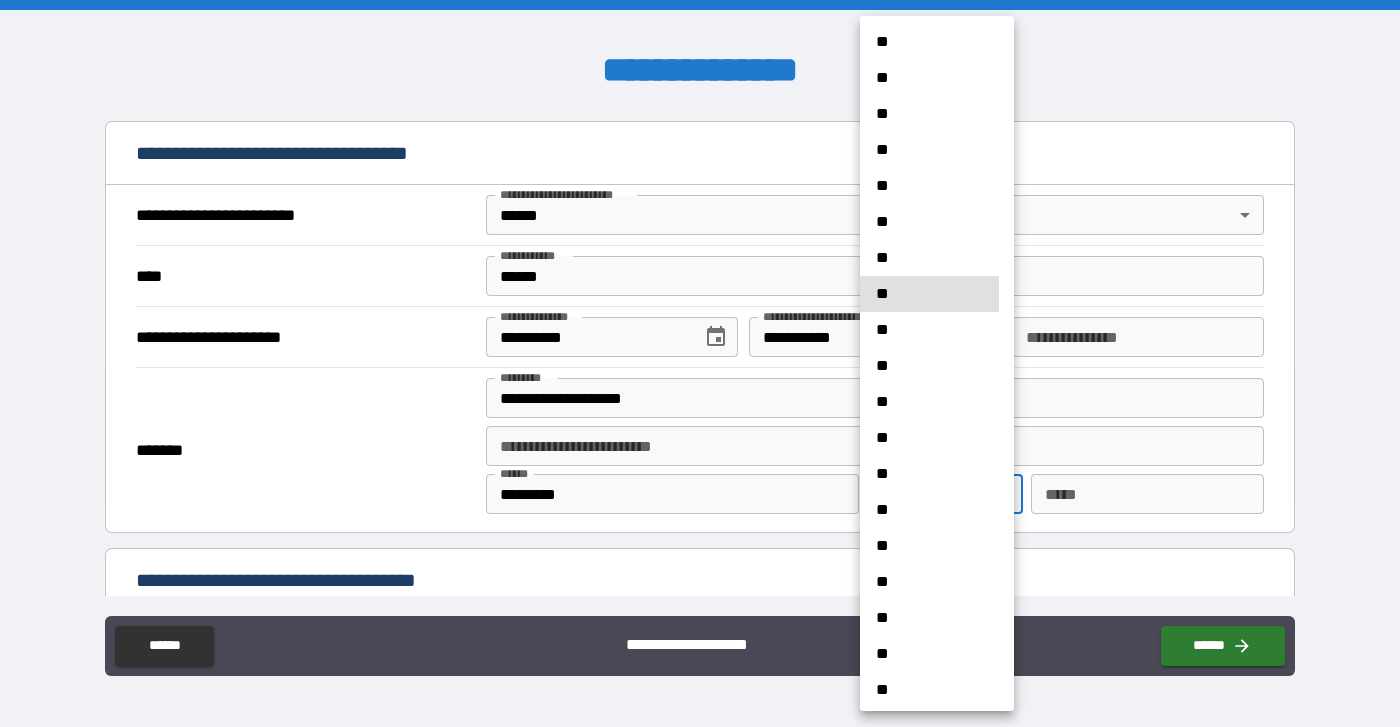 type 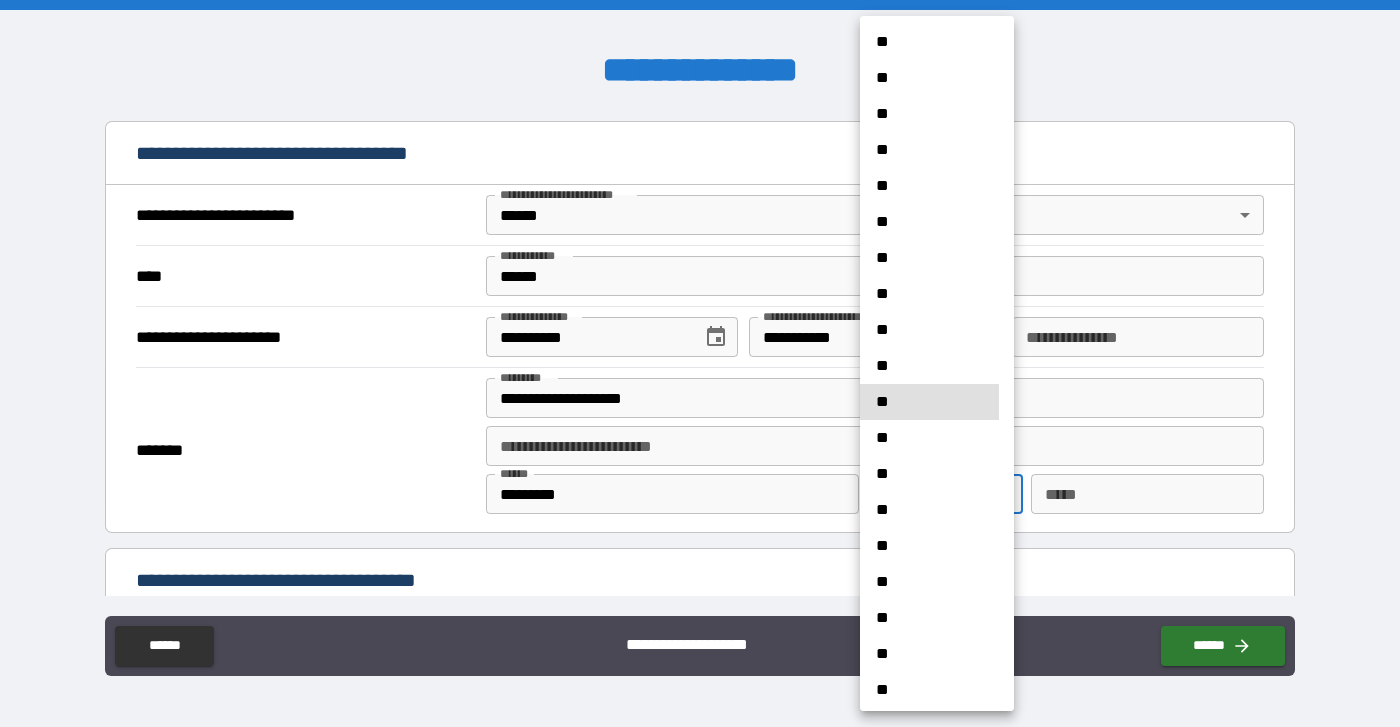 type 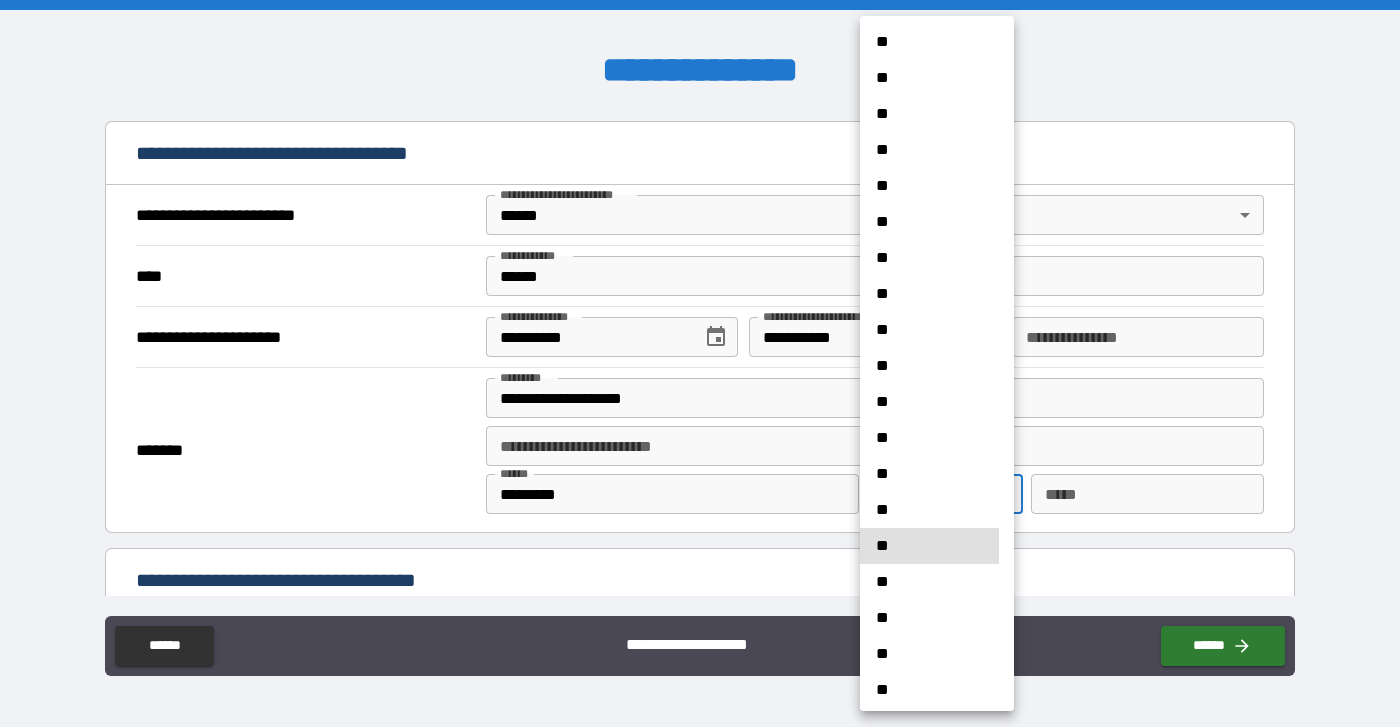 type 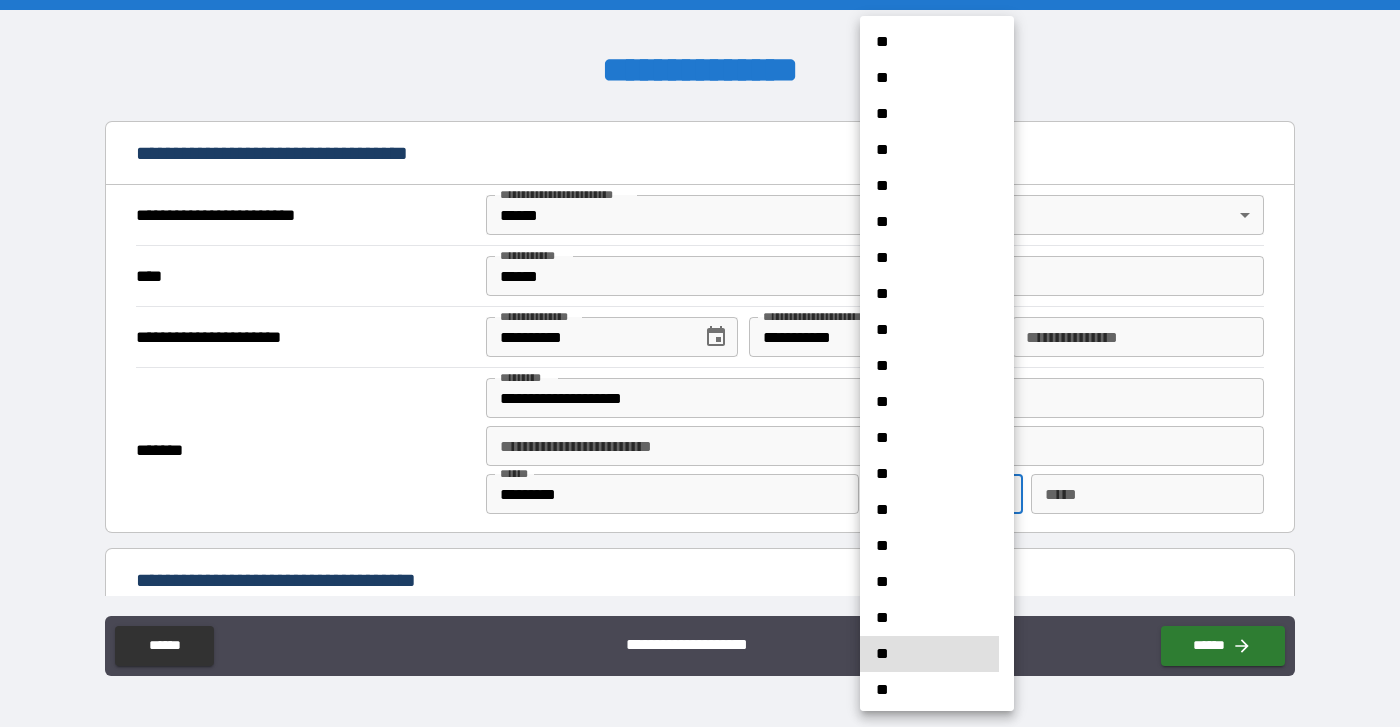 type 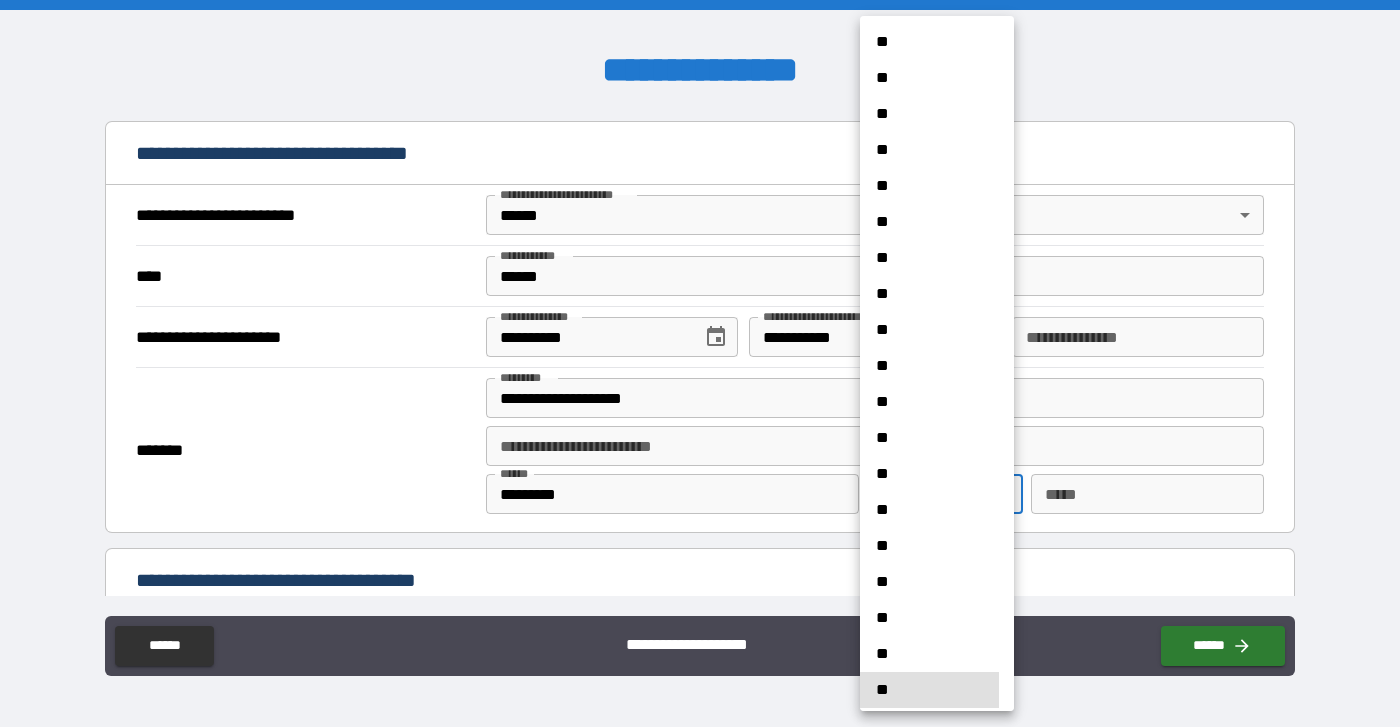 type 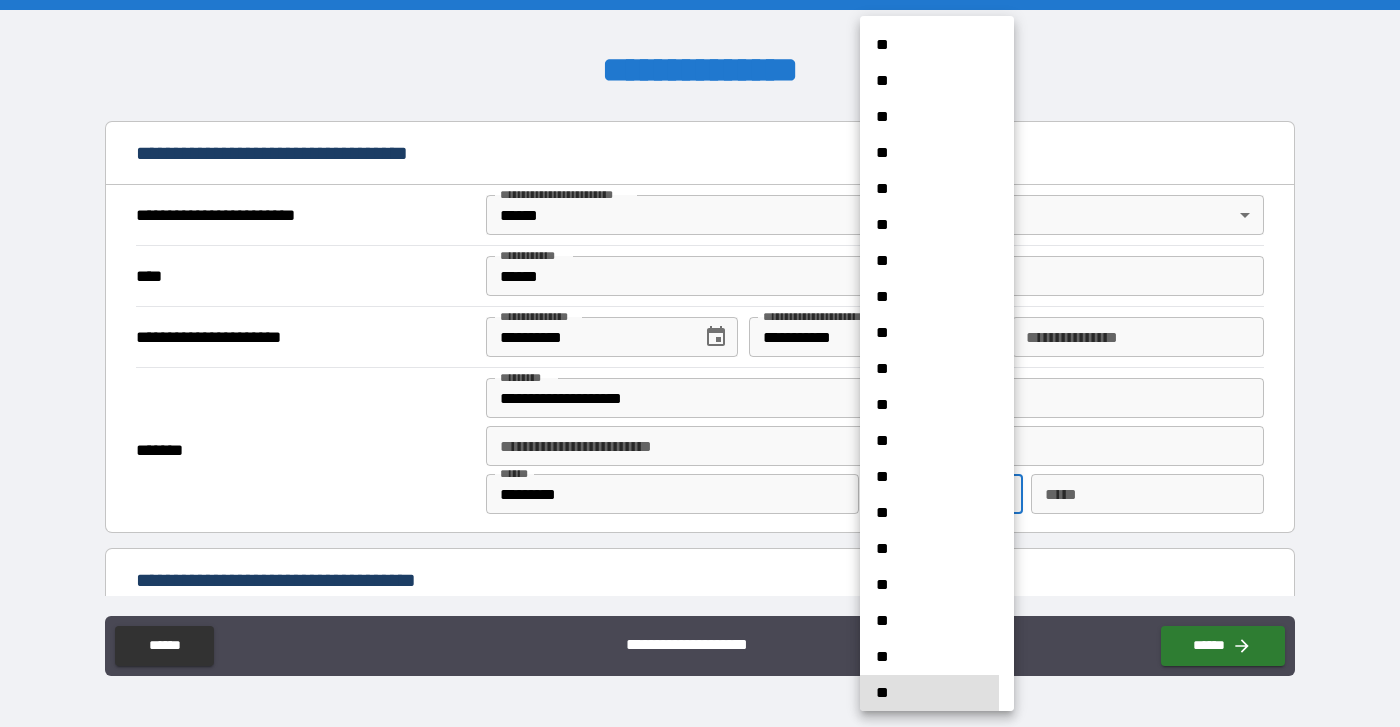 type 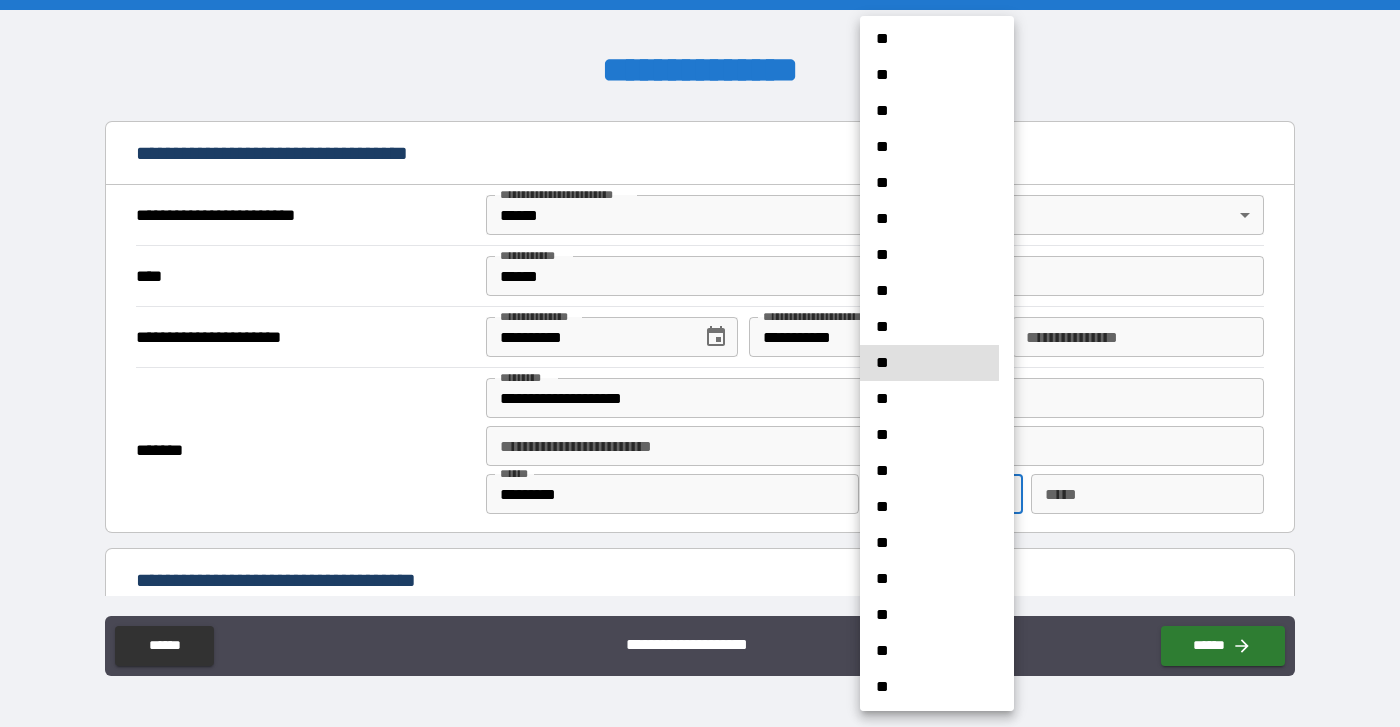 click on "**" at bounding box center [929, 327] 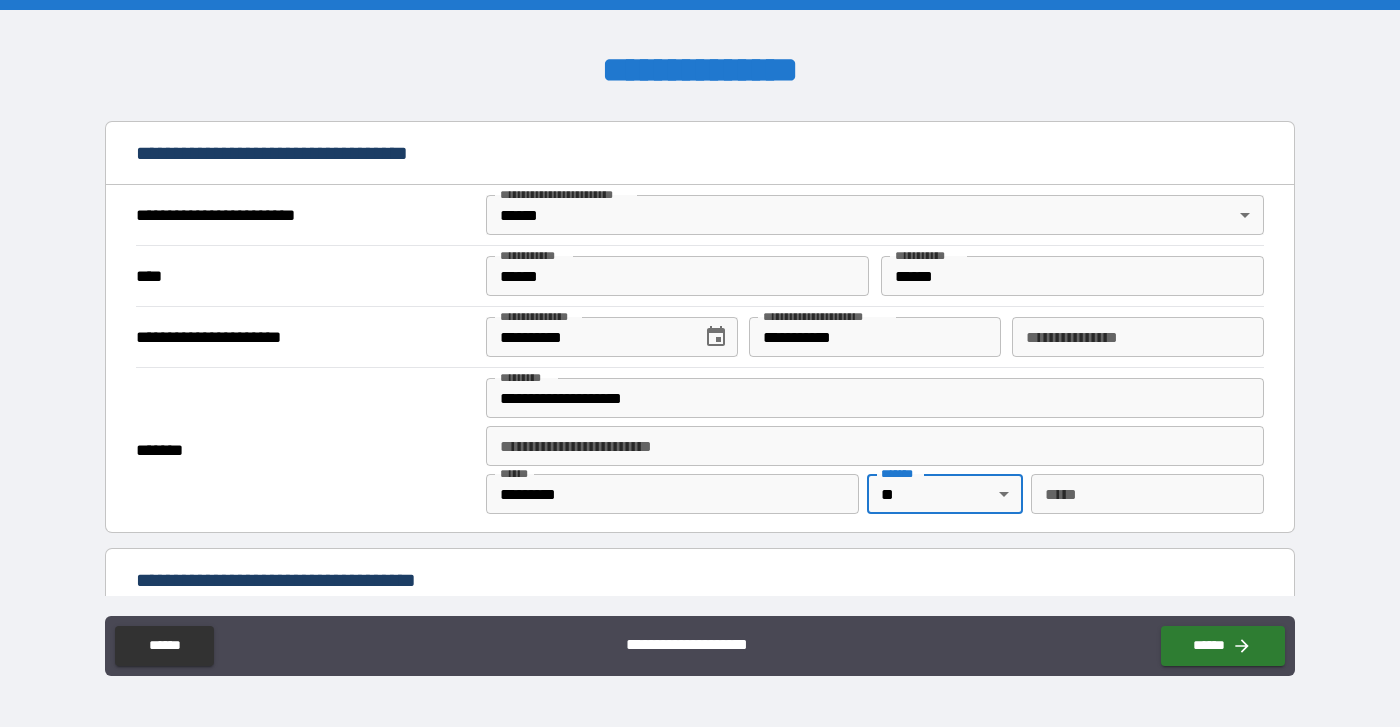 type on "**" 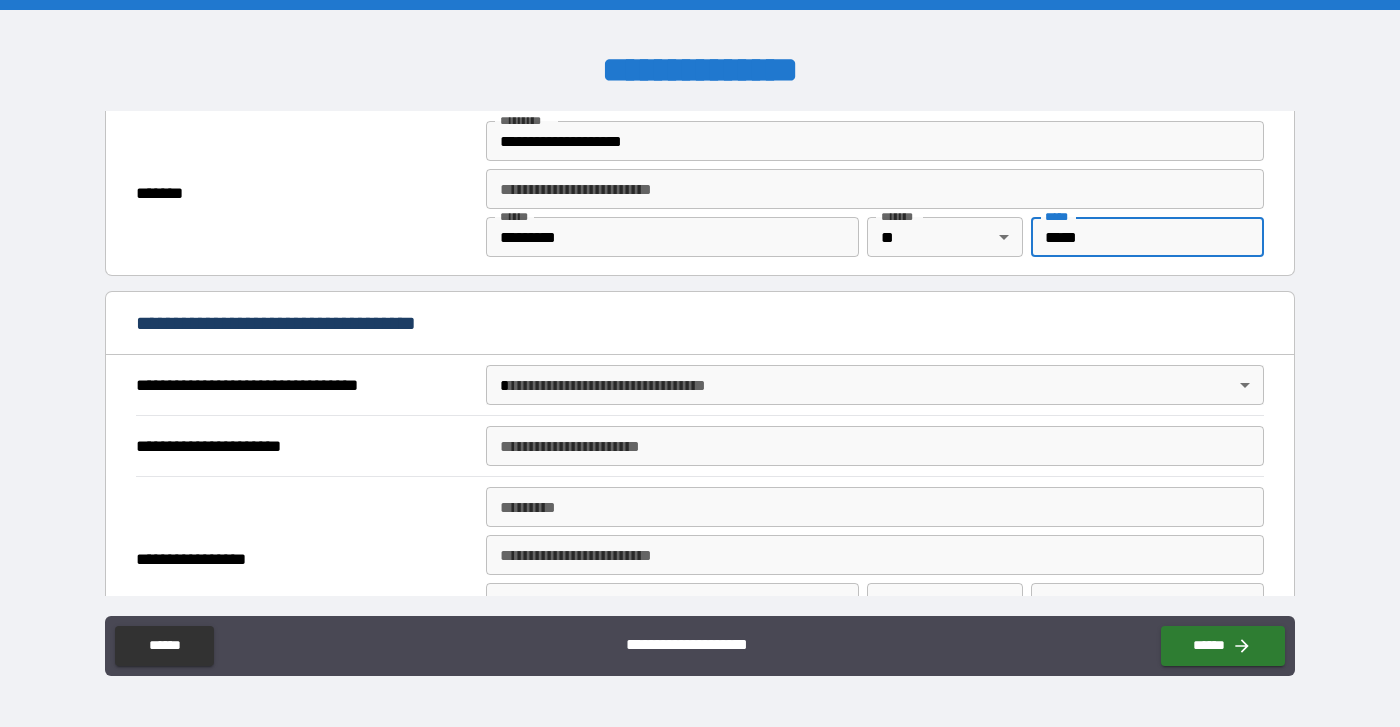 scroll, scrollTop: 1021, scrollLeft: 0, axis: vertical 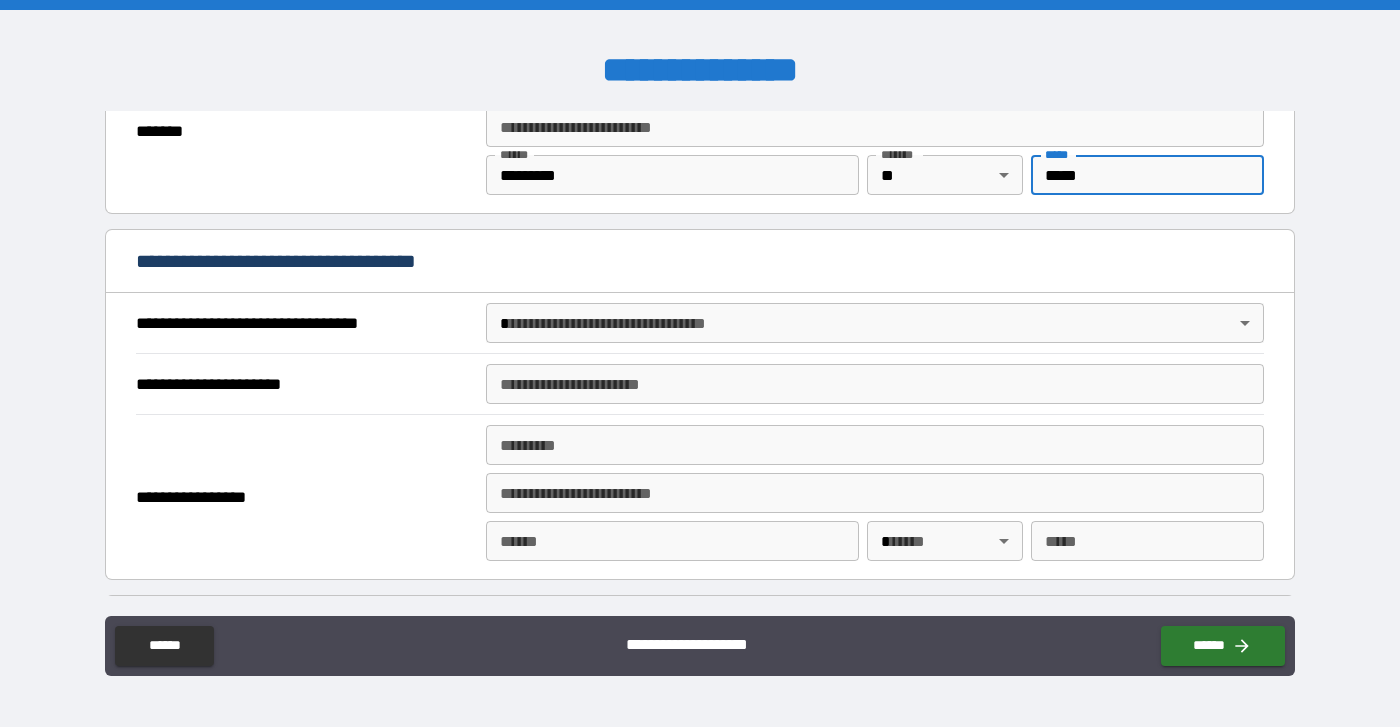 type on "*****" 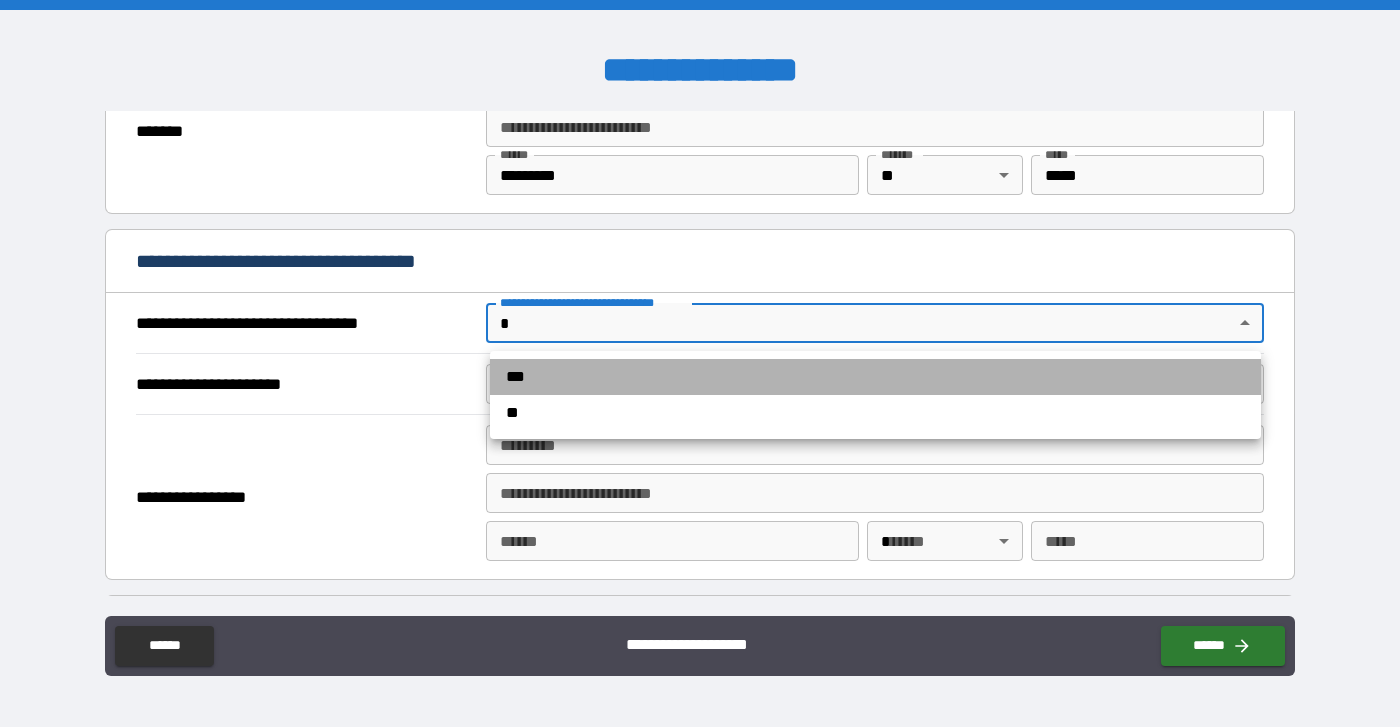 click on "***" at bounding box center [875, 377] 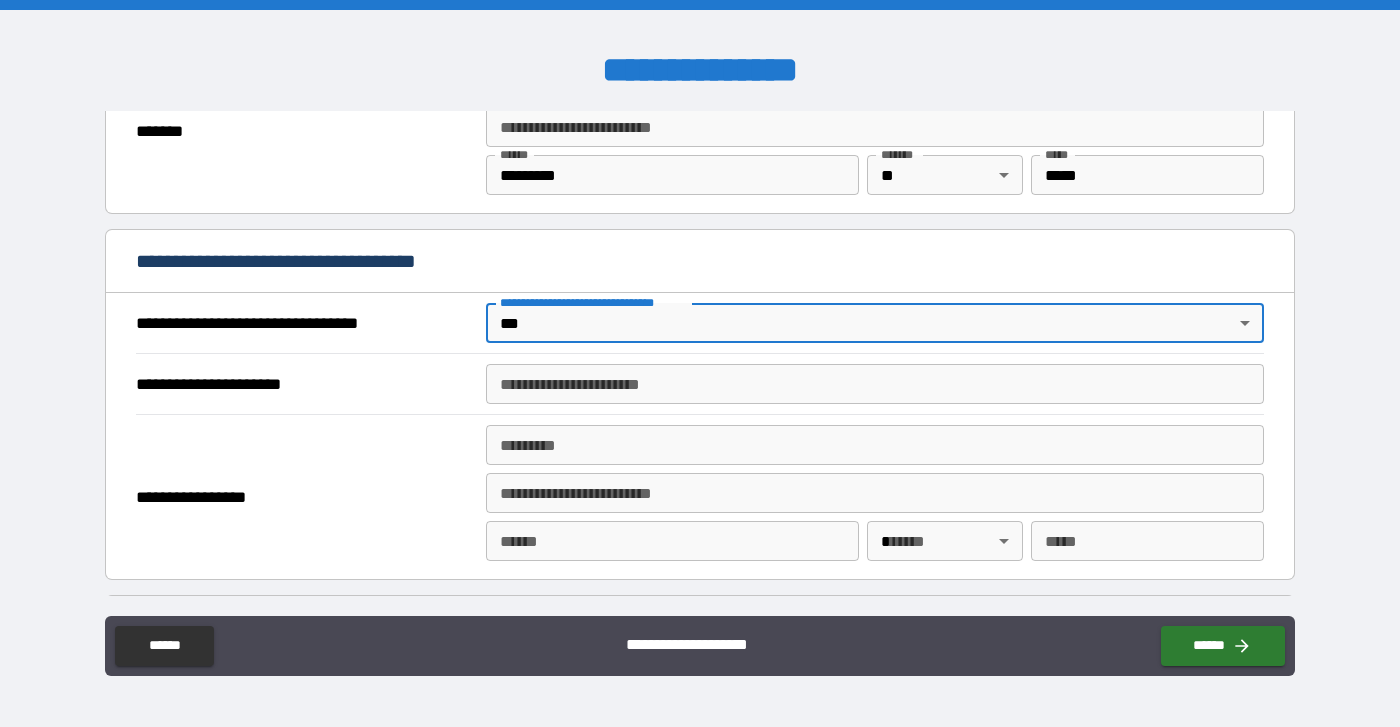 type on "*" 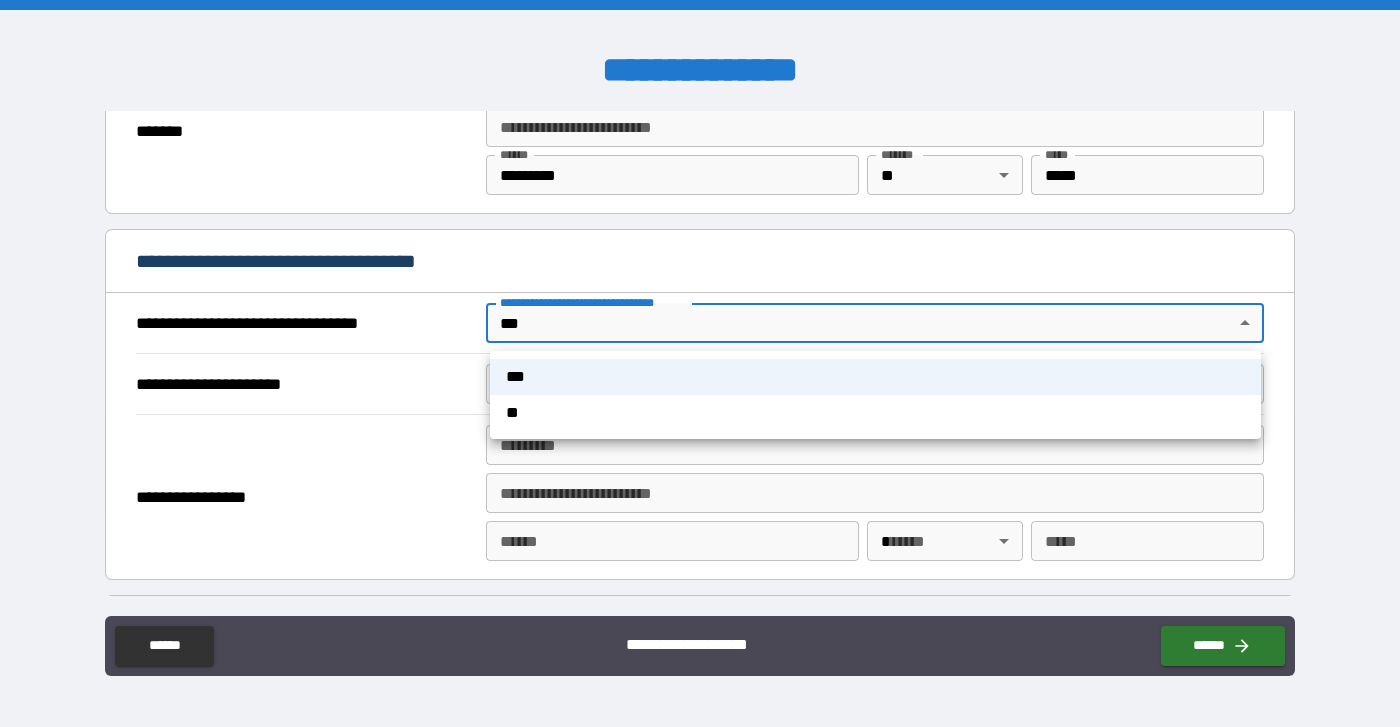 click on "**********" at bounding box center [700, 363] 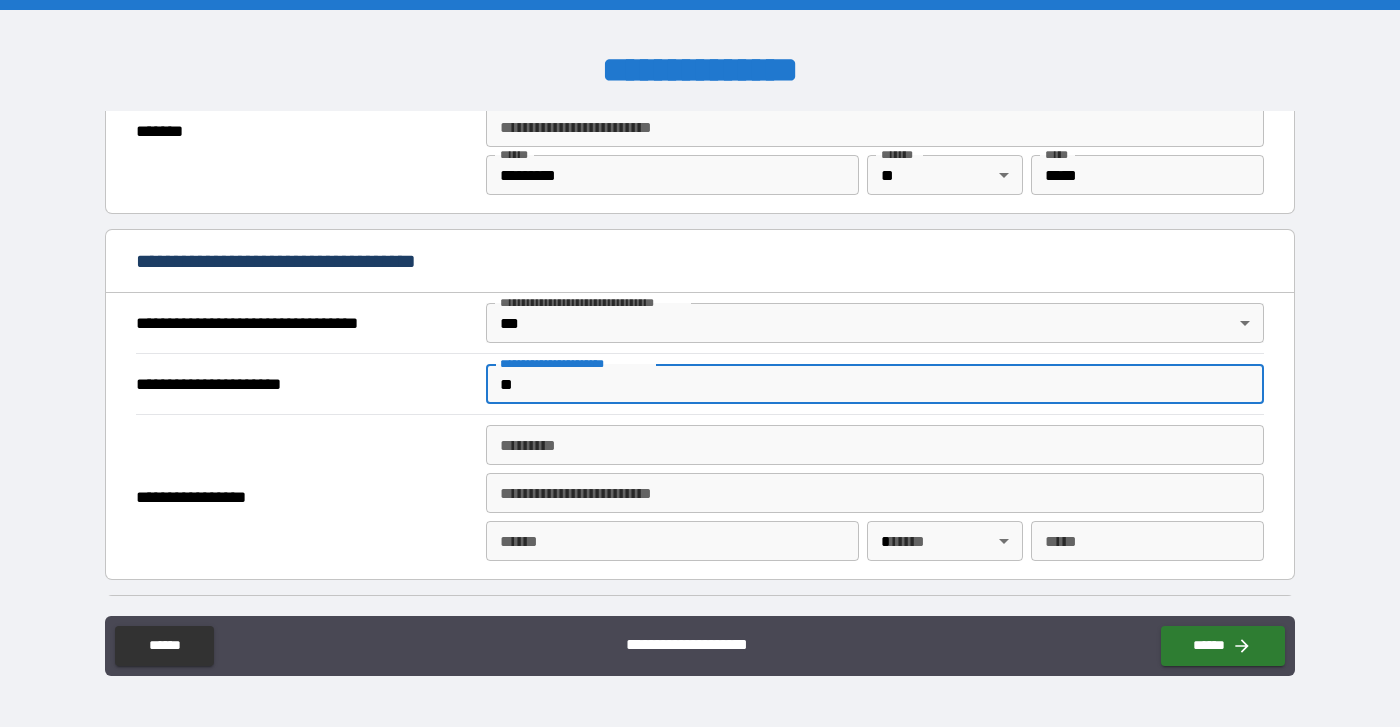 type on "*" 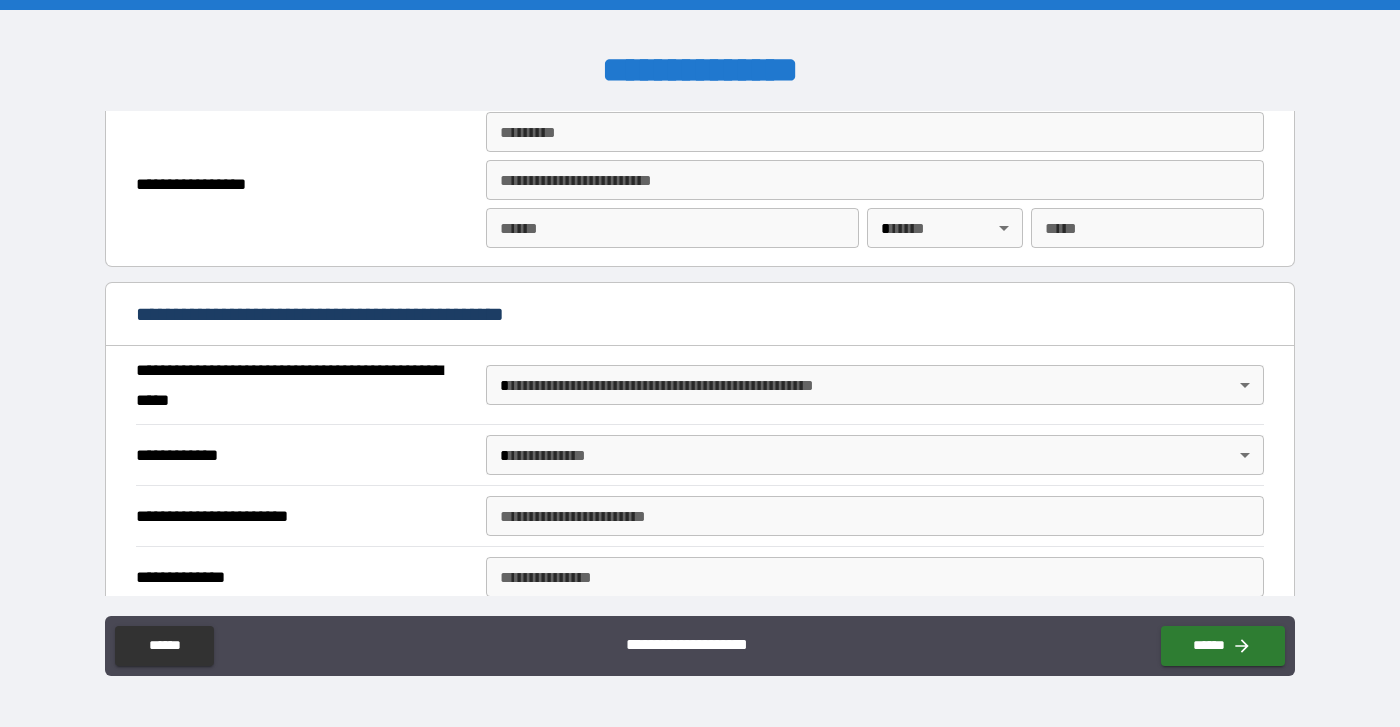 scroll, scrollTop: 1397, scrollLeft: 0, axis: vertical 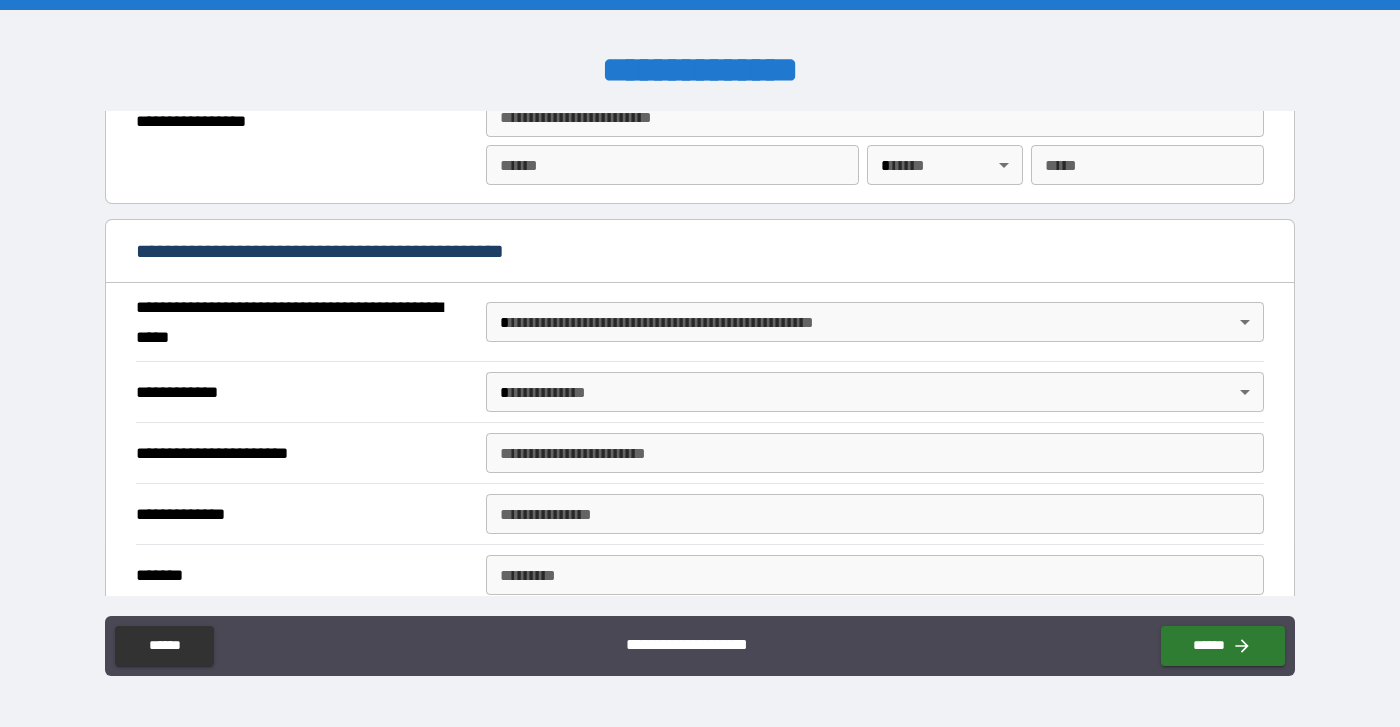type on "**********" 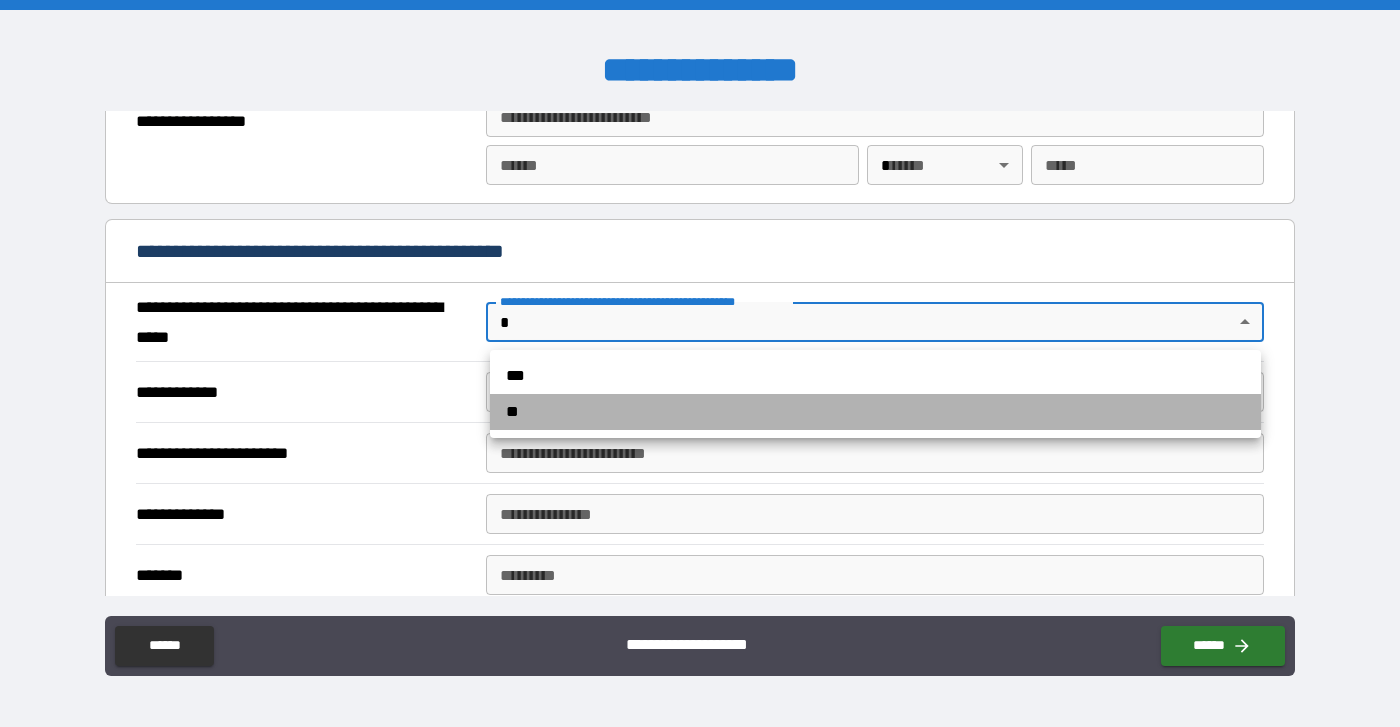 click on "**" at bounding box center (875, 412) 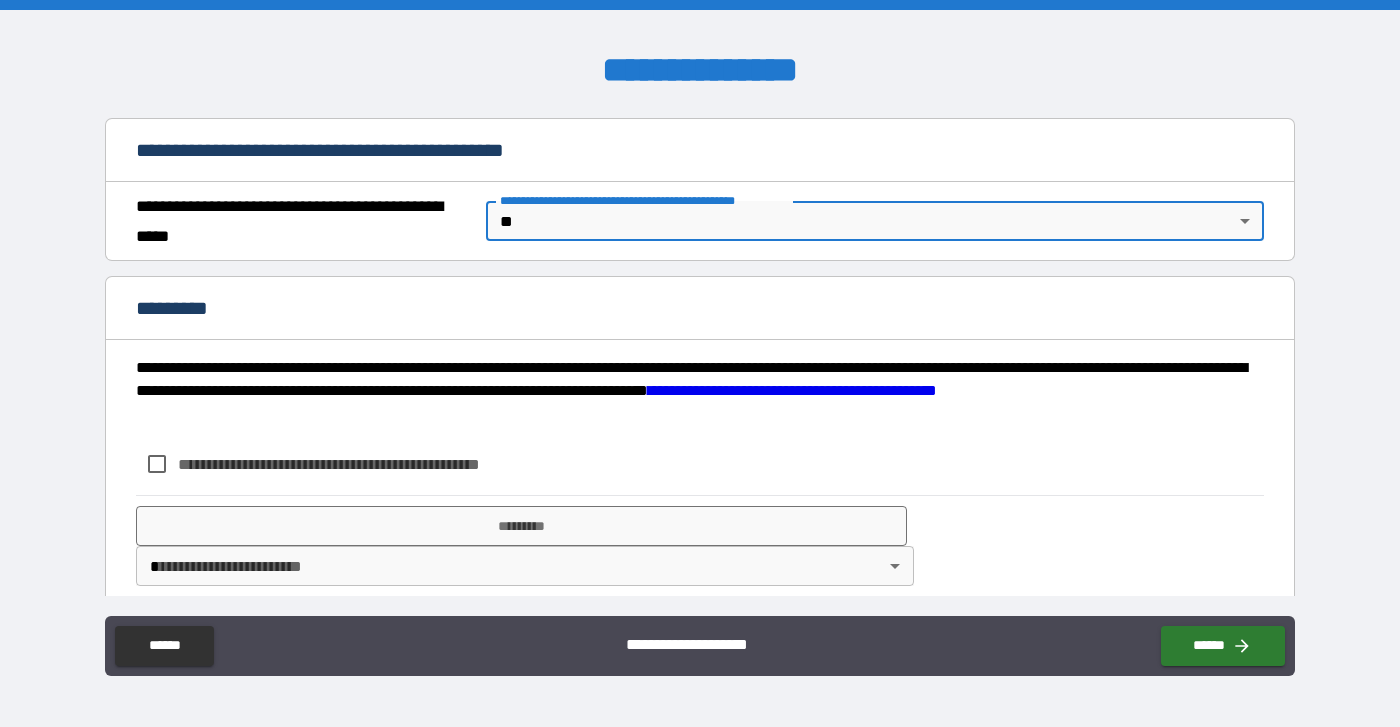 scroll, scrollTop: 1519, scrollLeft: 0, axis: vertical 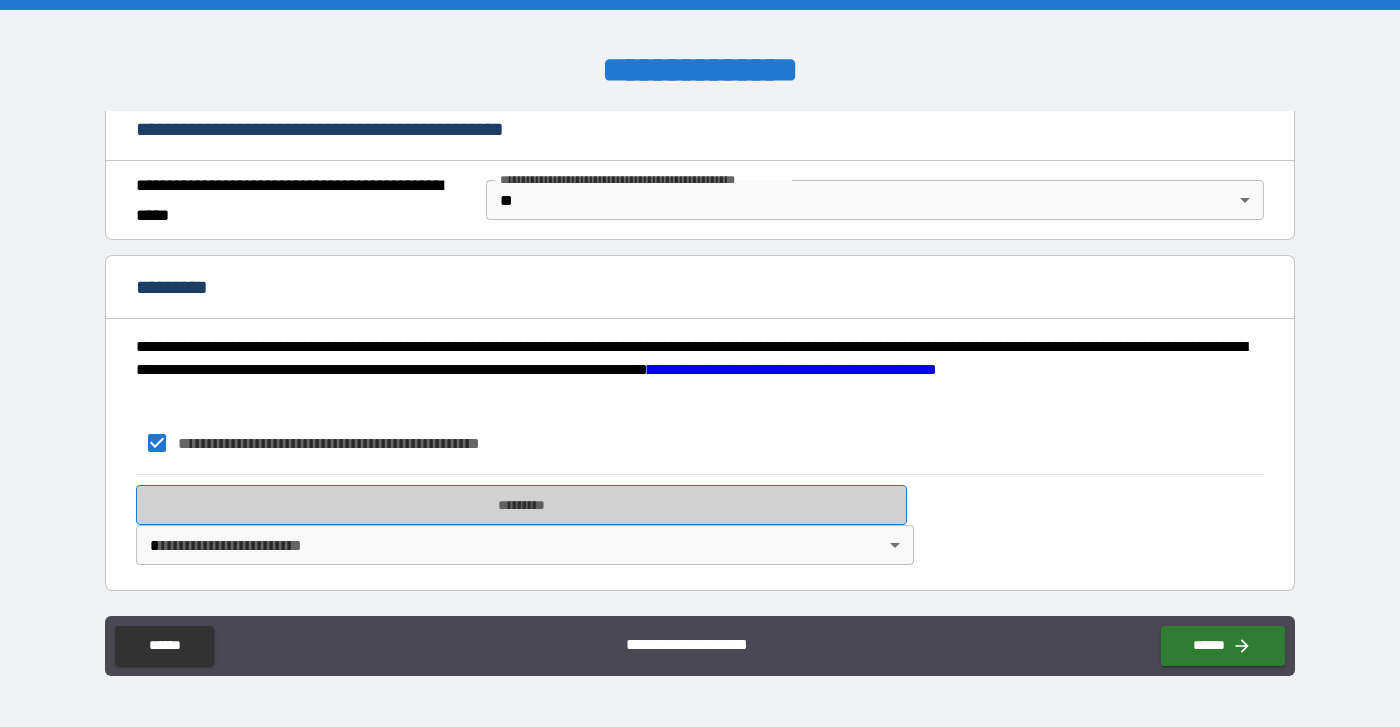click on "*********" at bounding box center (521, 505) 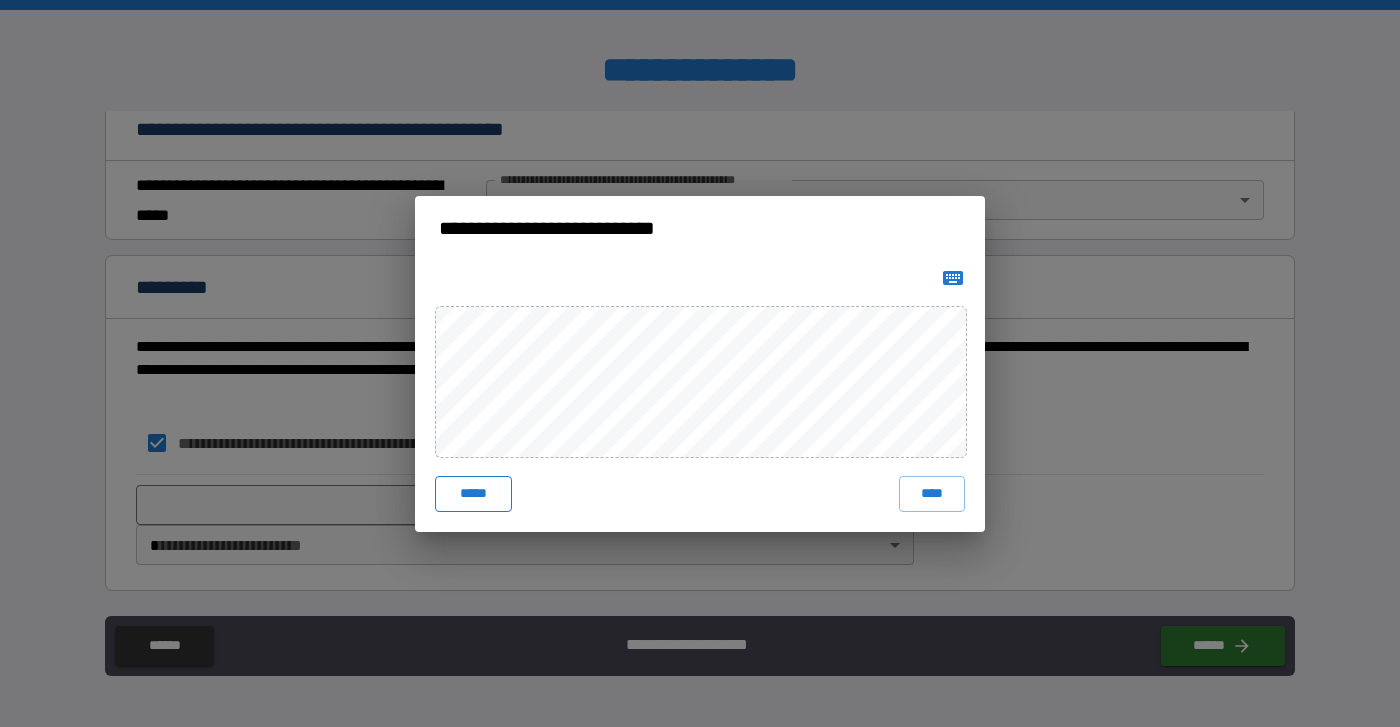 click on "*****" at bounding box center [473, 494] 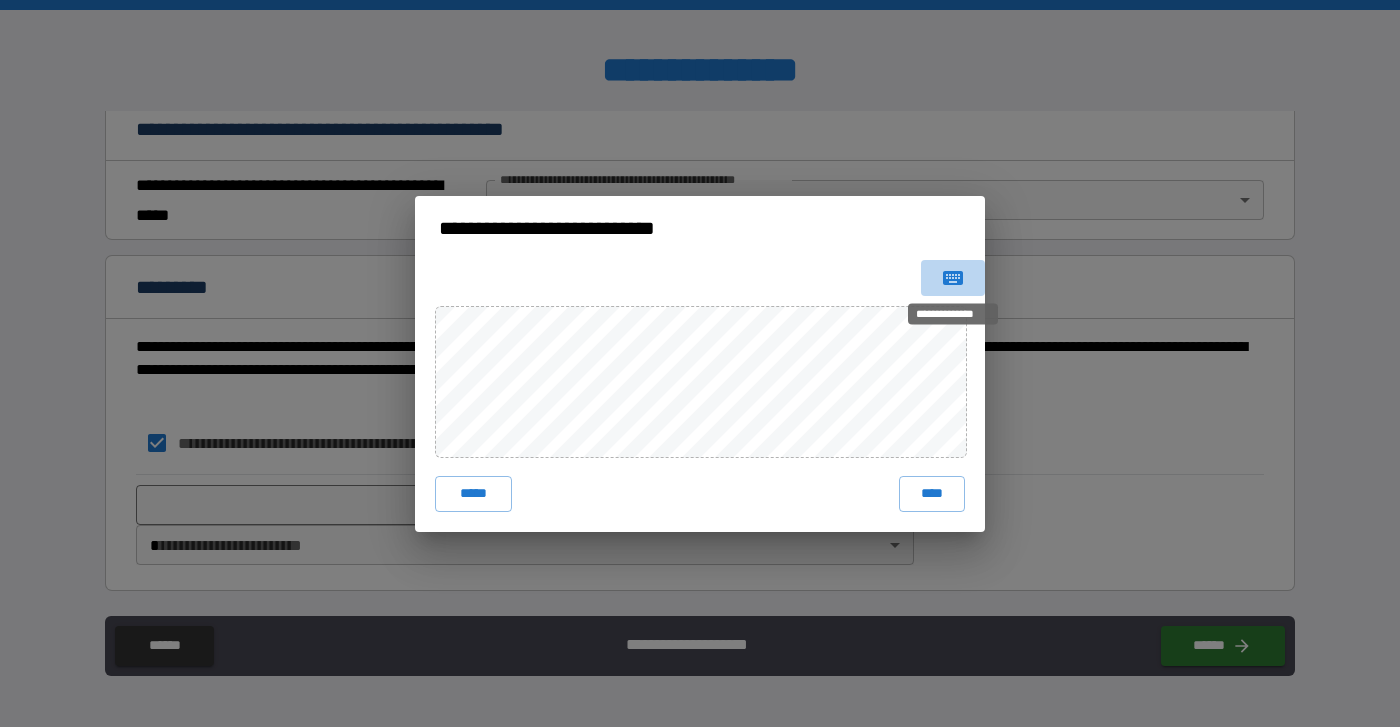 click 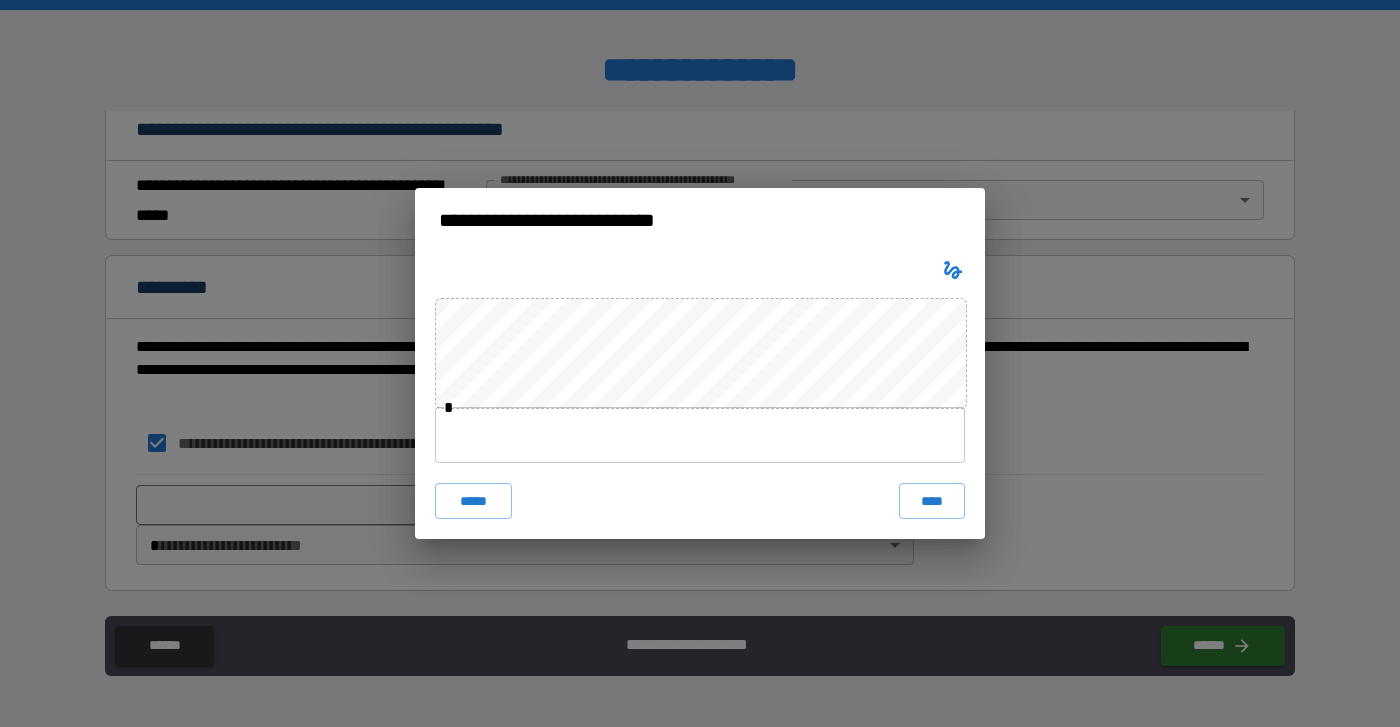 click at bounding box center (700, 435) 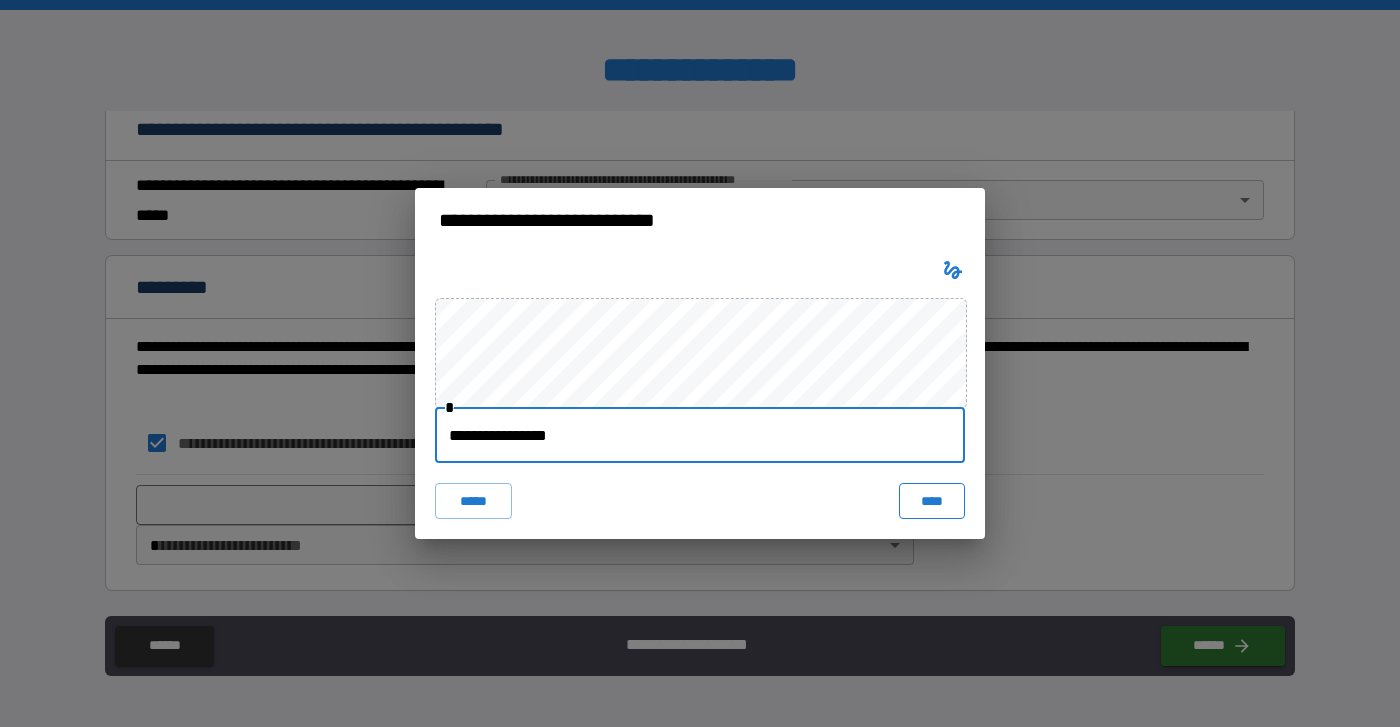 type on "**********" 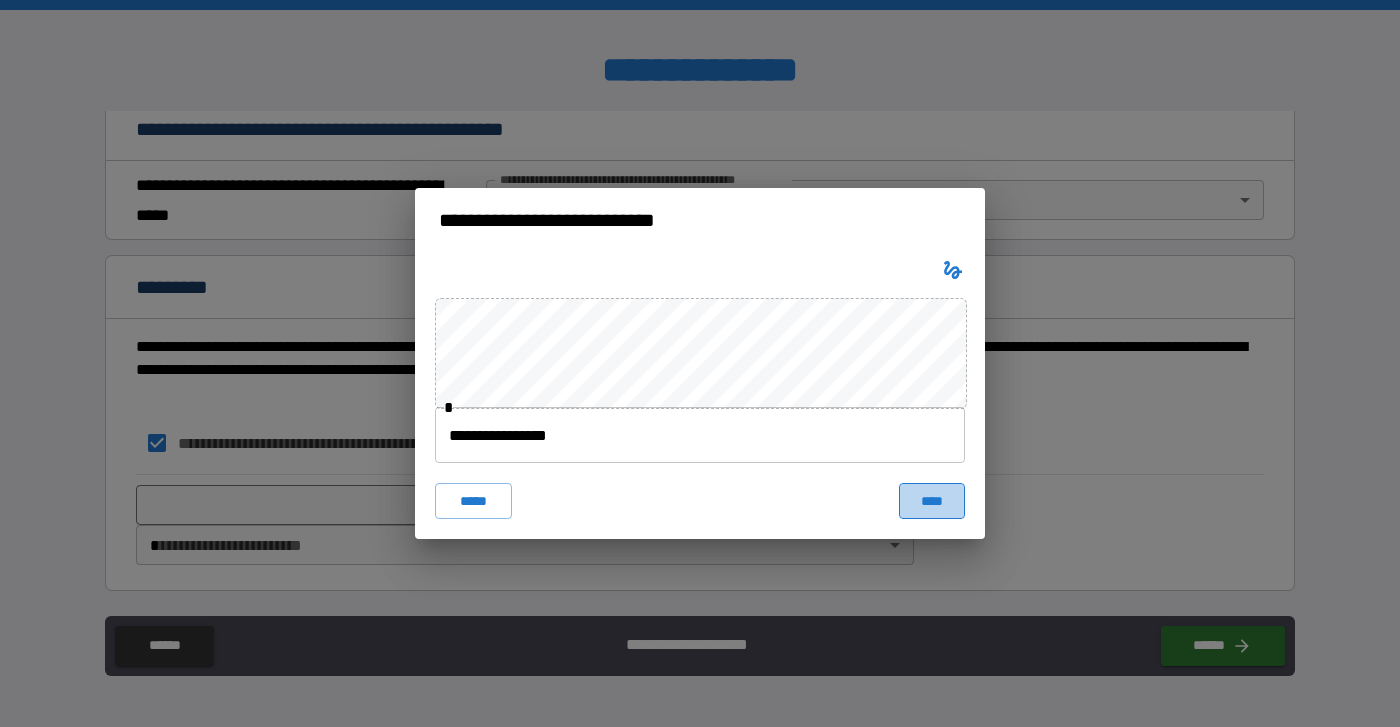 click on "****" at bounding box center (932, 501) 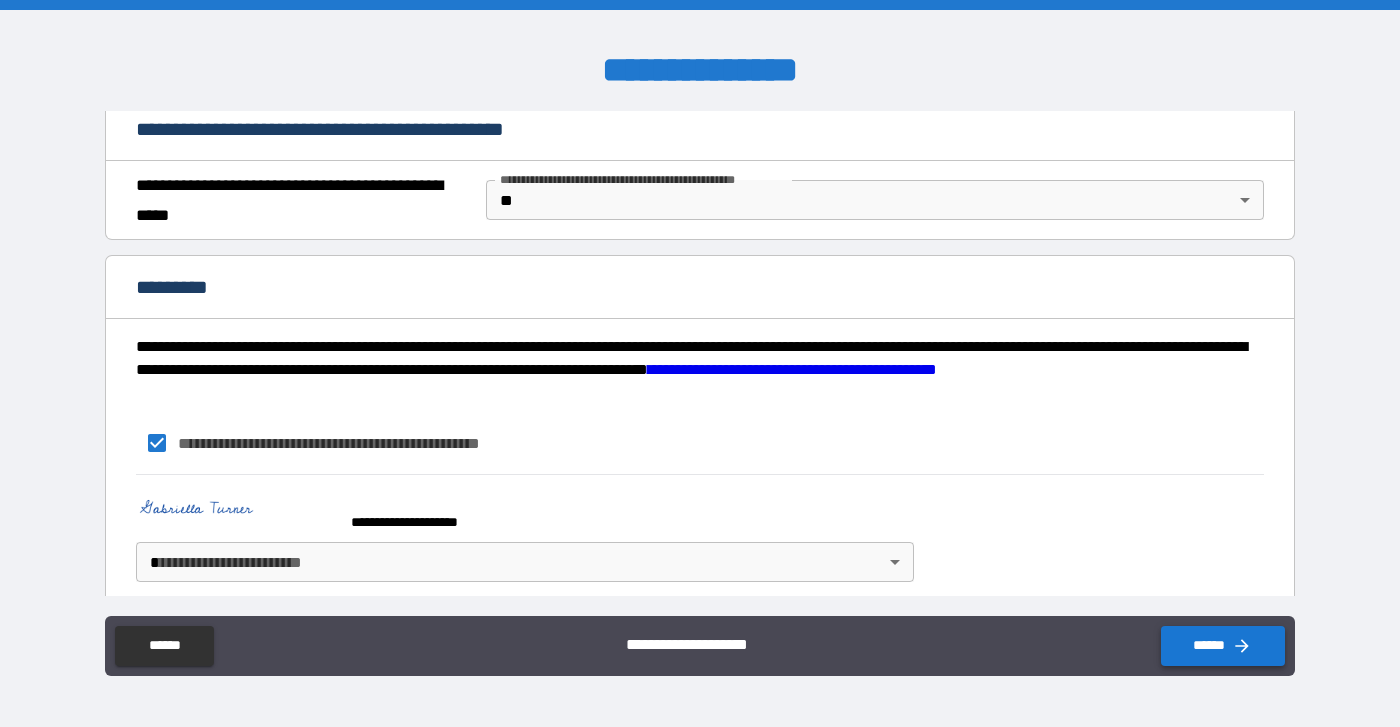 click on "******" at bounding box center [1223, 646] 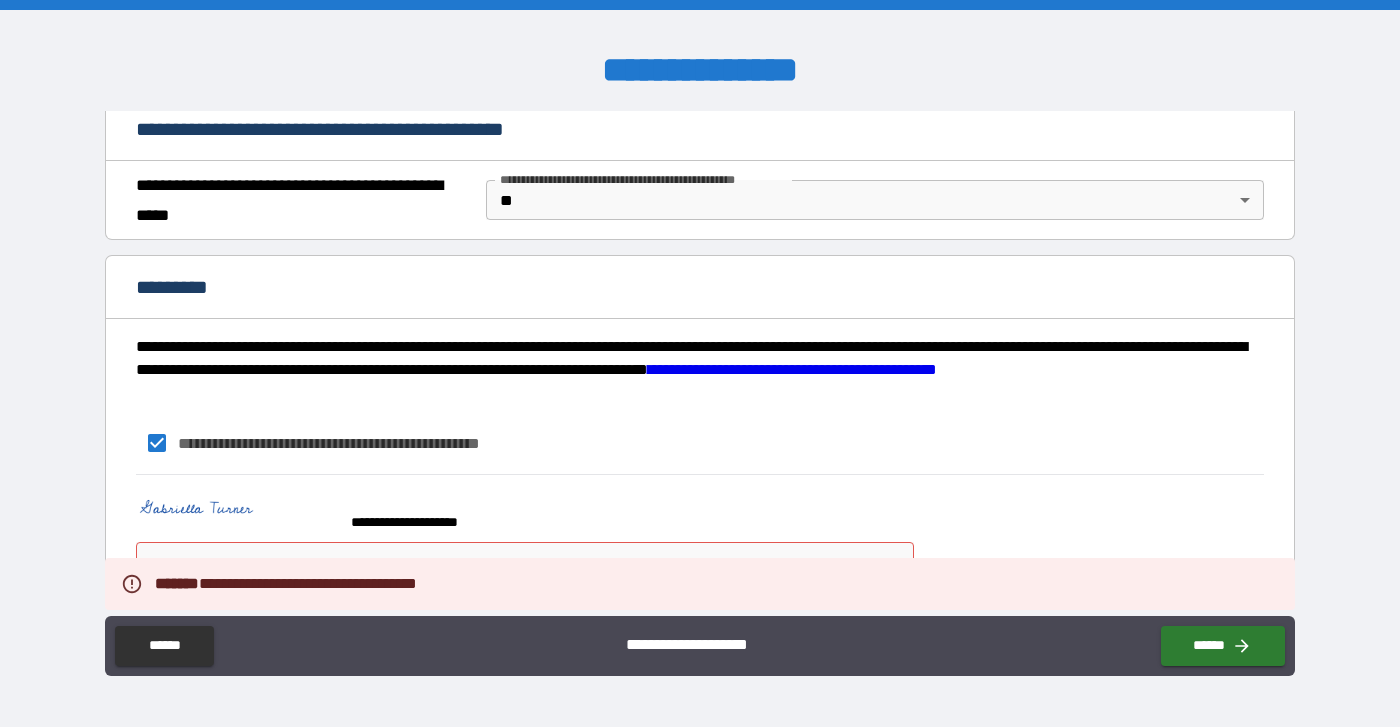 scroll, scrollTop: 1536, scrollLeft: 0, axis: vertical 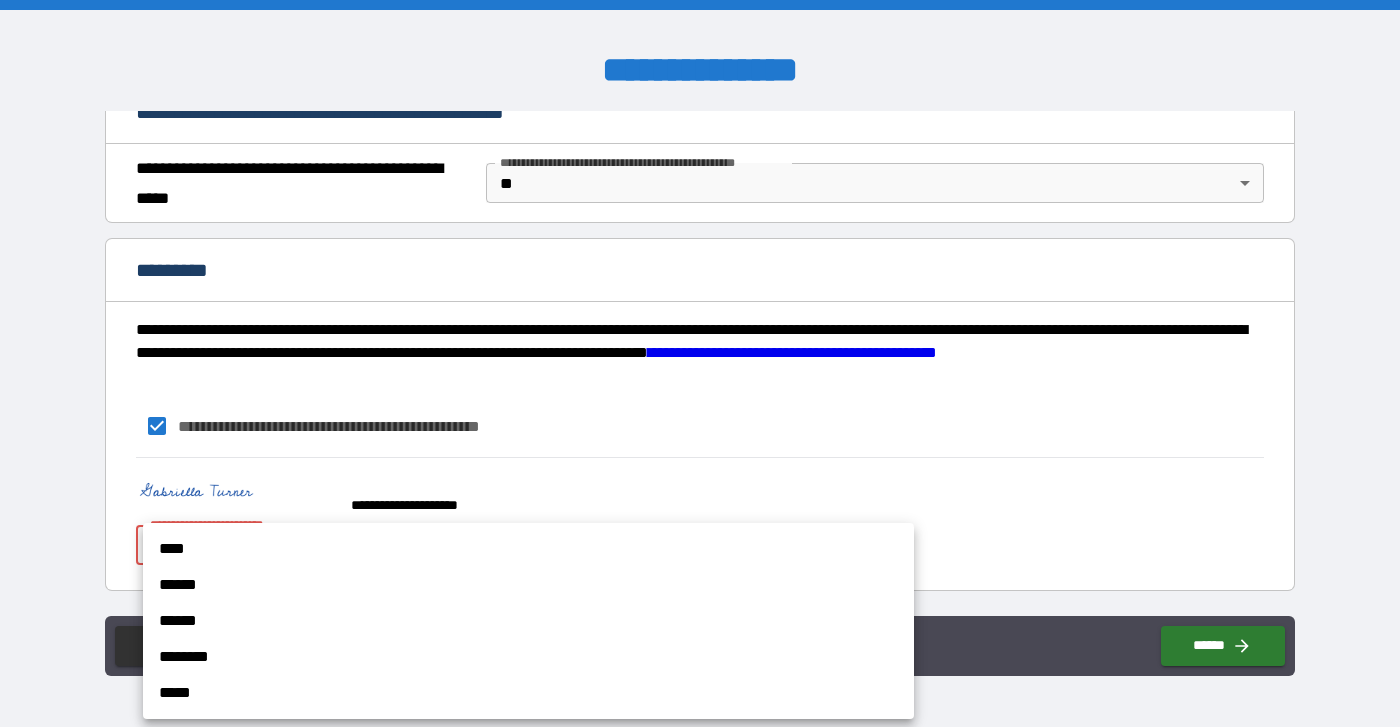 click on "**********" at bounding box center [700, 363] 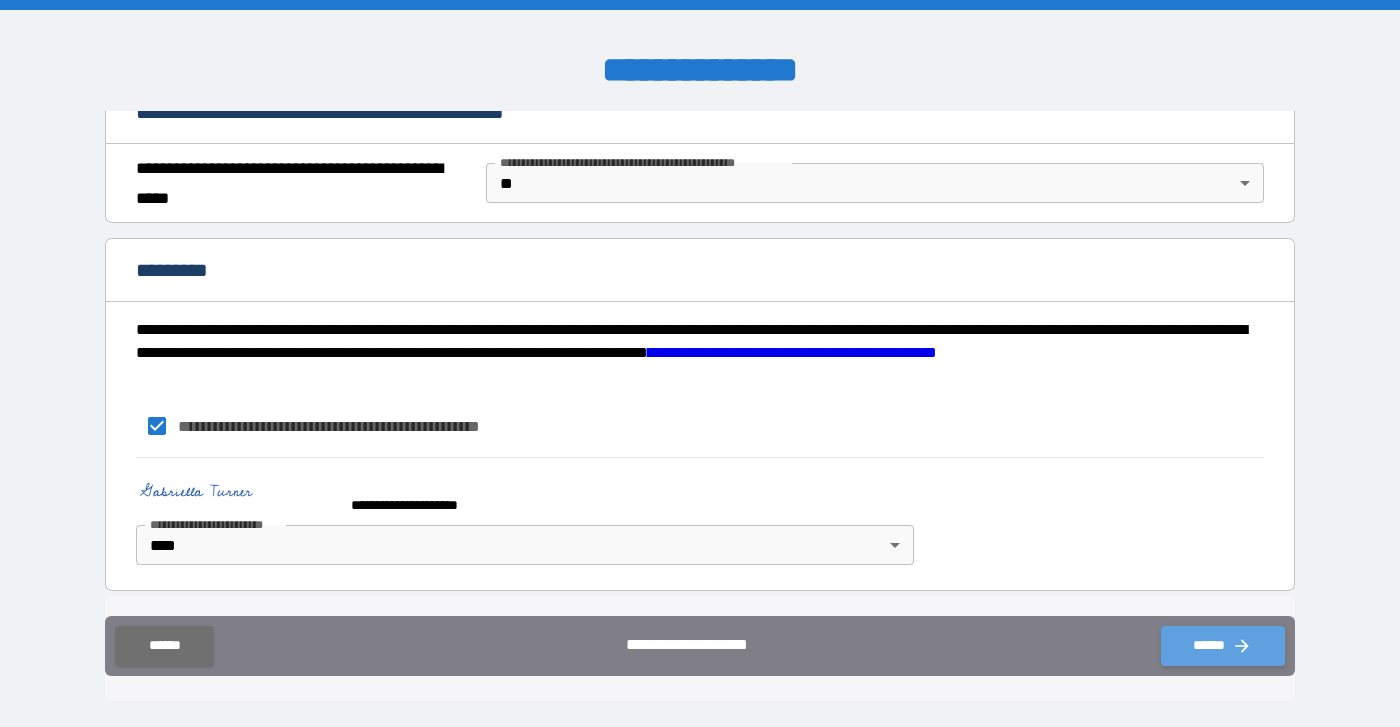 click on "******" at bounding box center (1223, 646) 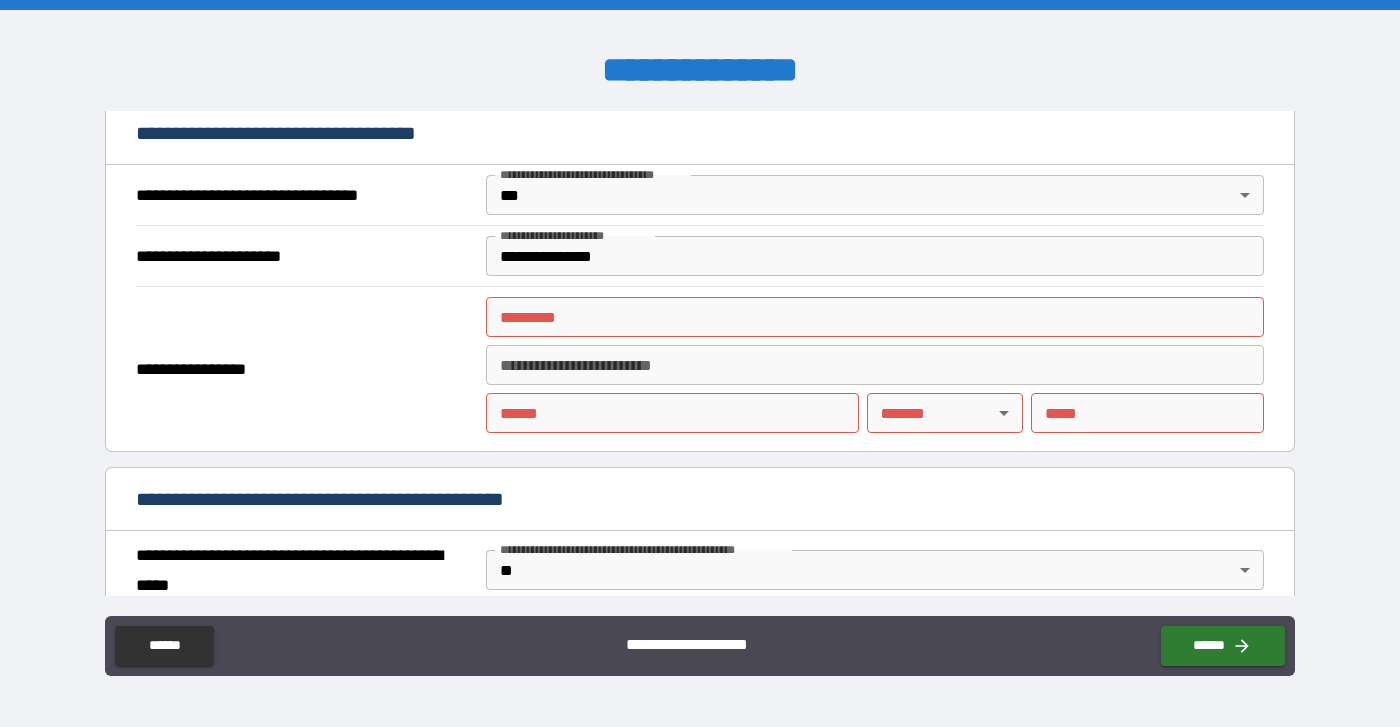 scroll, scrollTop: 1136, scrollLeft: 0, axis: vertical 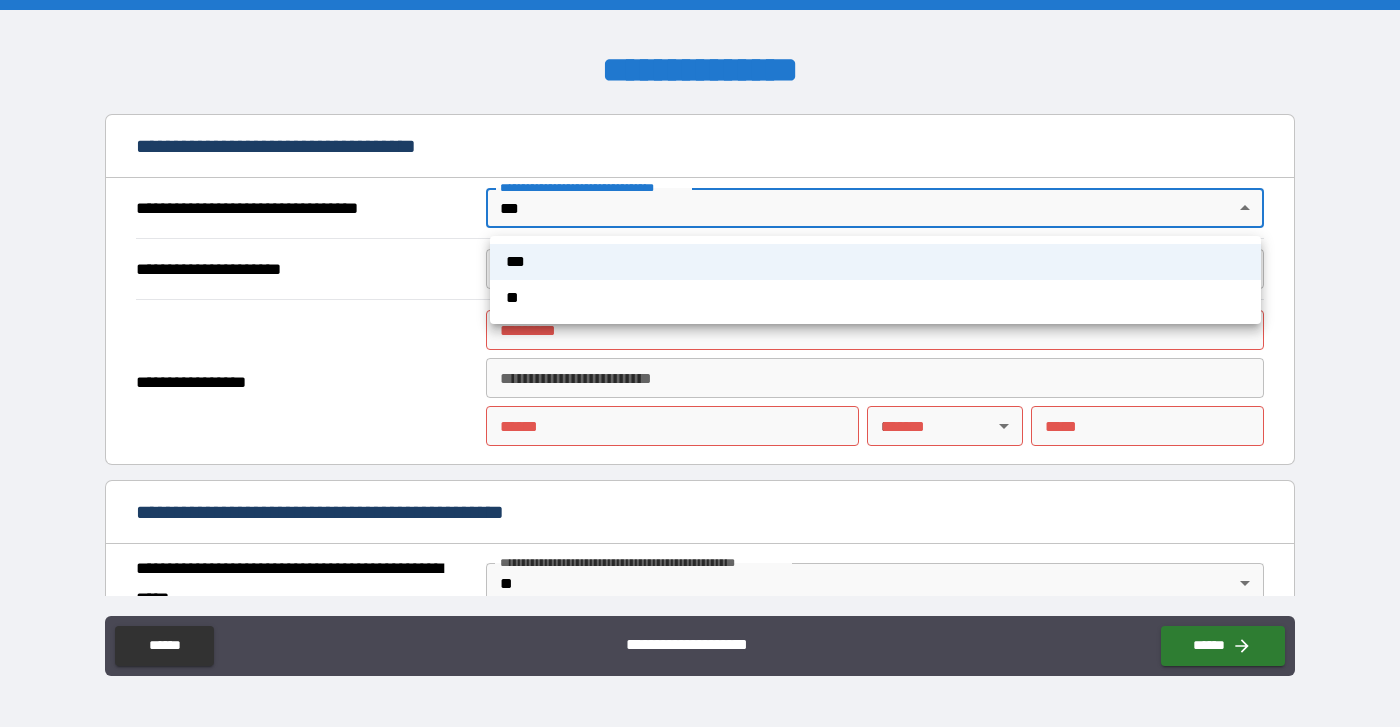 drag, startPoint x: 1234, startPoint y: 208, endPoint x: 1245, endPoint y: 215, distance: 13.038404 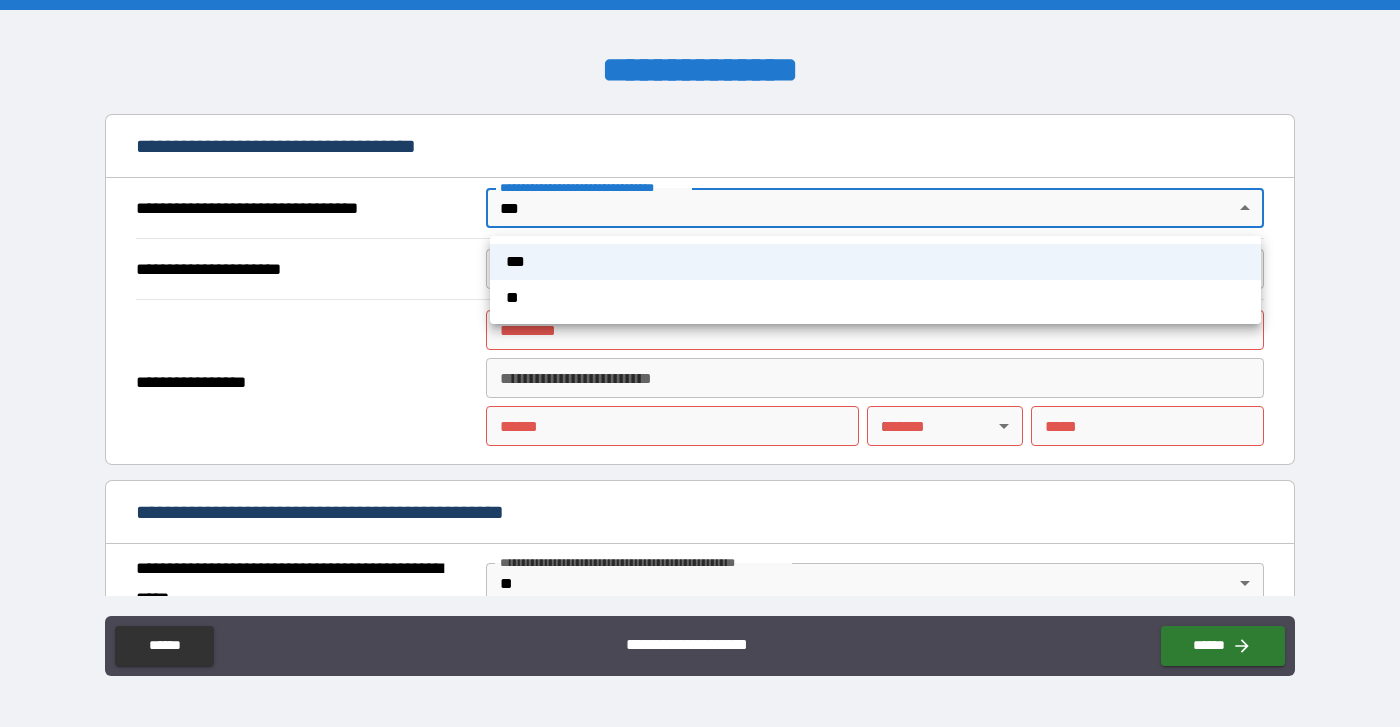 click on "**" at bounding box center (875, 298) 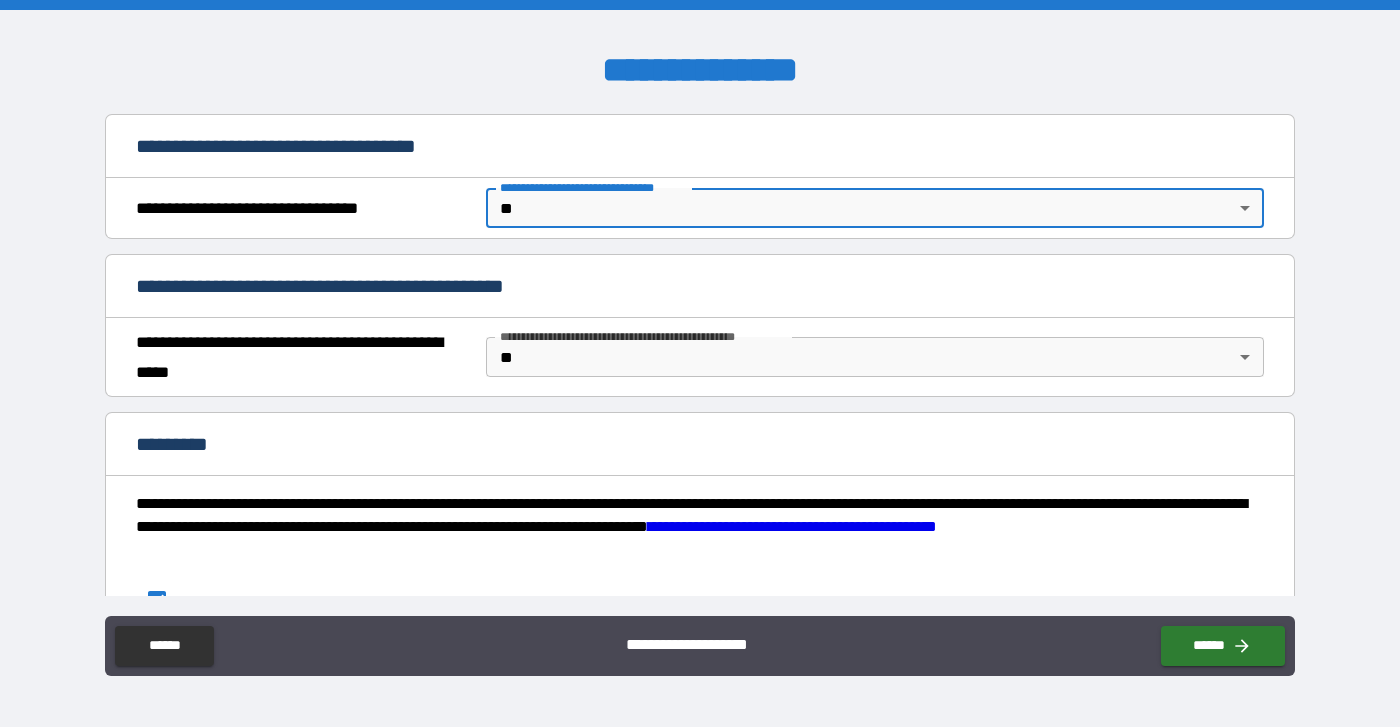 drag, startPoint x: 1286, startPoint y: 429, endPoint x: 1297, endPoint y: 374, distance: 56.089214 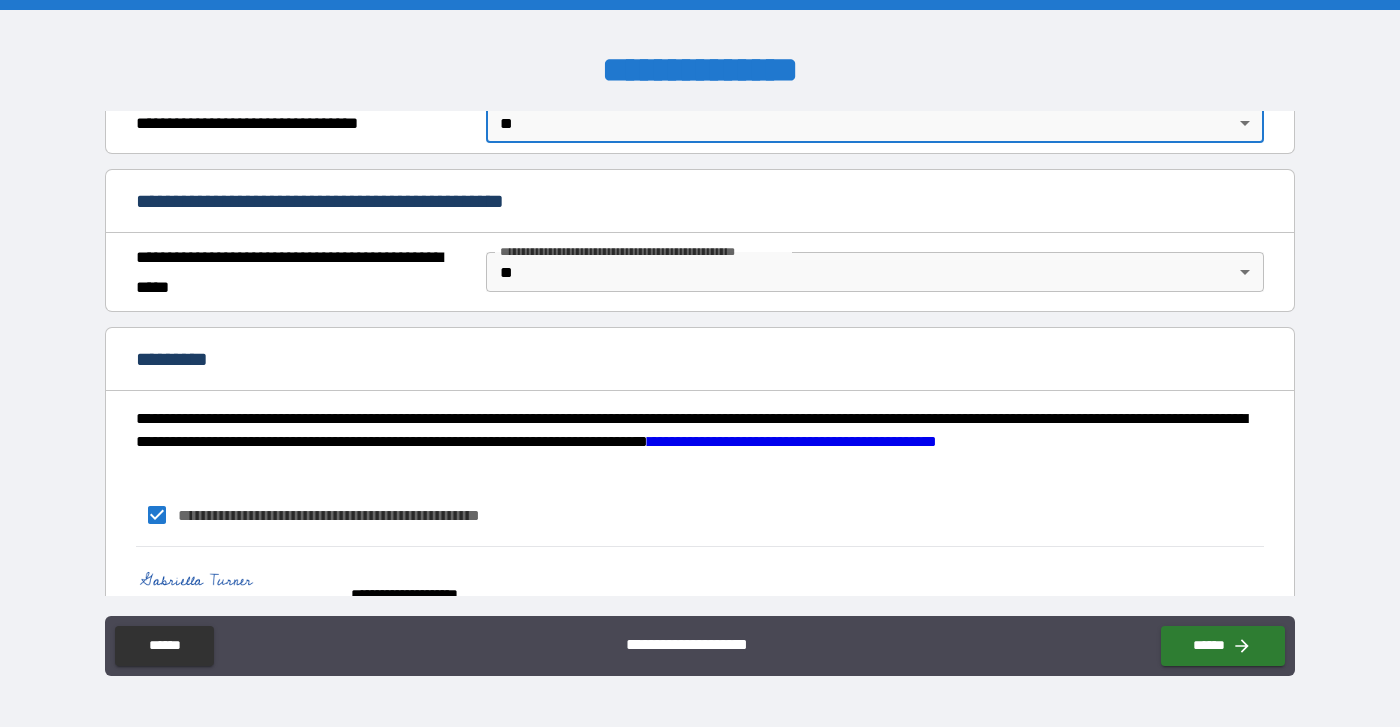 scroll, scrollTop: 1310, scrollLeft: 0, axis: vertical 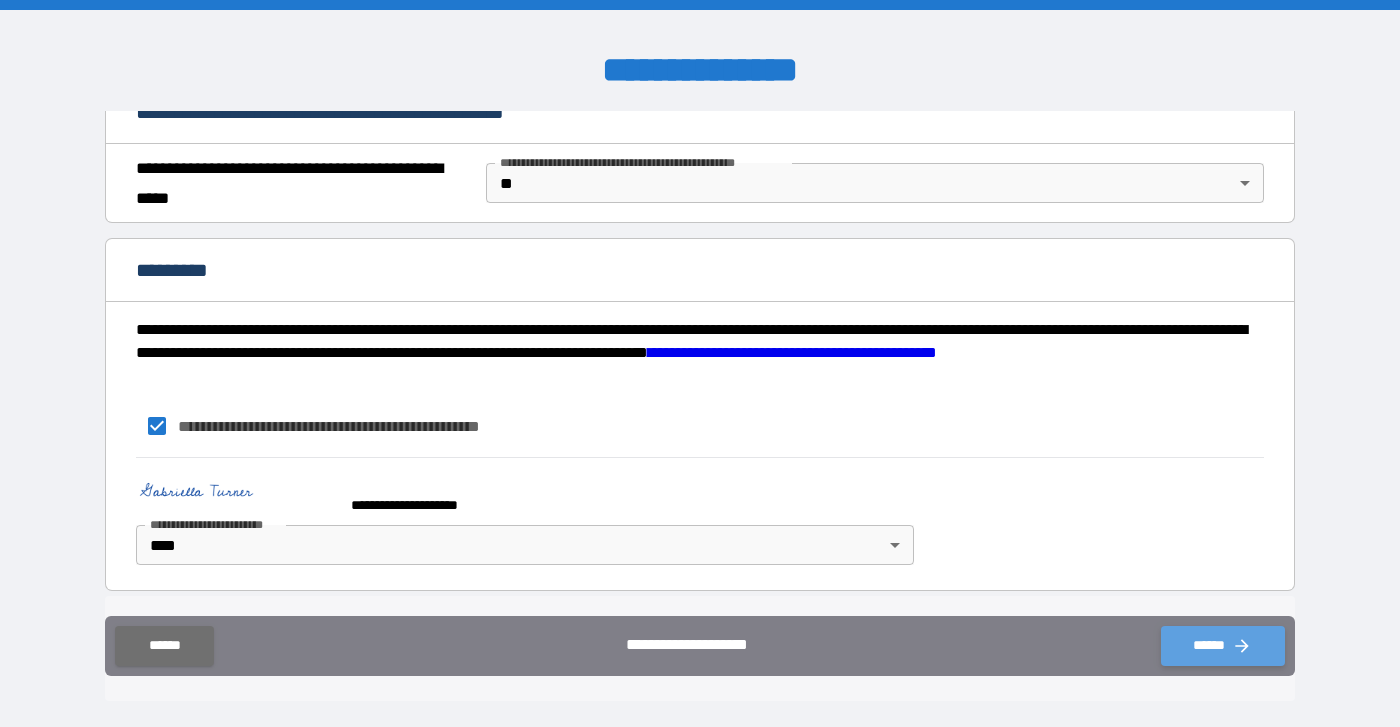 click on "******" at bounding box center (1223, 646) 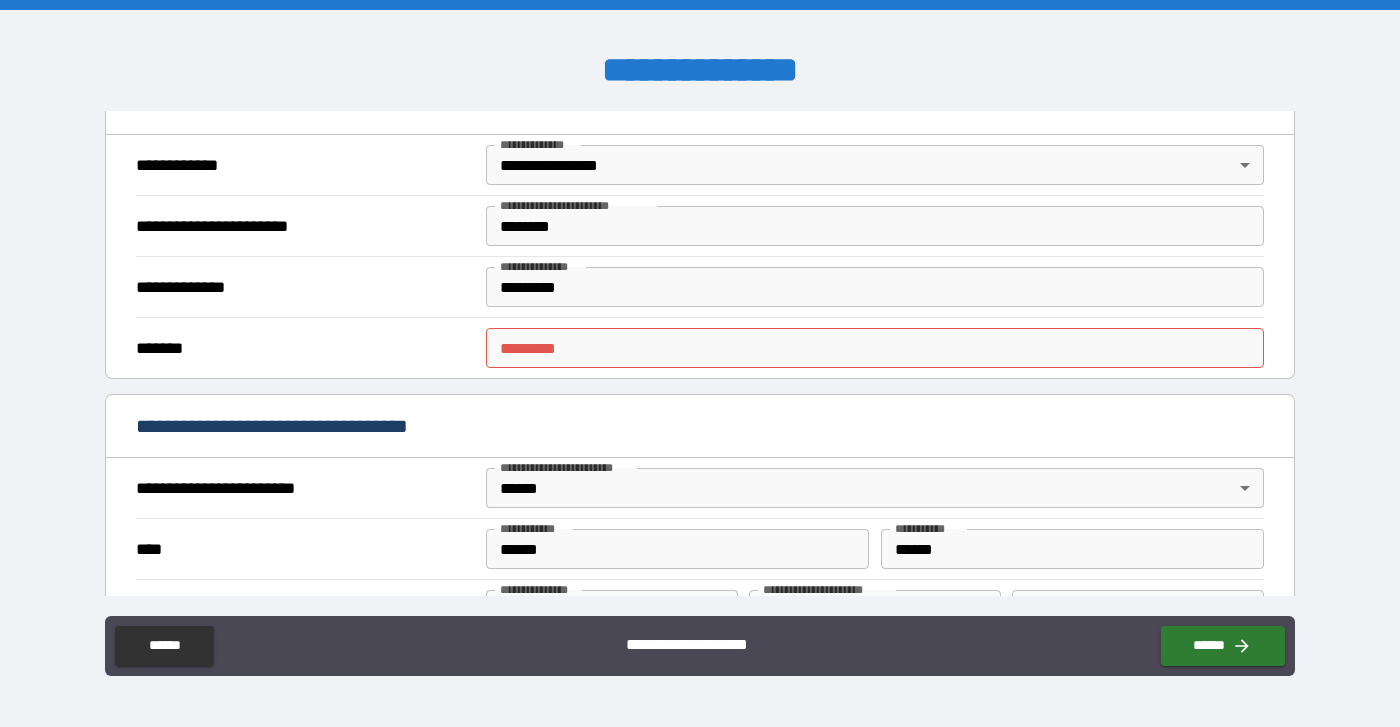 scroll, scrollTop: 422, scrollLeft: 0, axis: vertical 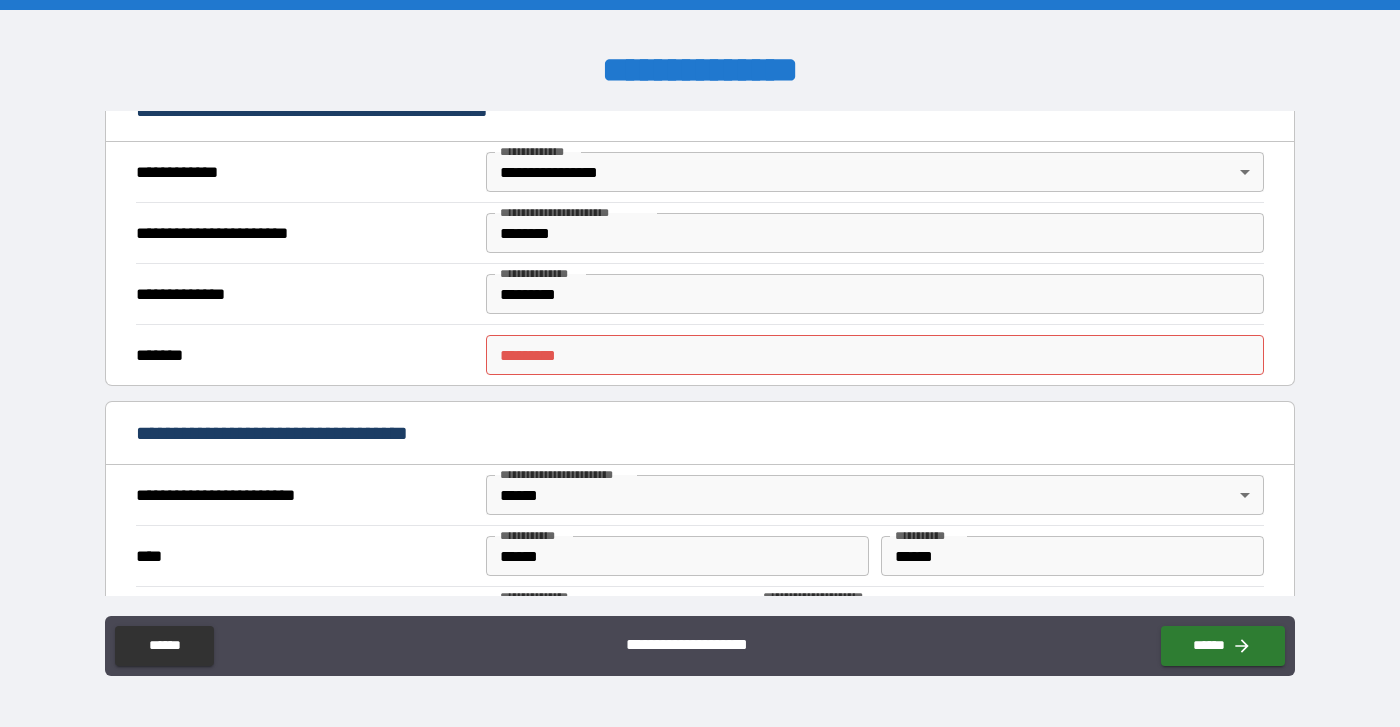 click on "*******   *" at bounding box center [875, 355] 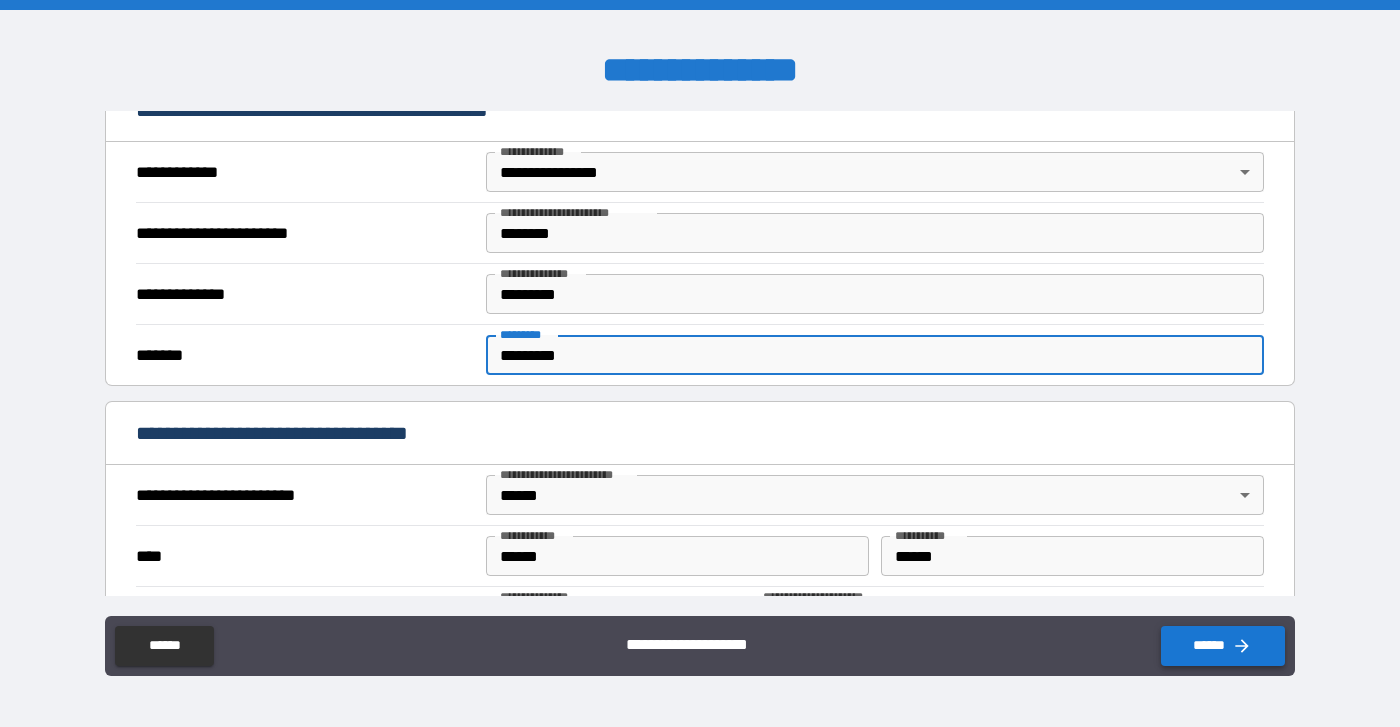 type on "*********" 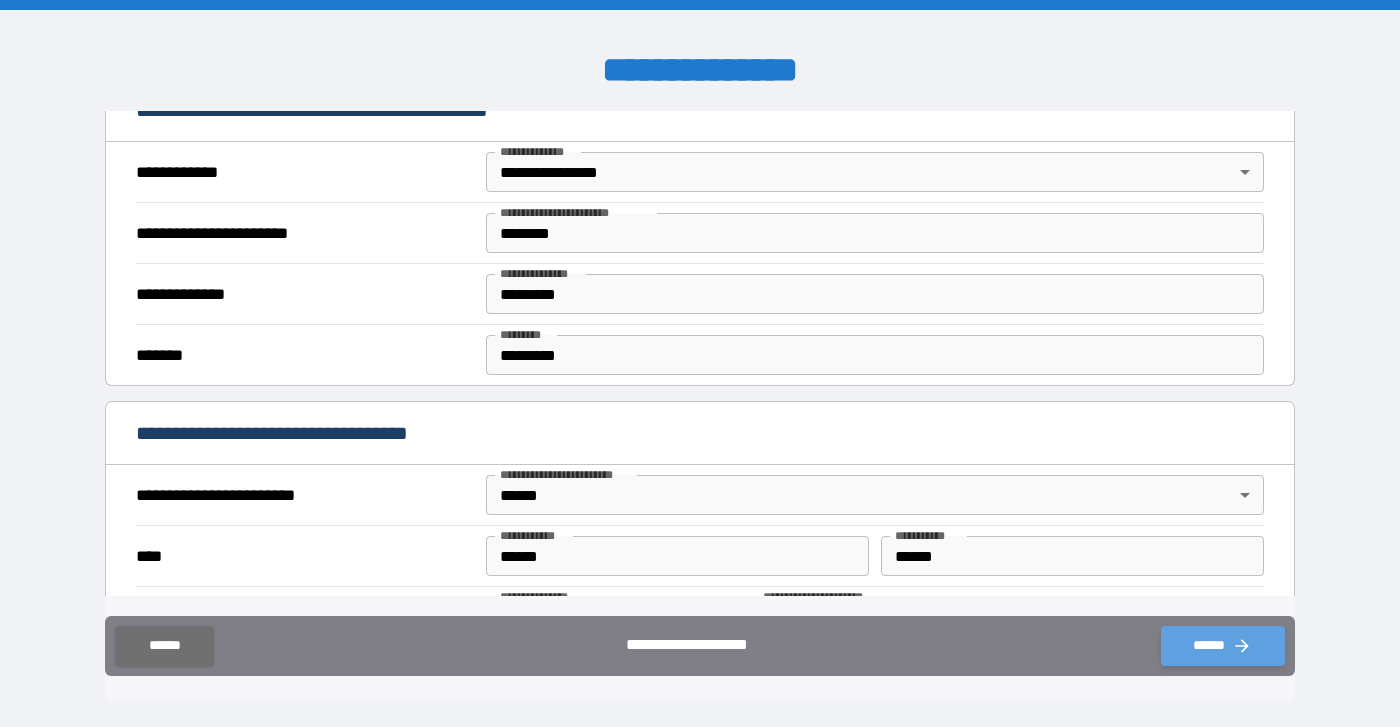 click on "******" at bounding box center [1223, 646] 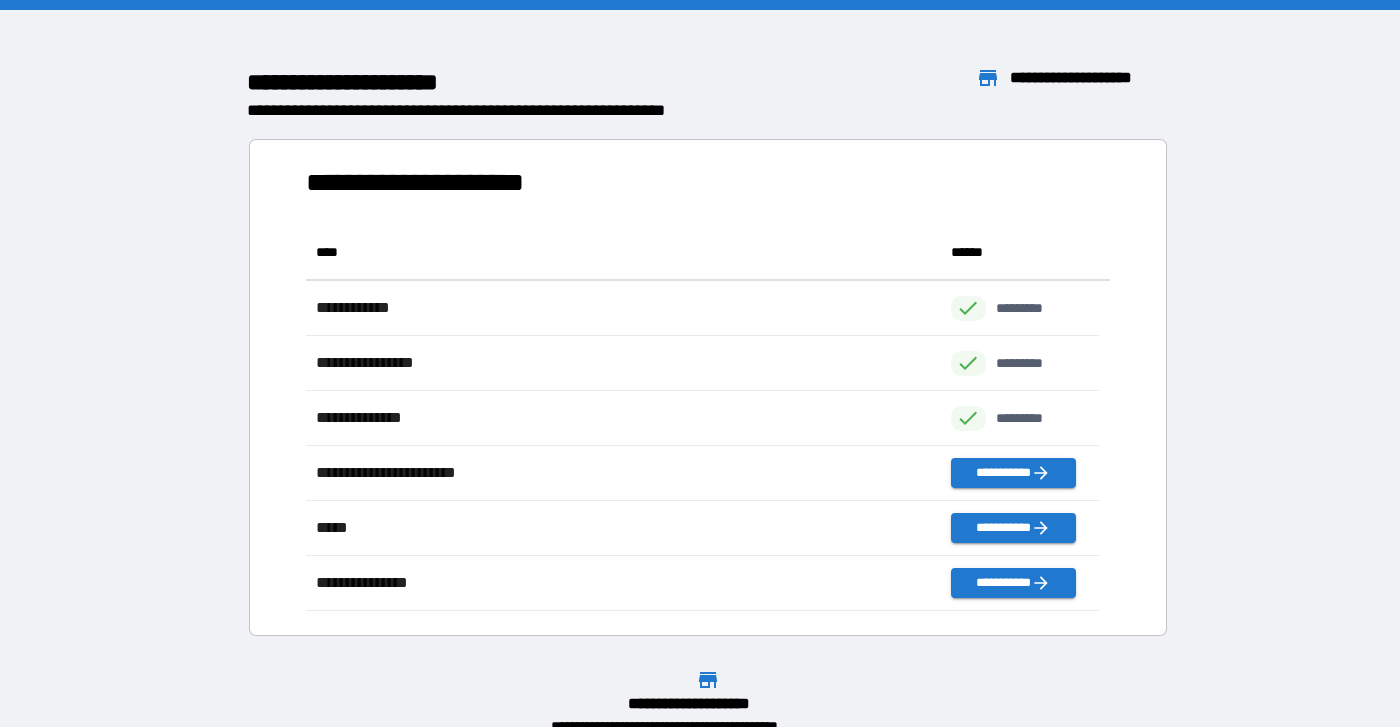 scroll, scrollTop: 16, scrollLeft: 16, axis: both 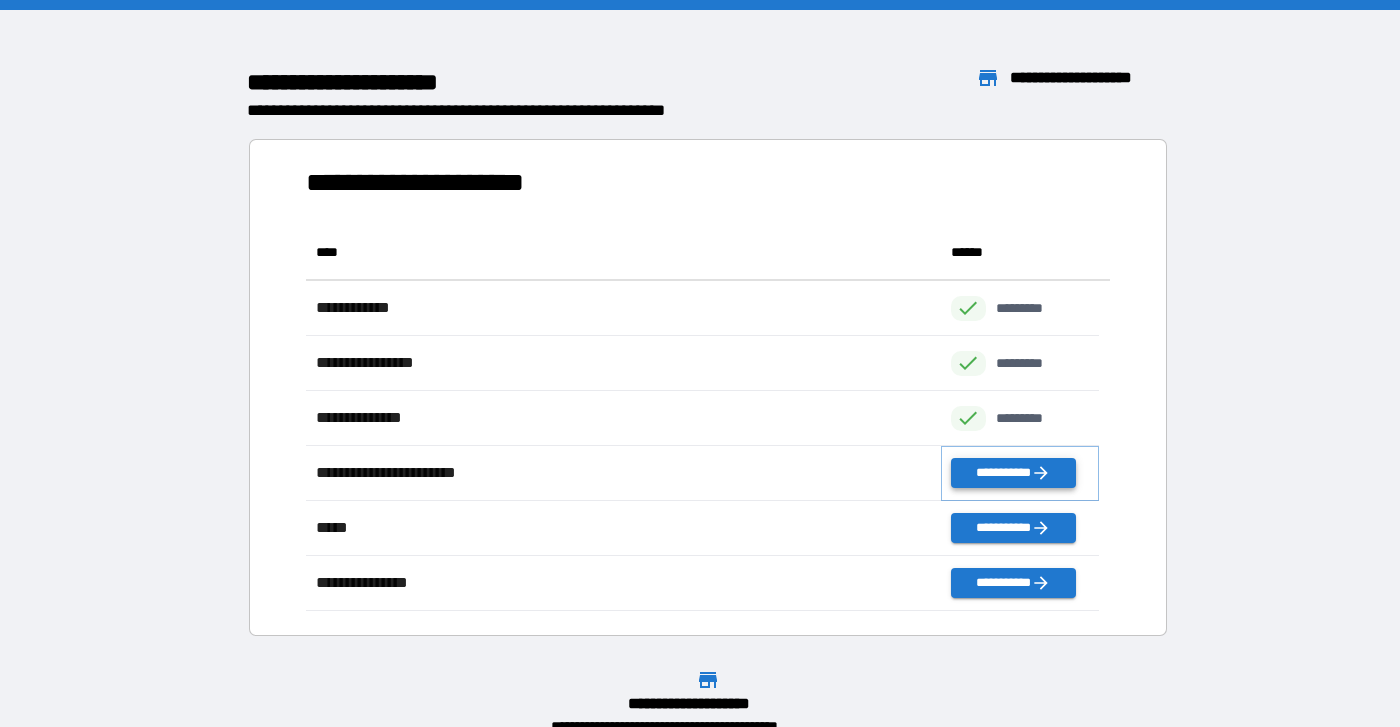 click on "**********" at bounding box center (1013, 473) 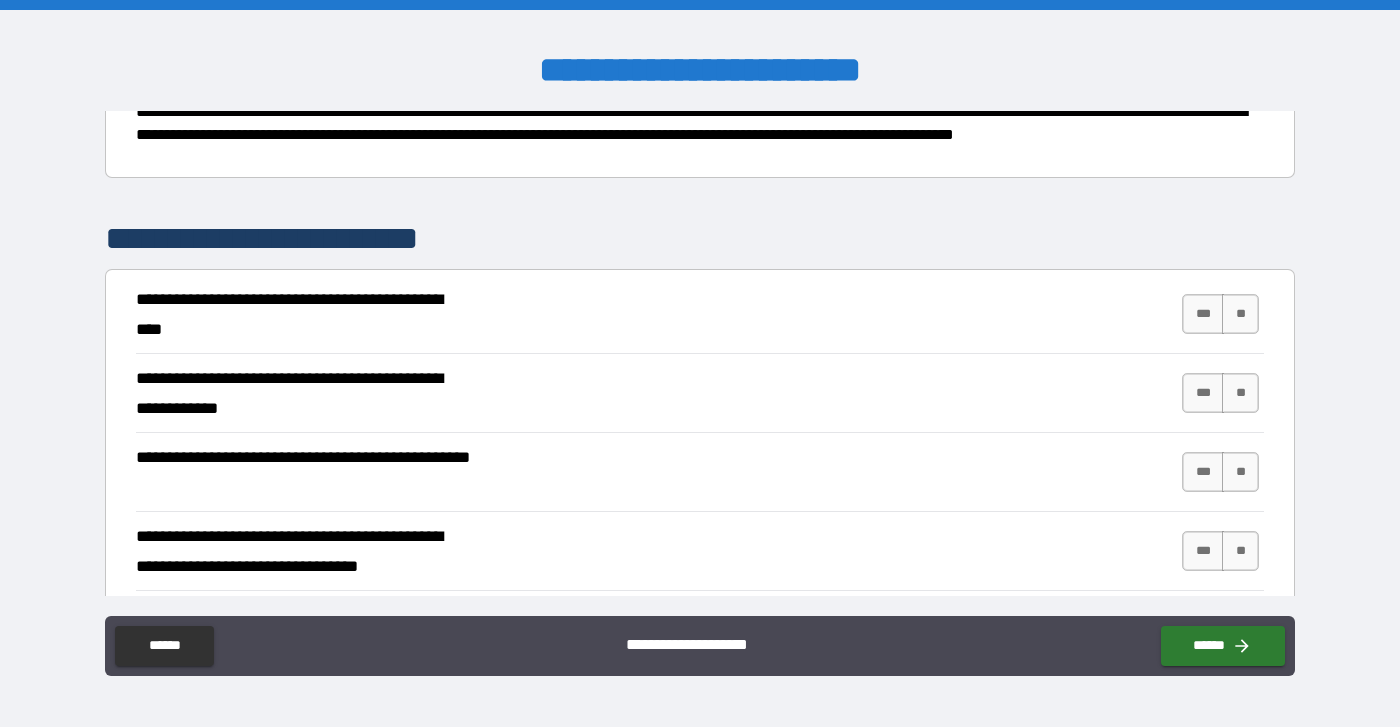 scroll, scrollTop: 259, scrollLeft: 0, axis: vertical 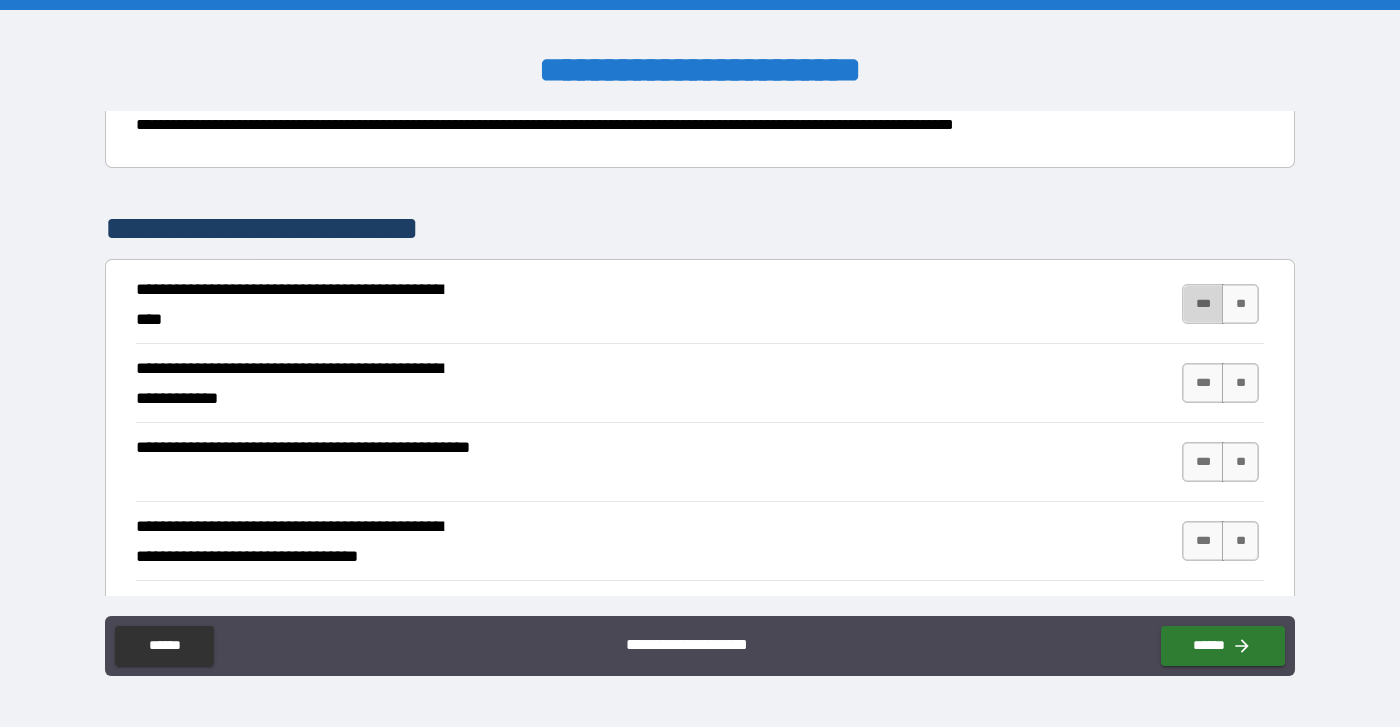 click on "***" at bounding box center (1203, 304) 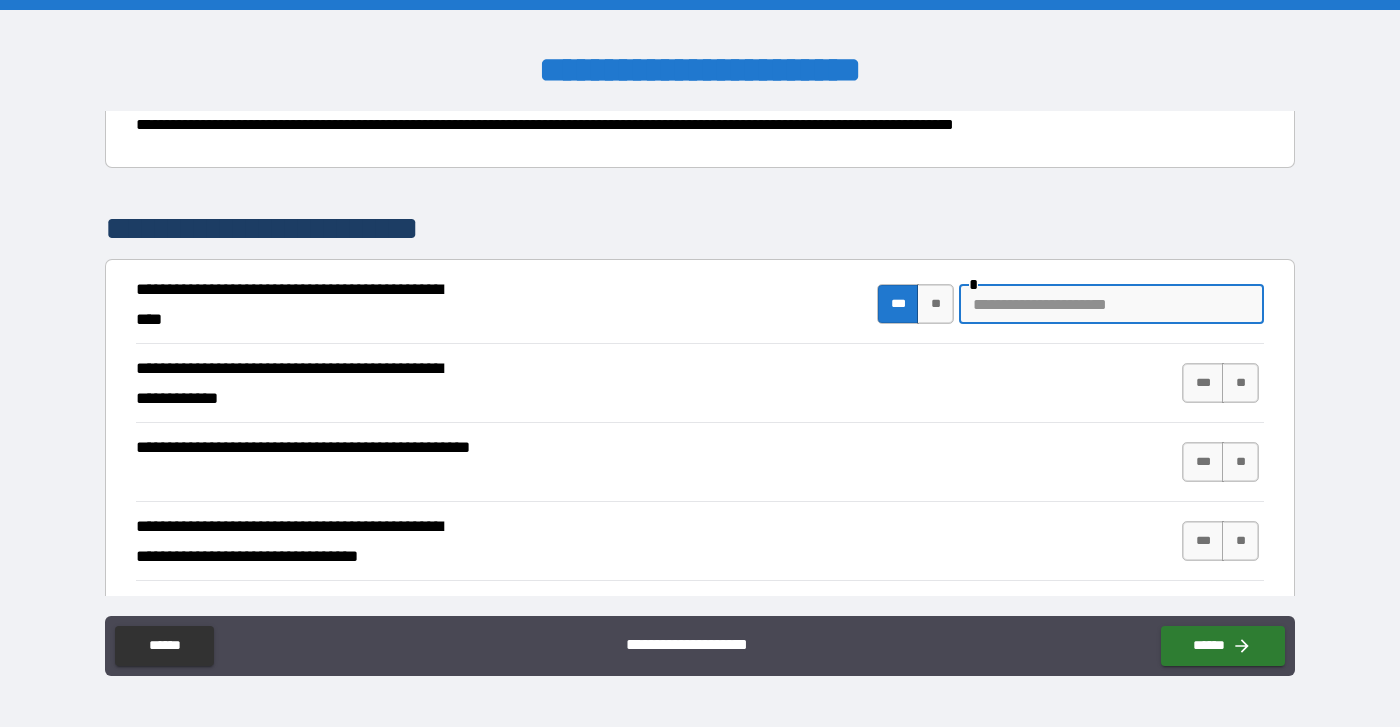 click at bounding box center (1111, 304) 